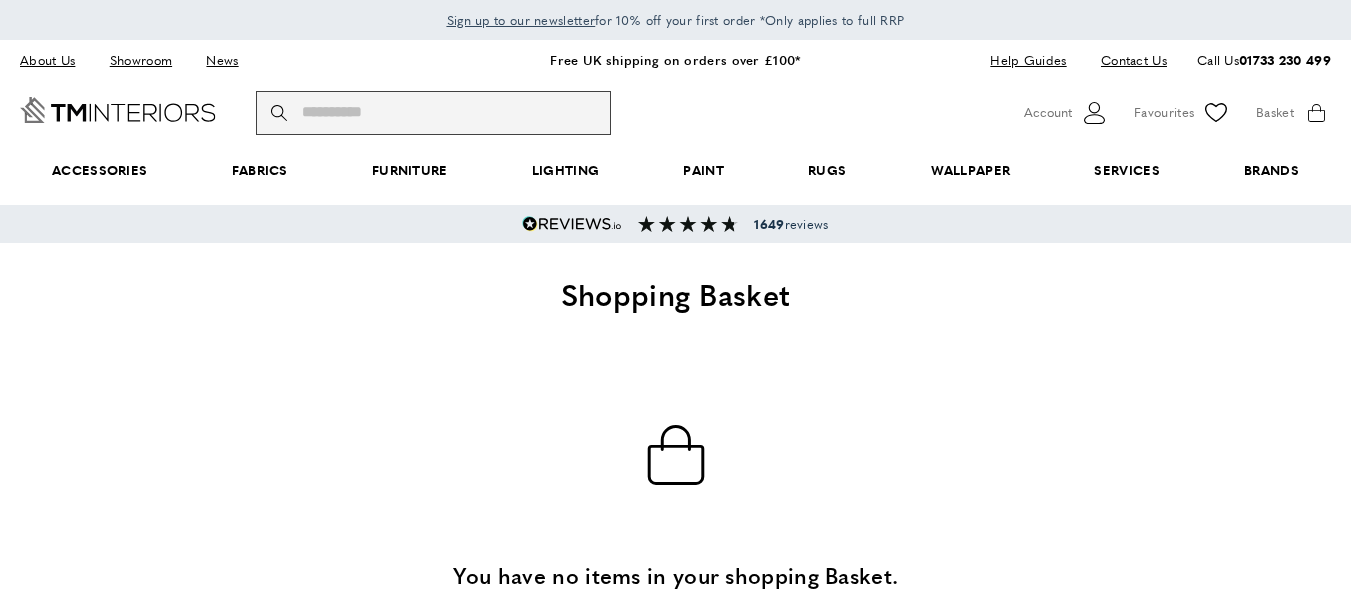 click on "Search" at bounding box center [433, 113] 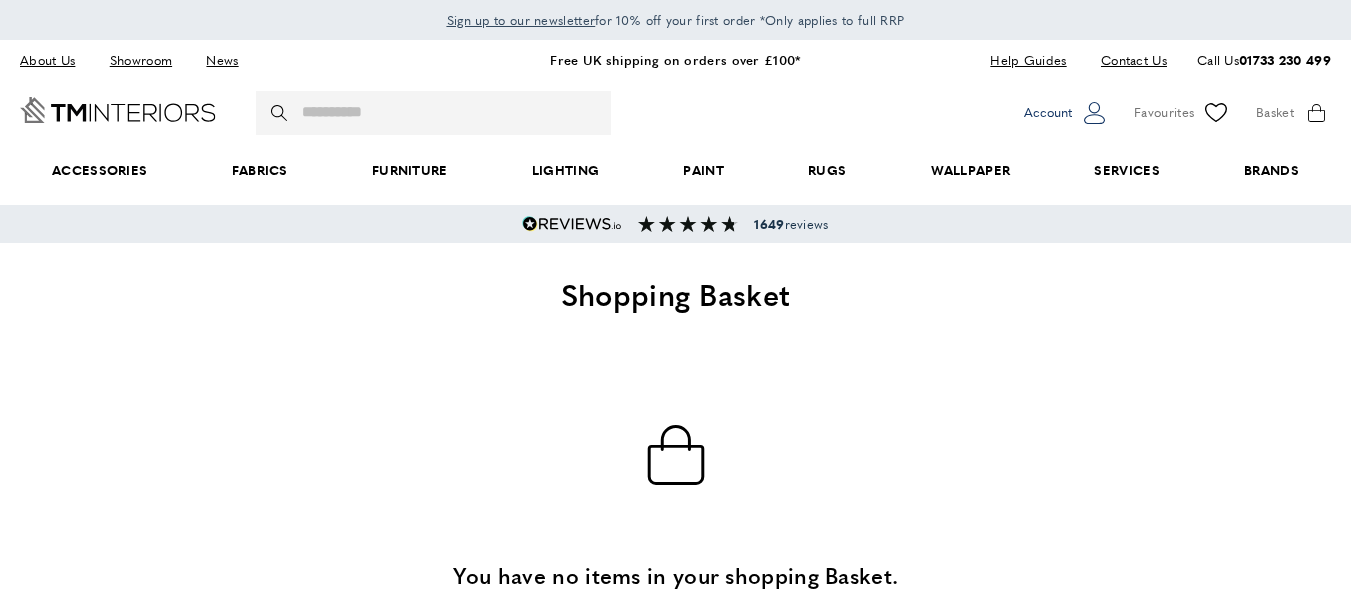 click on "Account" at bounding box center [1048, 112] 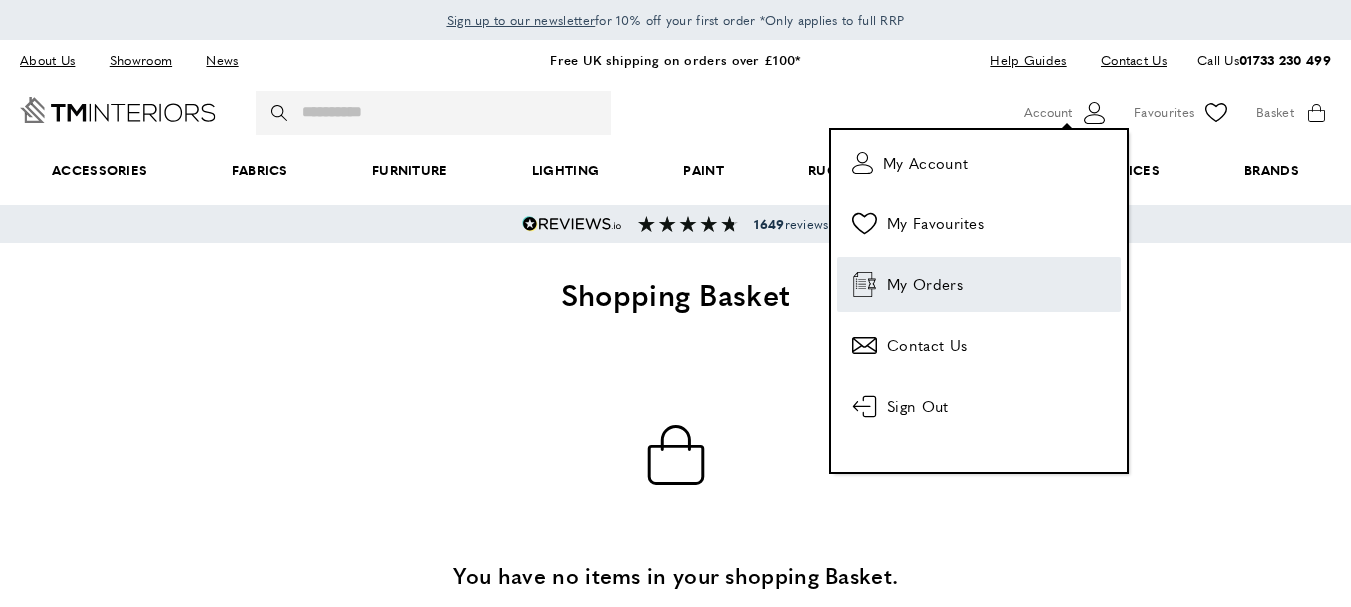 click on "order-history
My Orders" at bounding box center (979, 284) 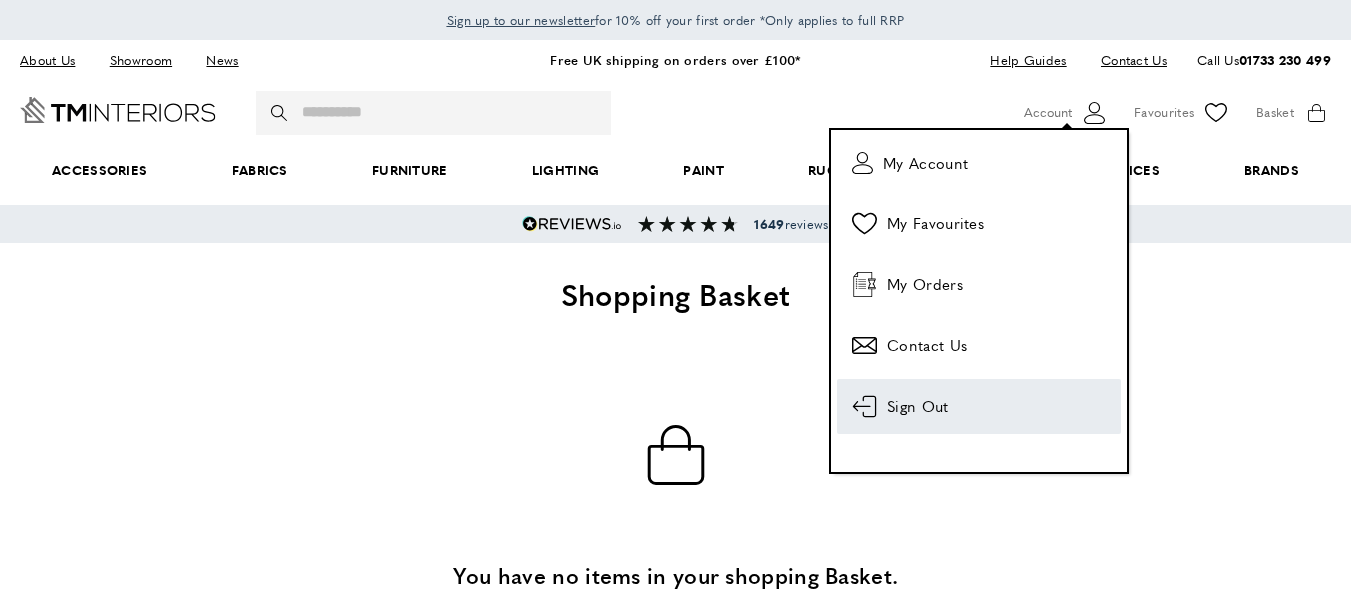 scroll, scrollTop: 0, scrollLeft: 0, axis: both 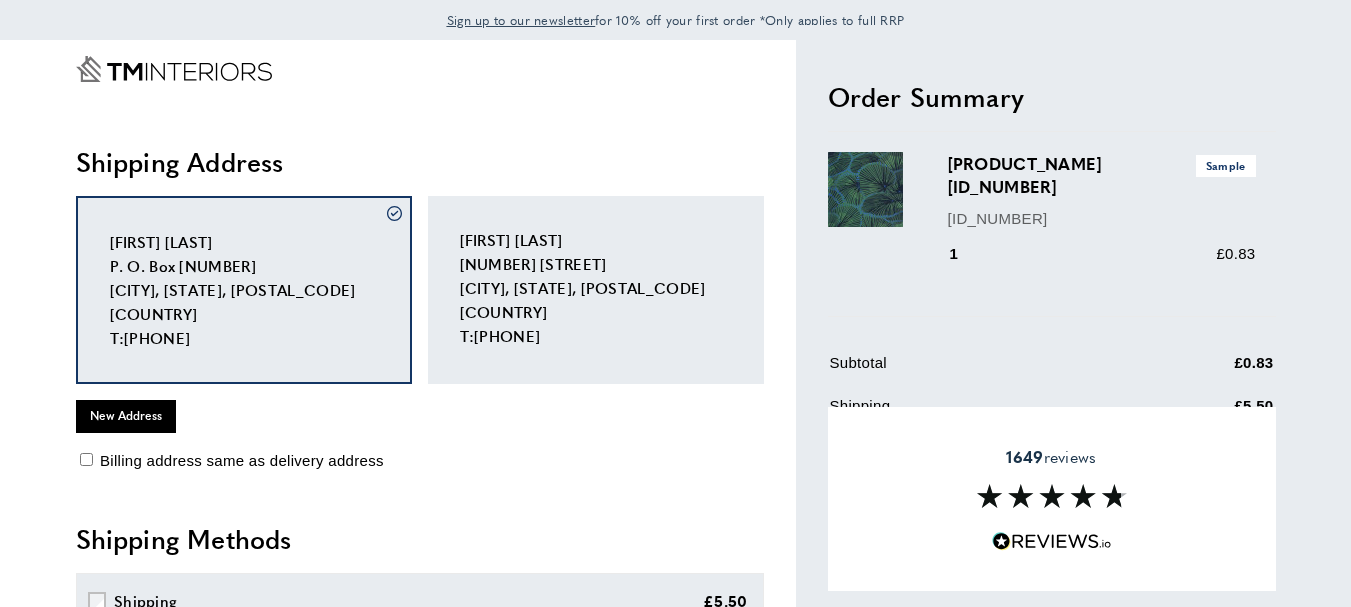 click on "tick" 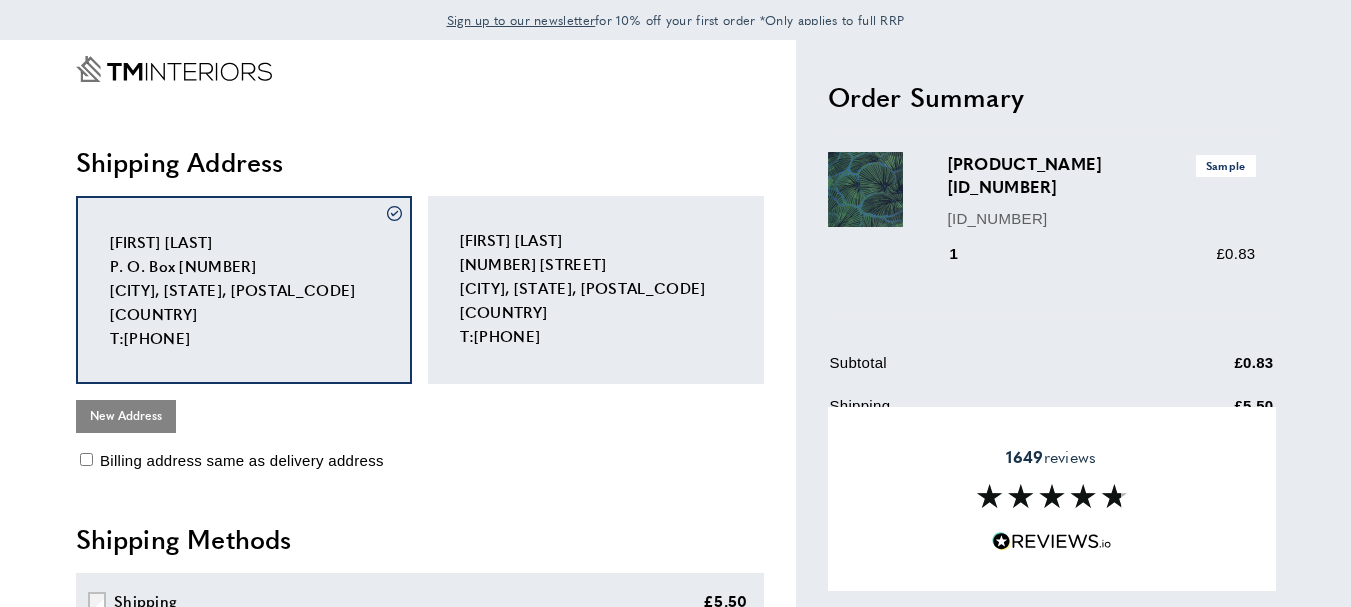 click on "New Address" at bounding box center (126, 416) 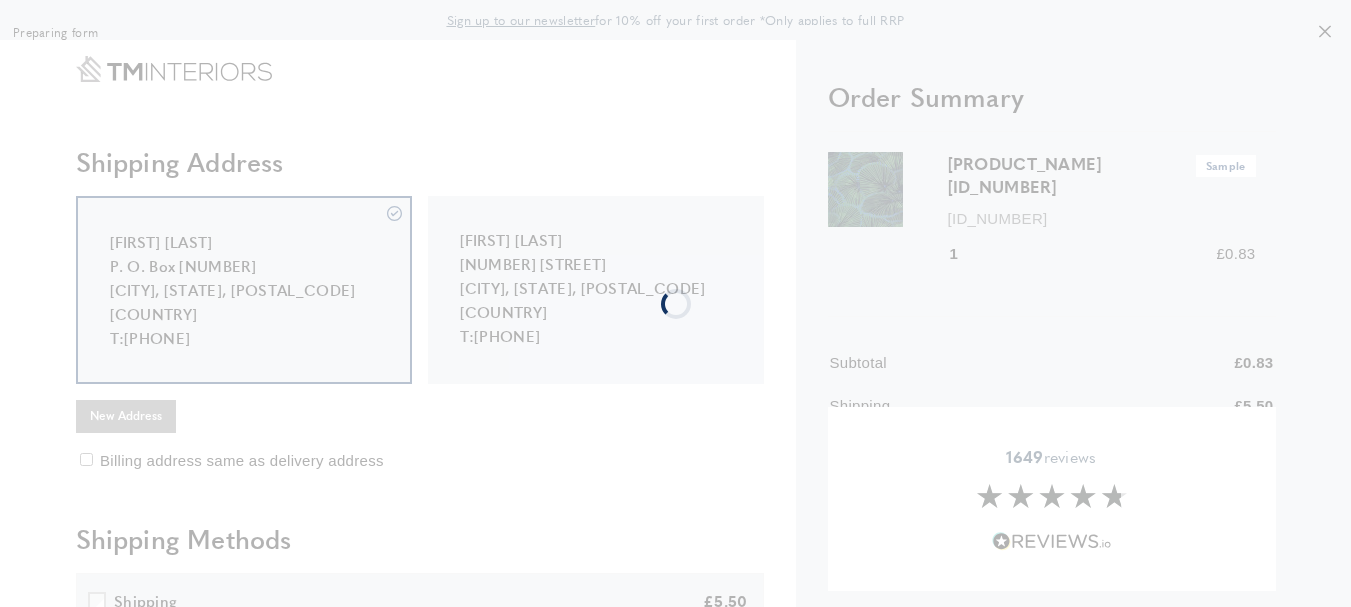 type 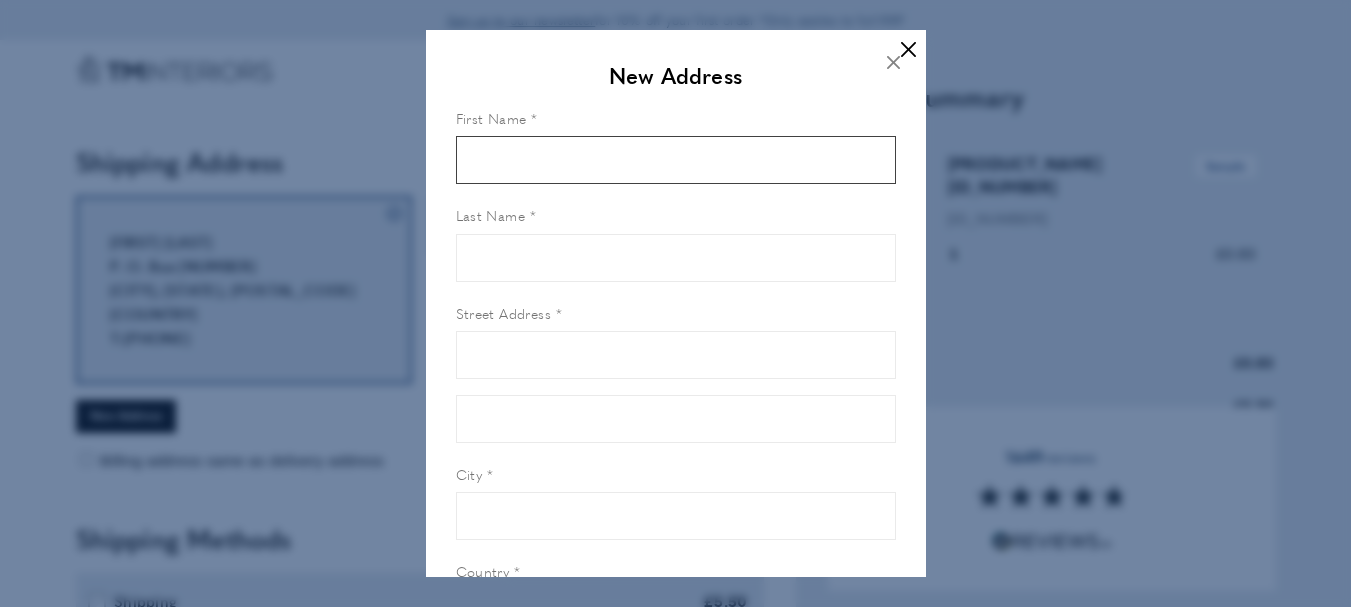 click on "First Name" at bounding box center [676, 160] 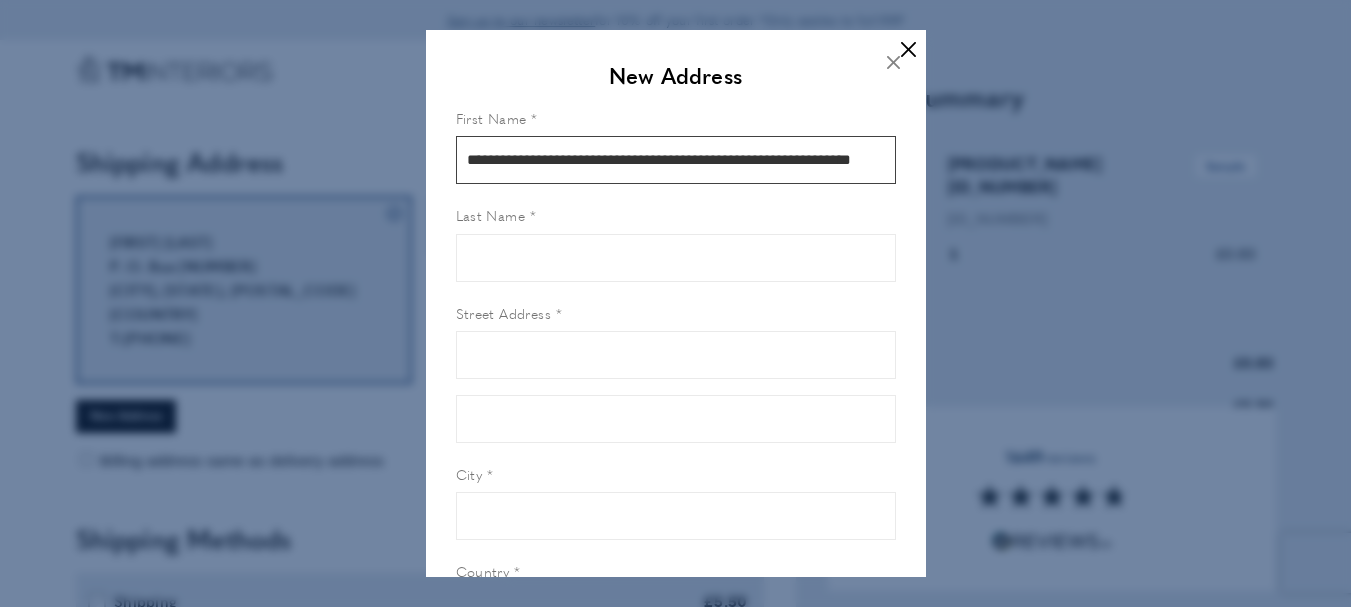 scroll, scrollTop: 0, scrollLeft: 78, axis: horizontal 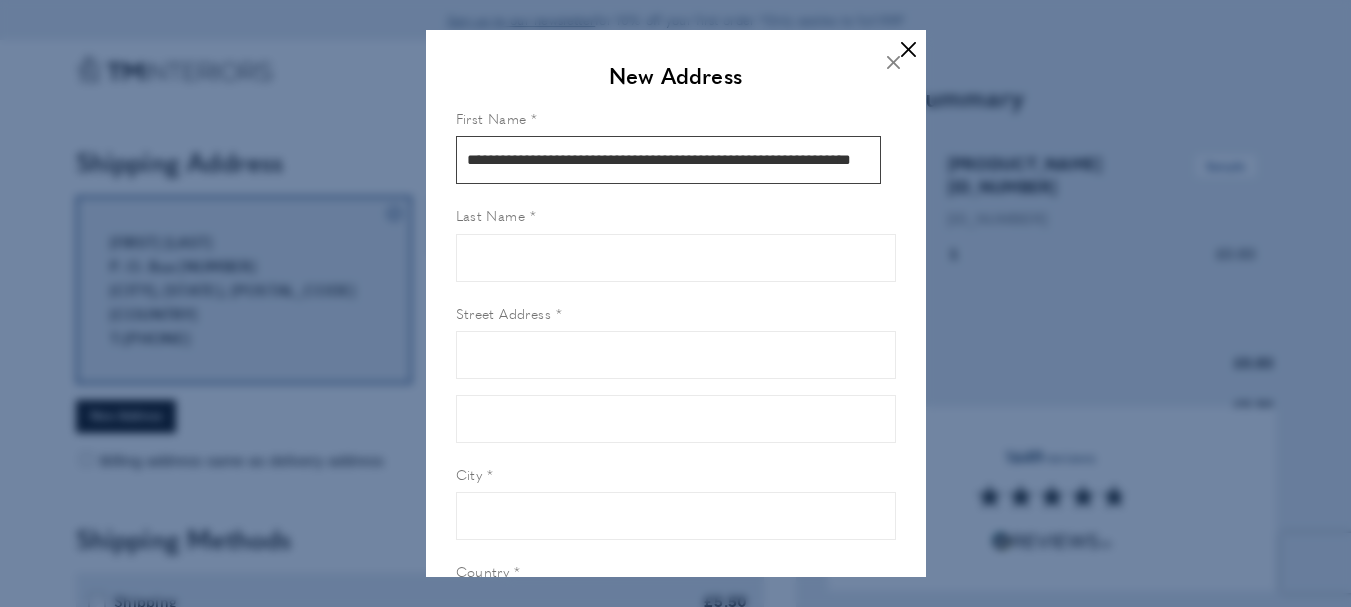 drag, startPoint x: 870, startPoint y: 160, endPoint x: 531, endPoint y: 162, distance: 339.0059 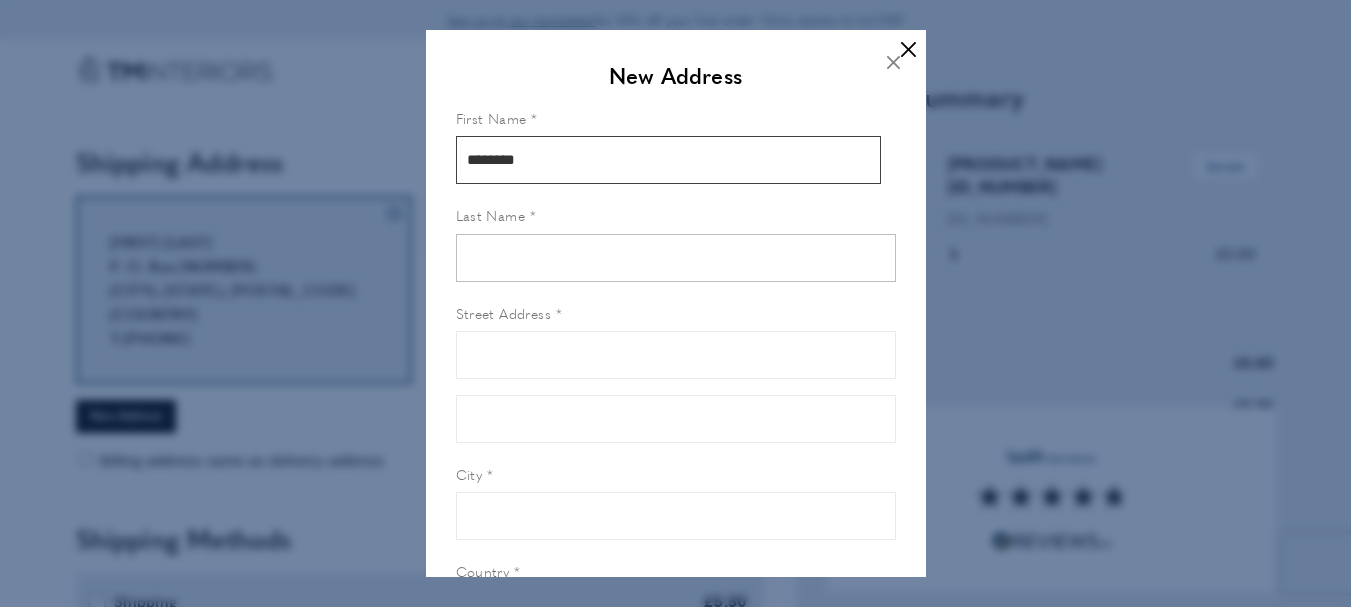 type on "*******" 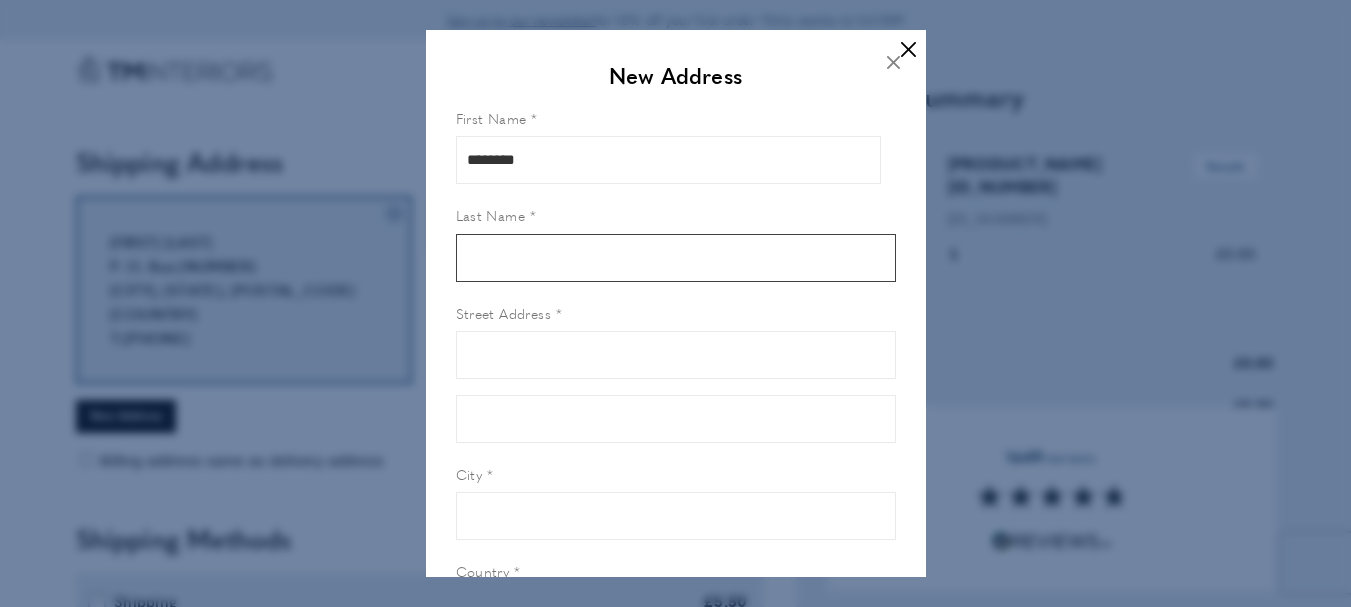 click on "Last Name" at bounding box center [676, 258] 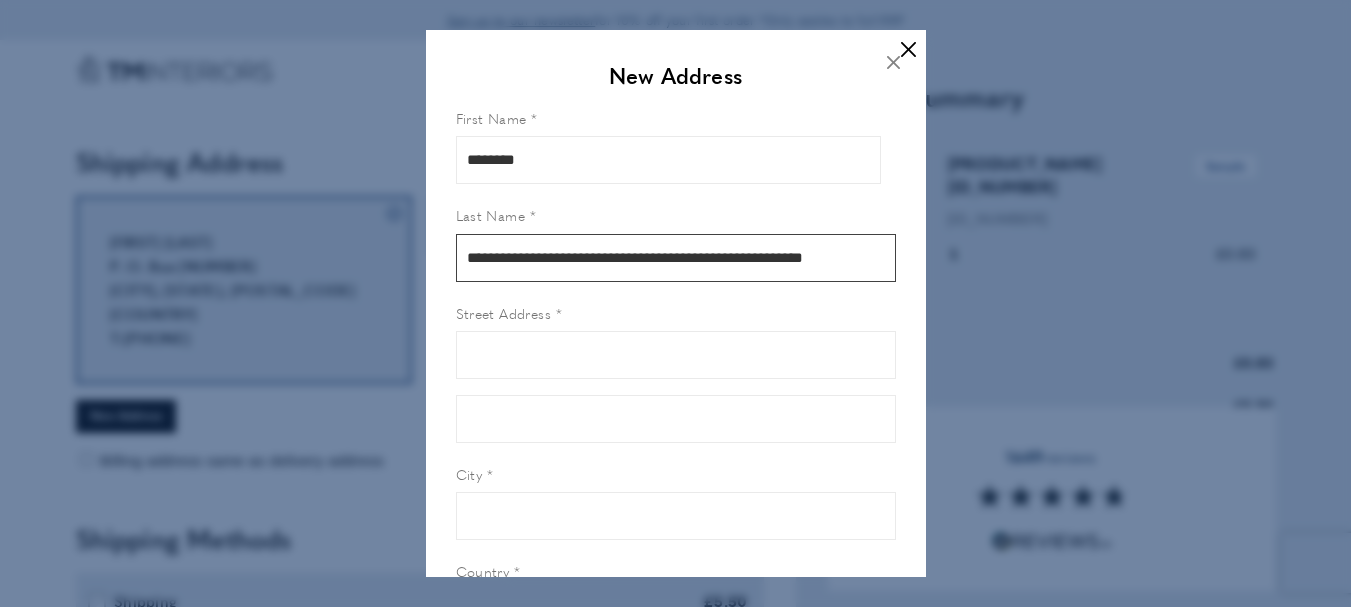 scroll, scrollTop: 0, scrollLeft: 14, axis: horizontal 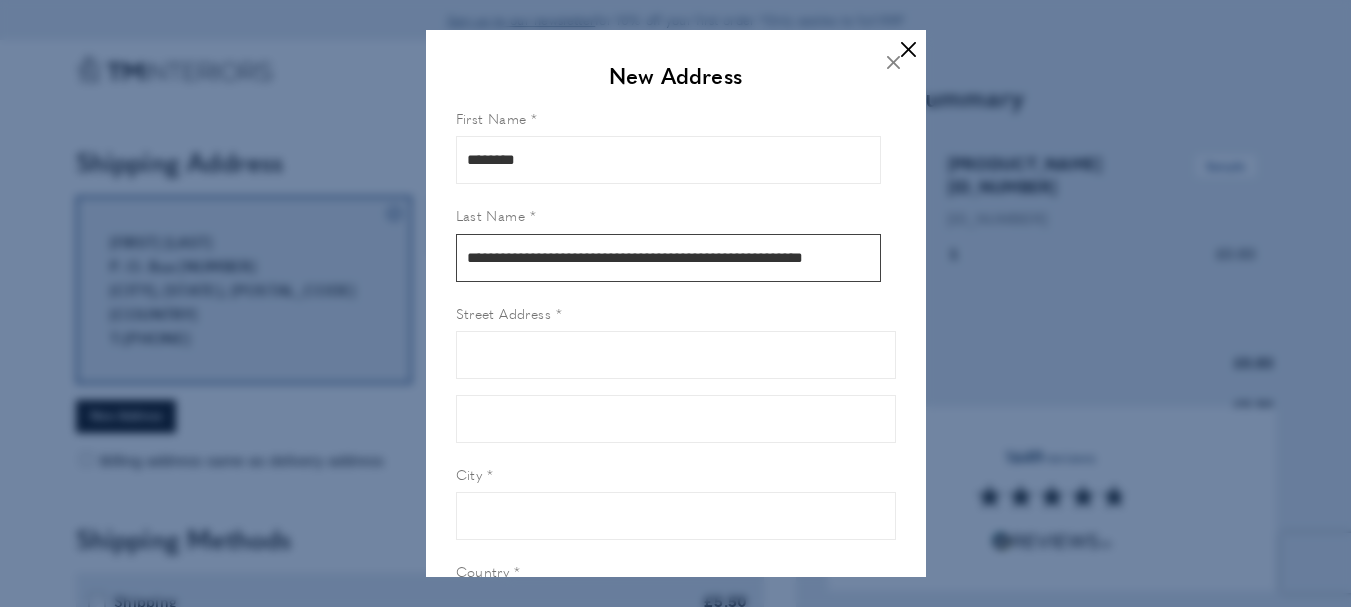 drag, startPoint x: 871, startPoint y: 257, endPoint x: 525, endPoint y: 264, distance: 346.0708 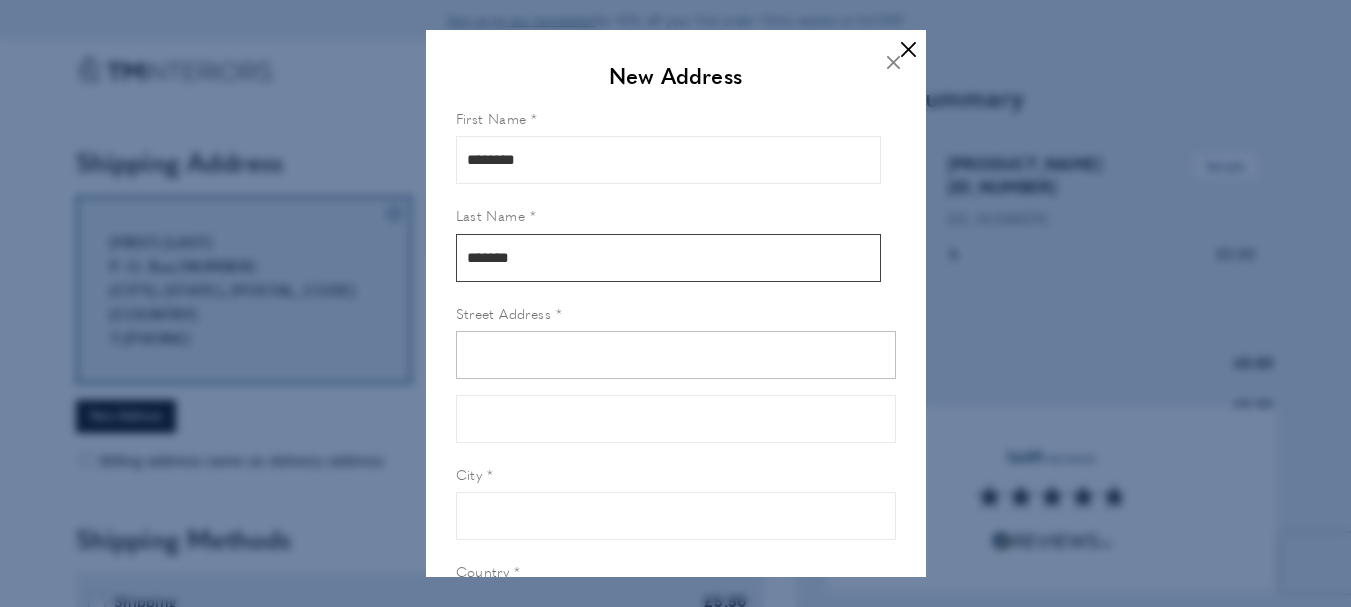 type on "******" 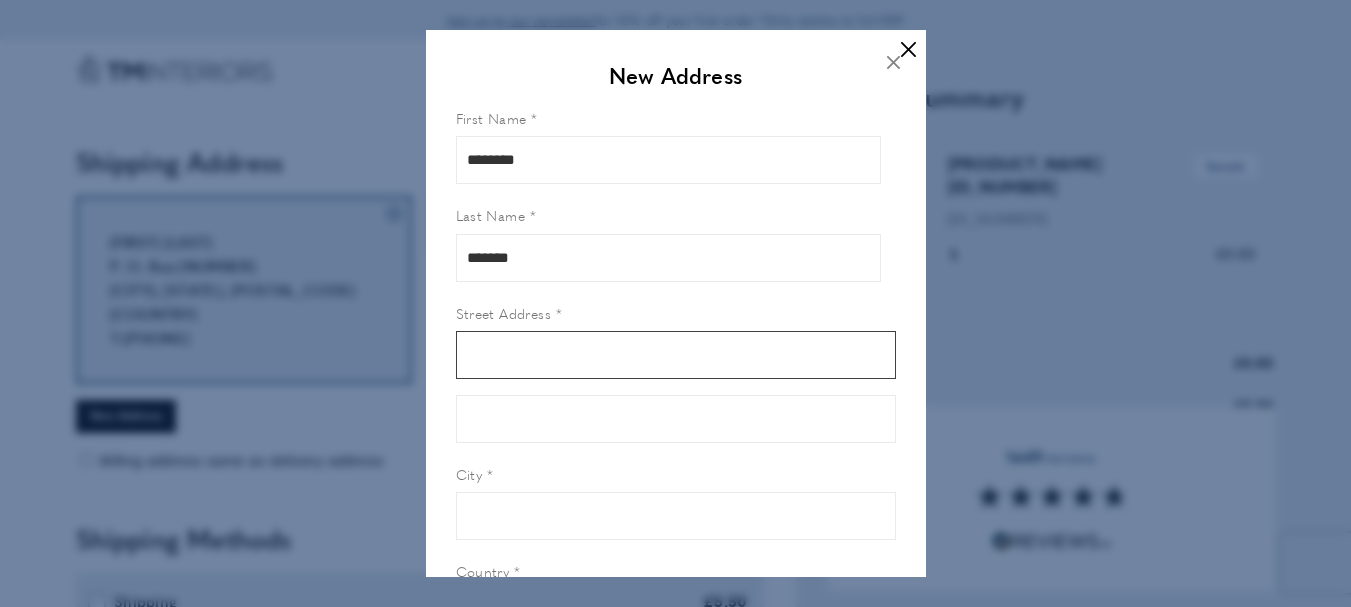 click on "Street Address" at bounding box center (676, 355) 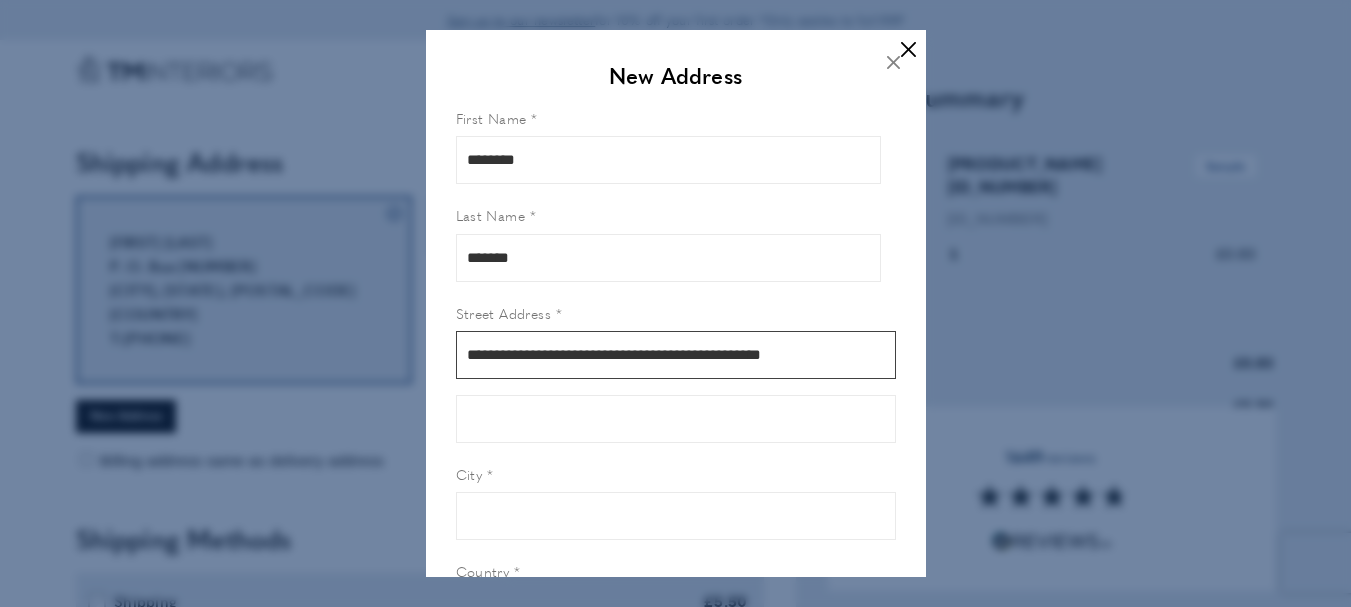 drag, startPoint x: 570, startPoint y: 352, endPoint x: 1176, endPoint y: 379, distance: 606.6012 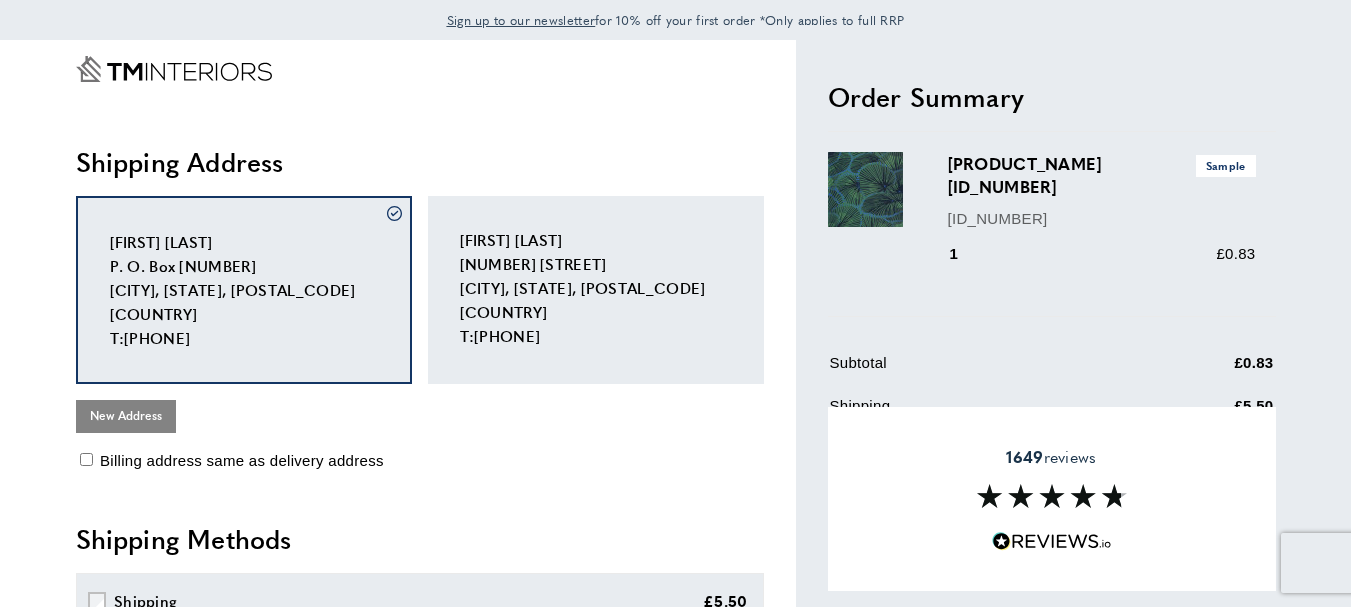 type 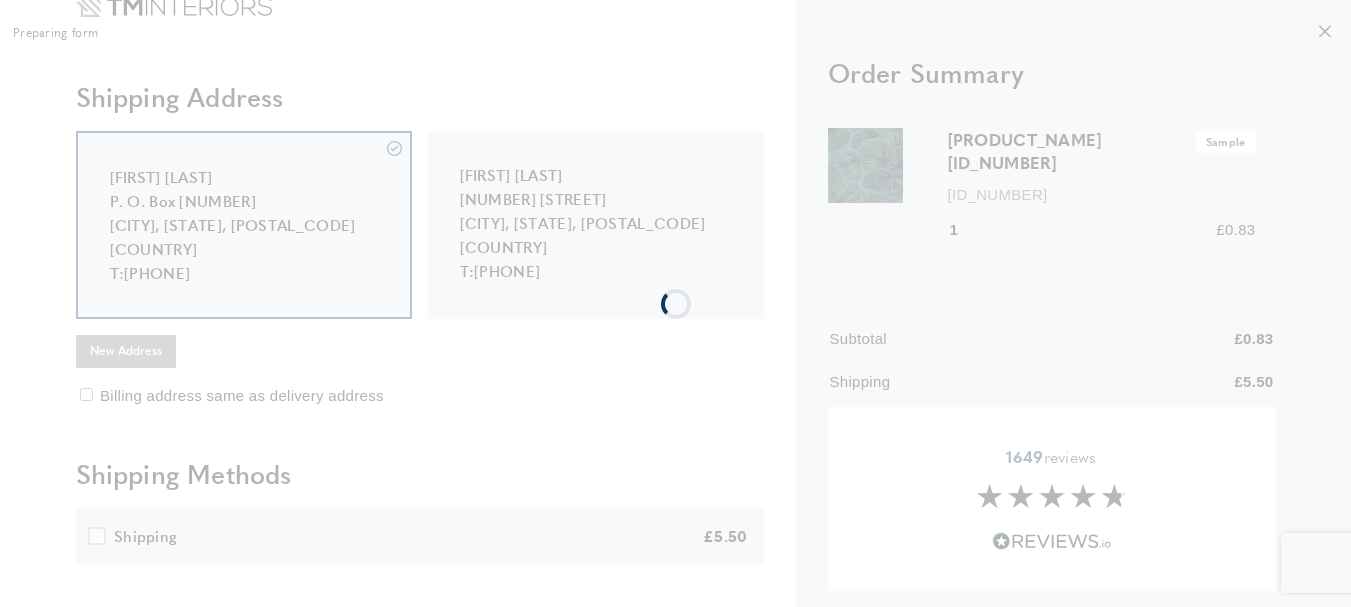scroll, scrollTop: 100, scrollLeft: 0, axis: vertical 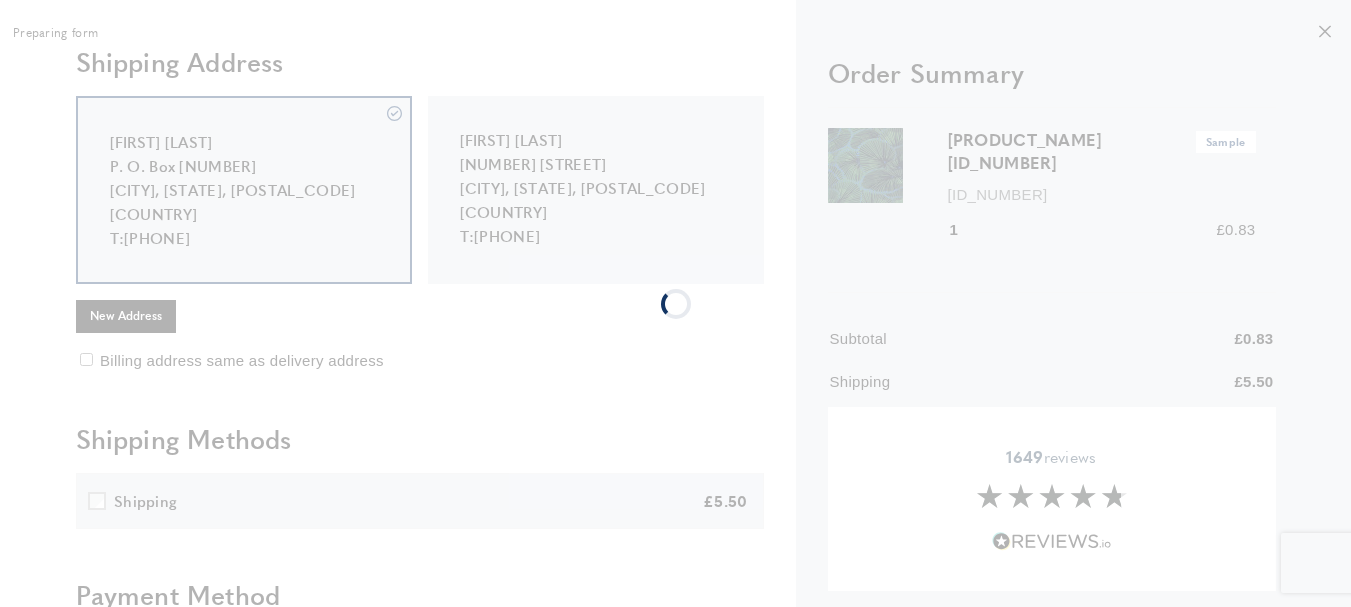 type 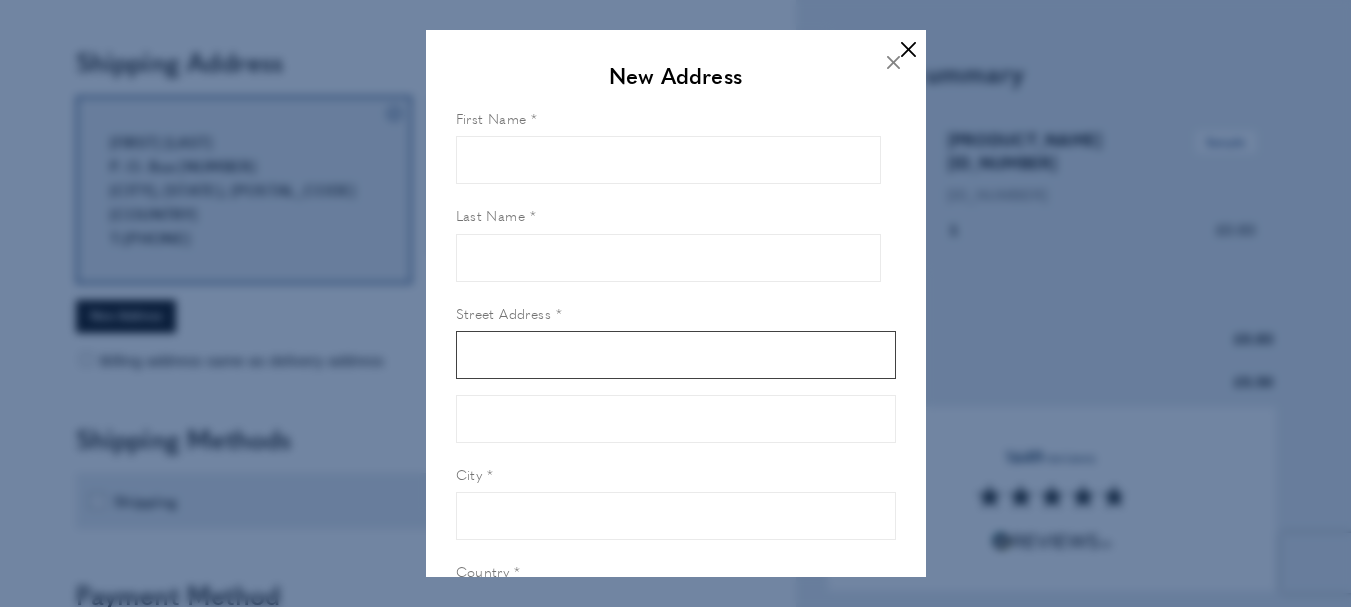 paste on "**********" 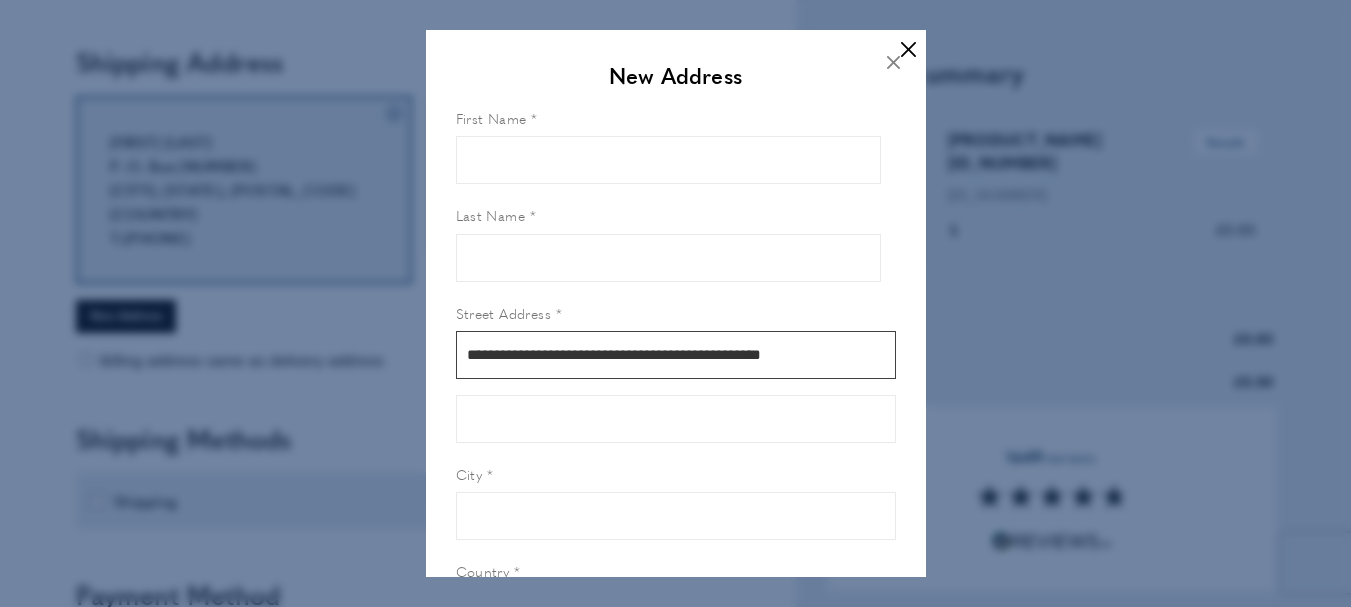 drag, startPoint x: 569, startPoint y: 356, endPoint x: 1363, endPoint y: 343, distance: 794.10645 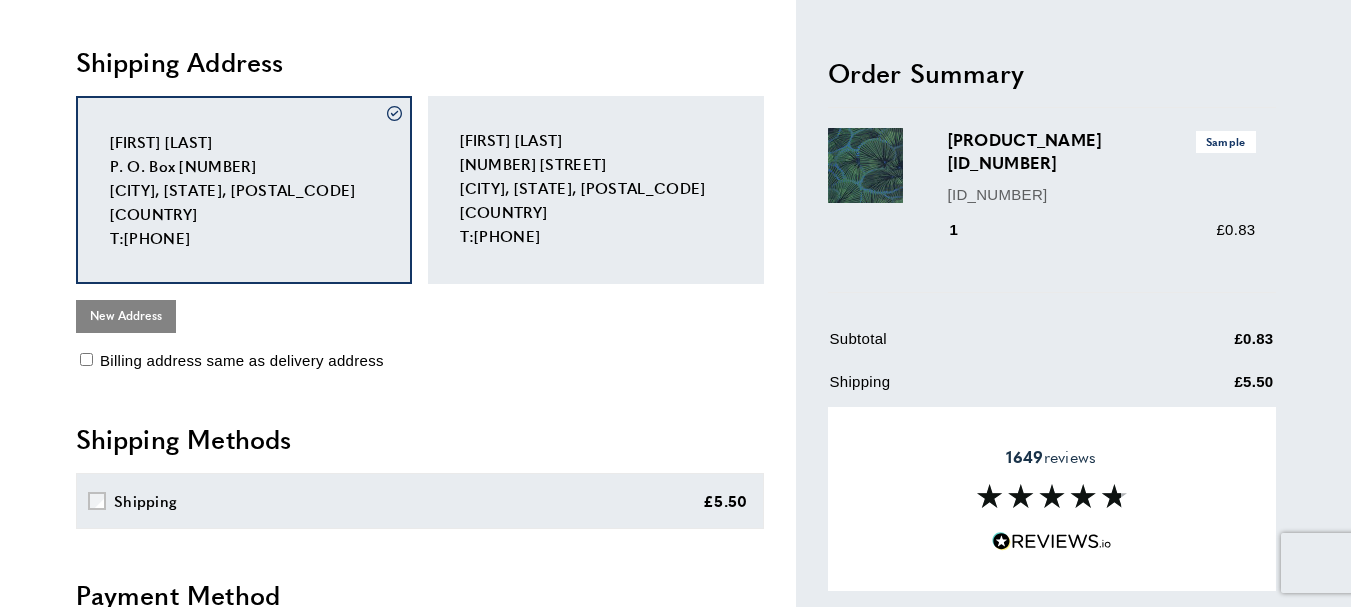click on "New Address" at bounding box center [126, 316] 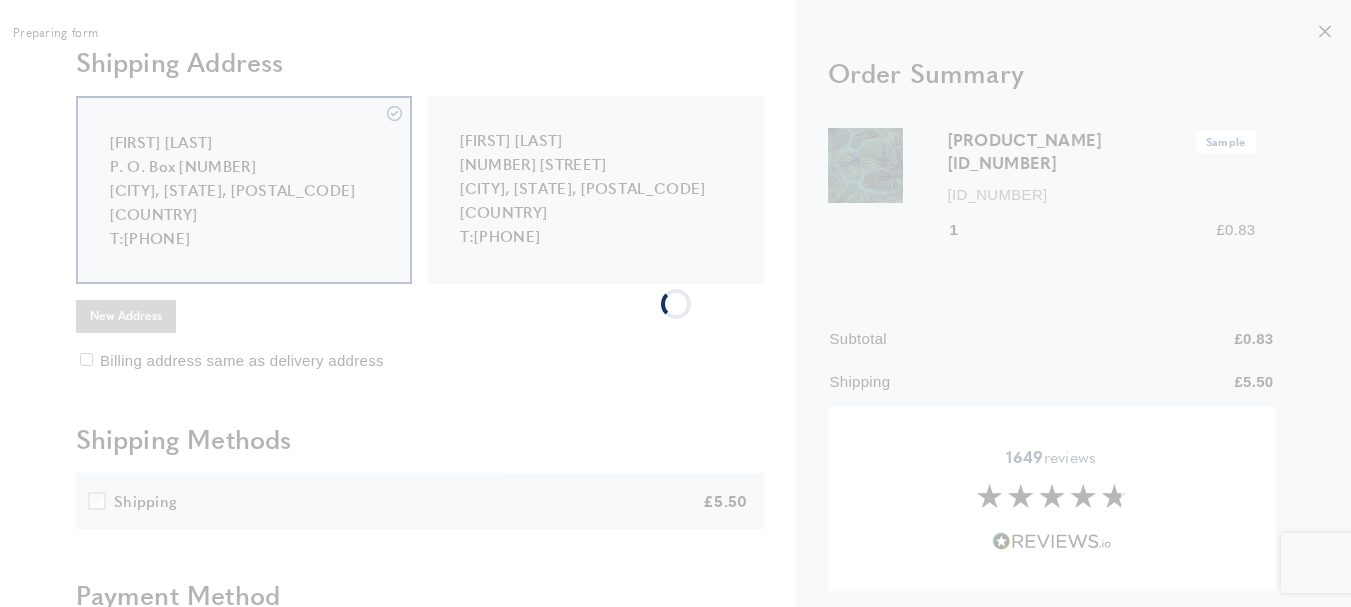type 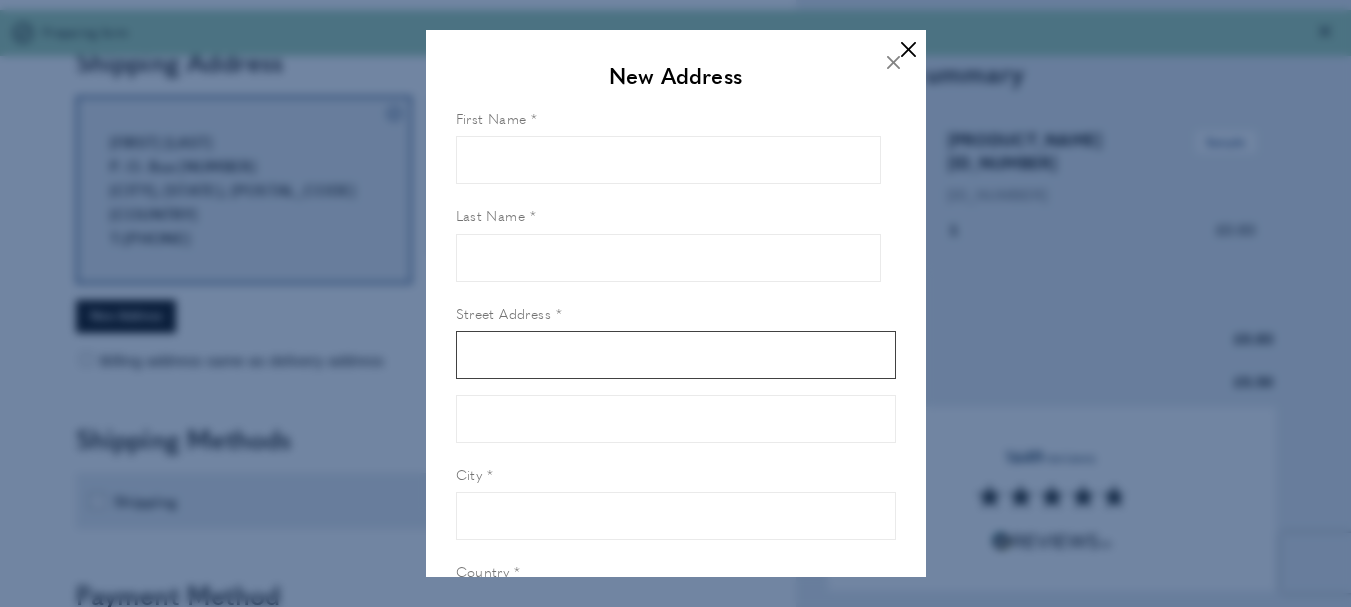click on "Street Address" at bounding box center (676, 355) 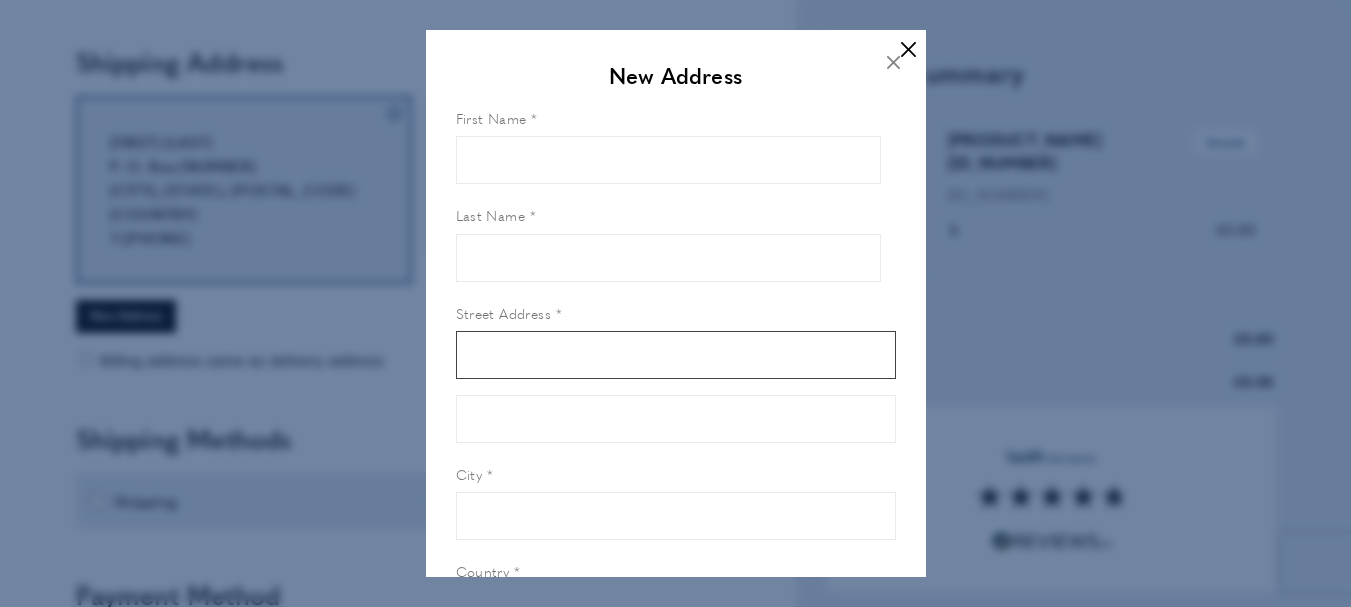 paste on "**********" 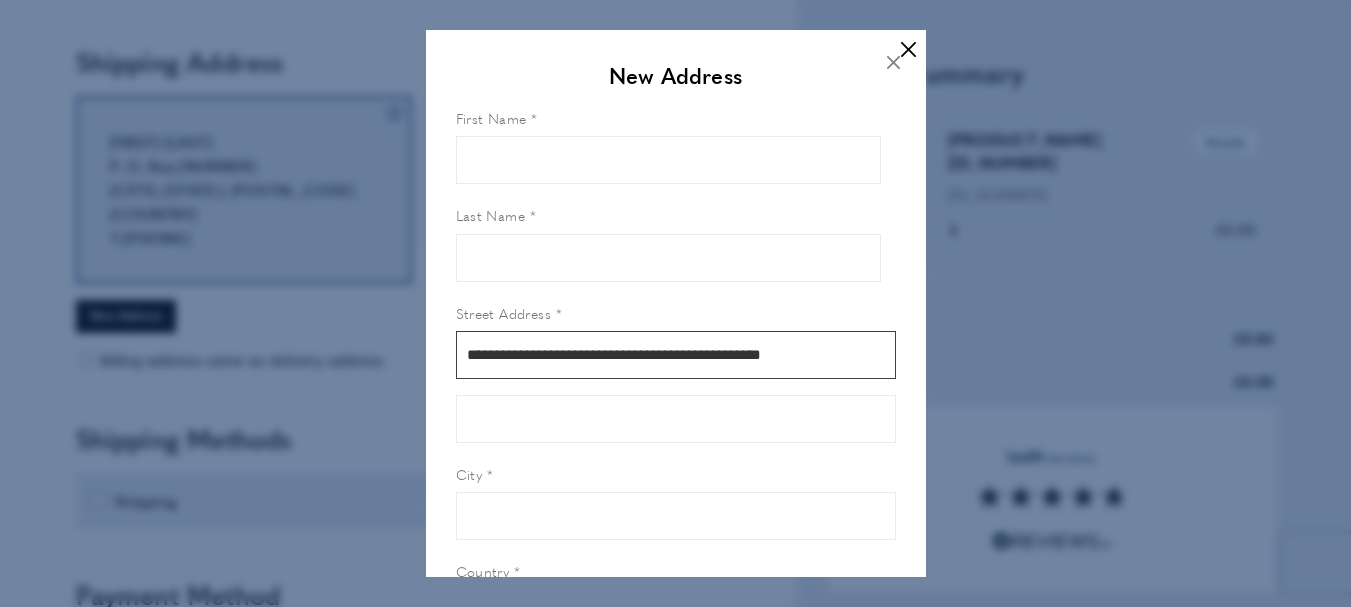 click on "**********" at bounding box center (676, 355) 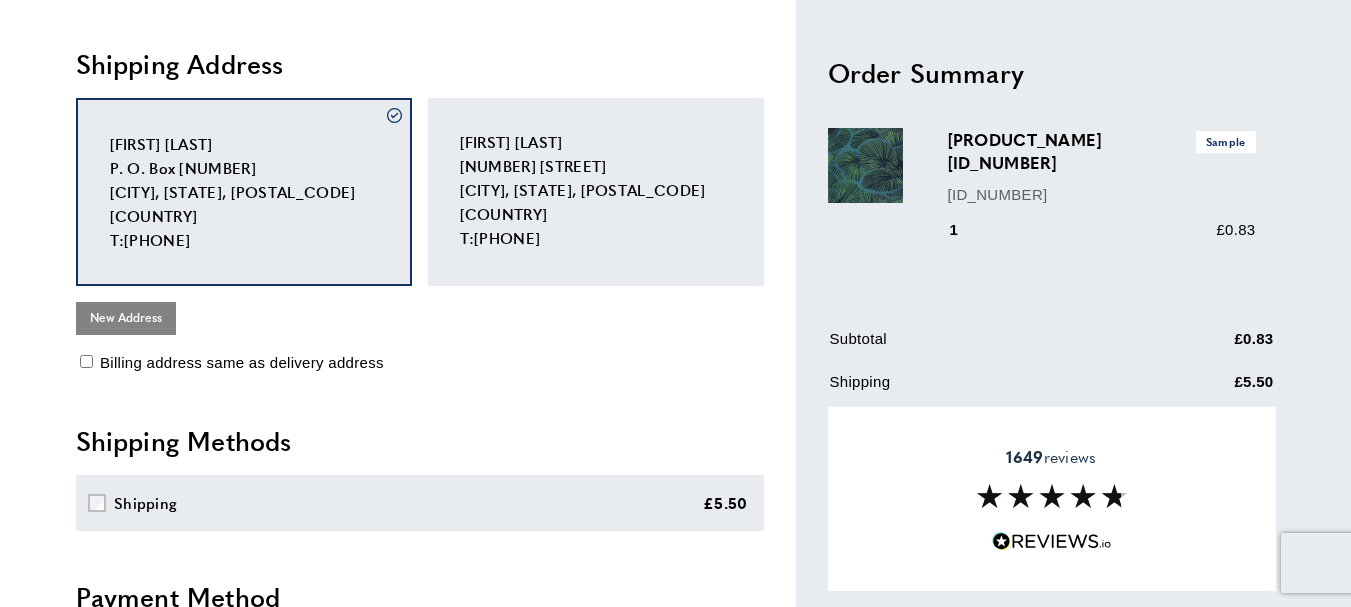scroll, scrollTop: 1, scrollLeft: 0, axis: vertical 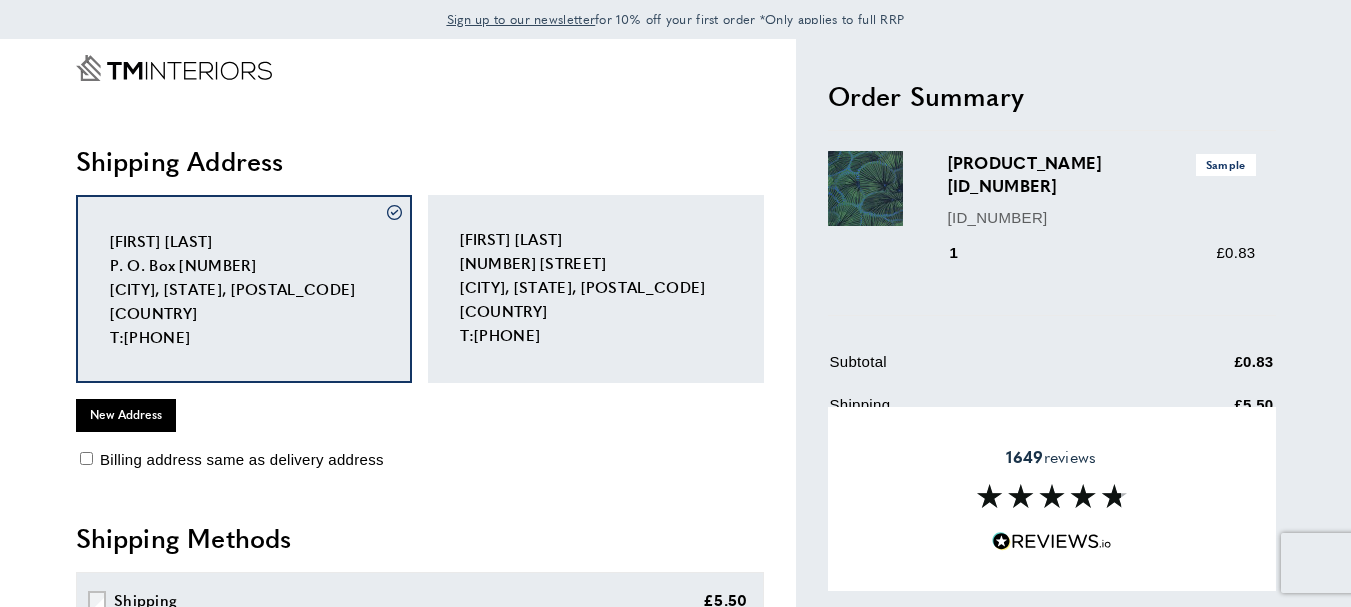 click on "5618664658" at bounding box center (157, 336) 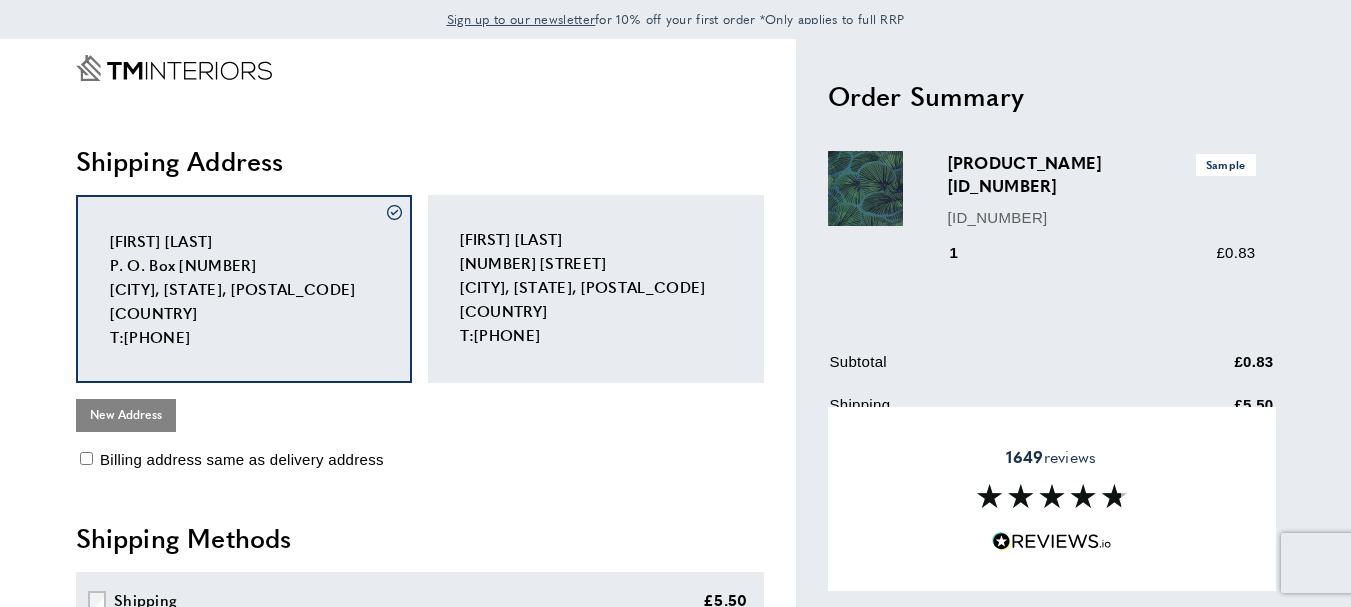 click on "New Address" at bounding box center (126, 415) 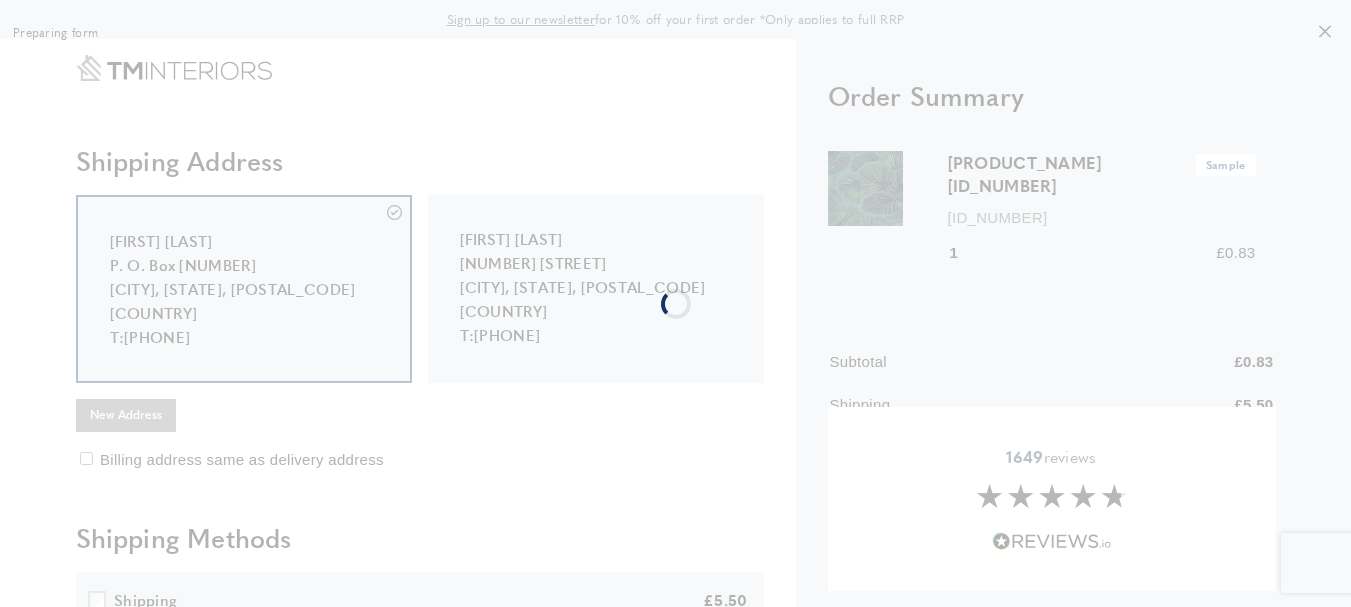 type 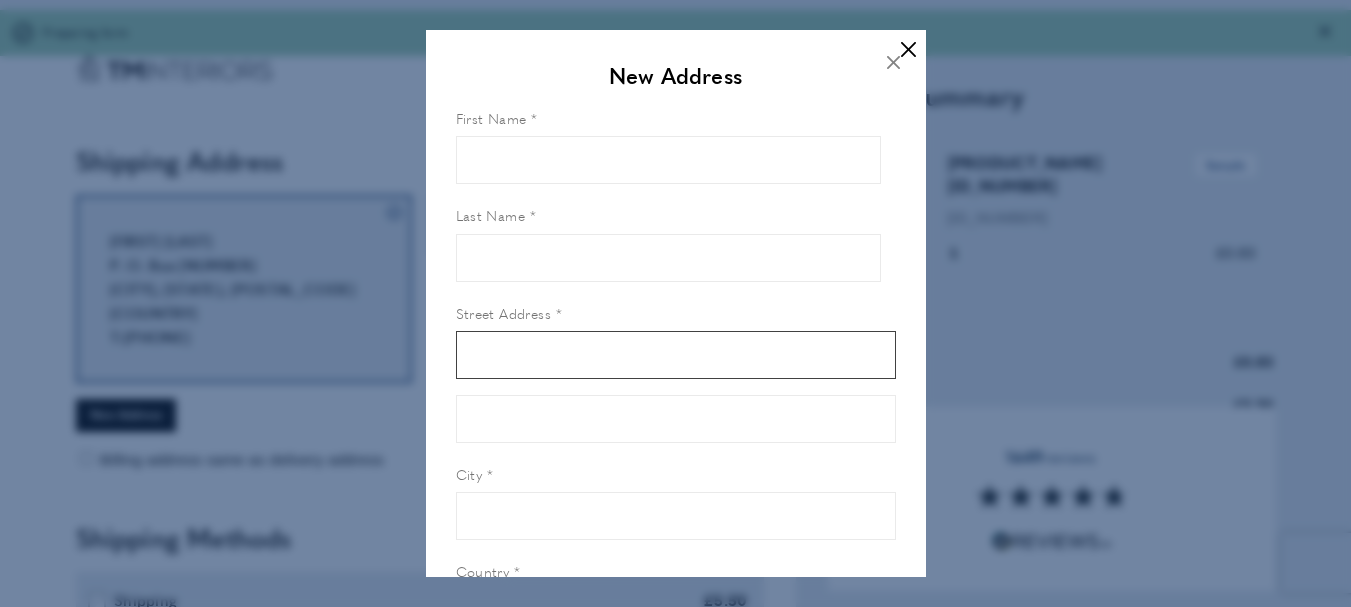 click on "Street Address" at bounding box center (676, 355) 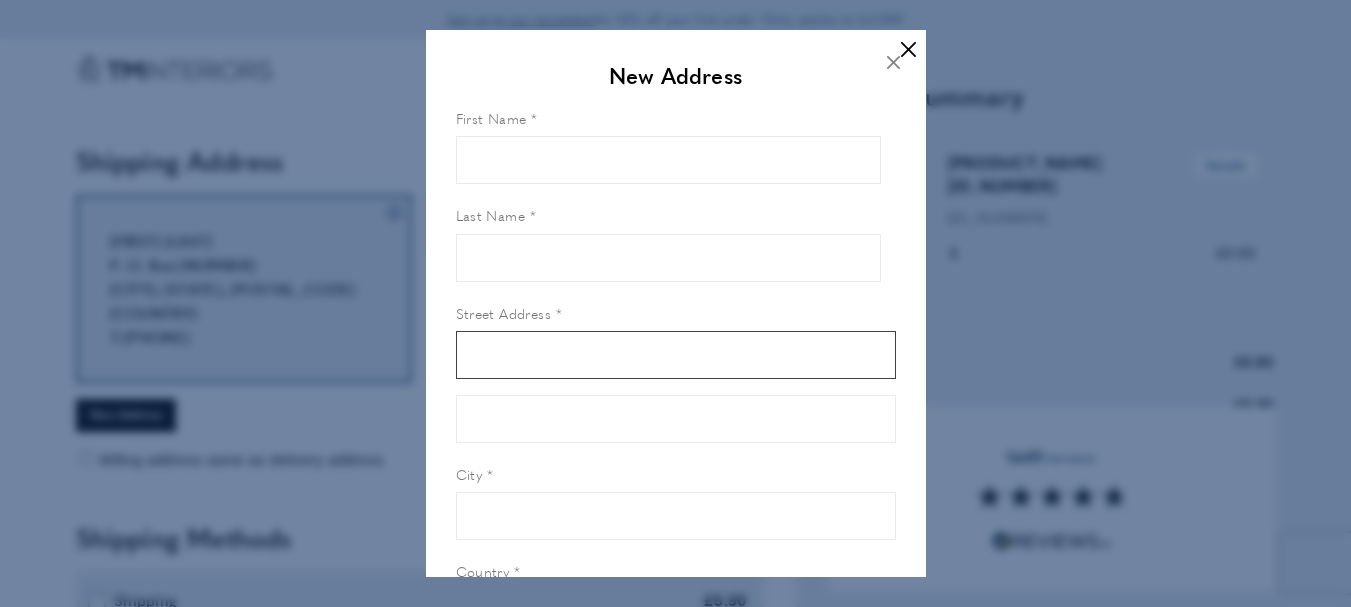 paste on "**********" 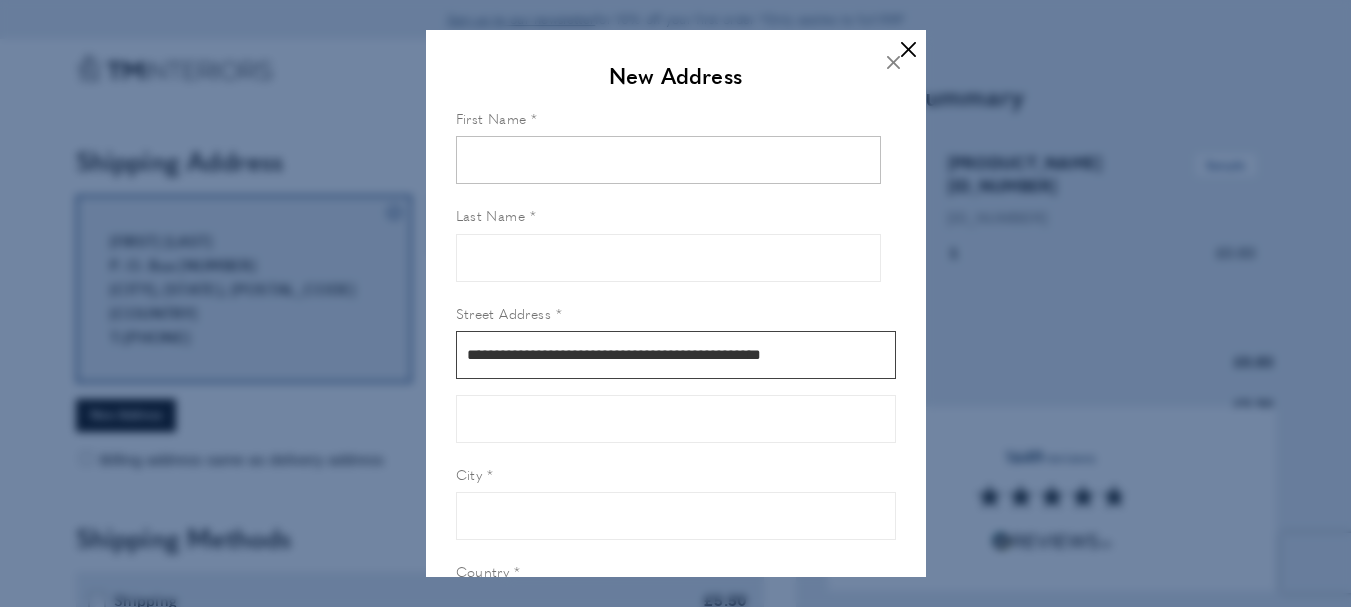 type on "**********" 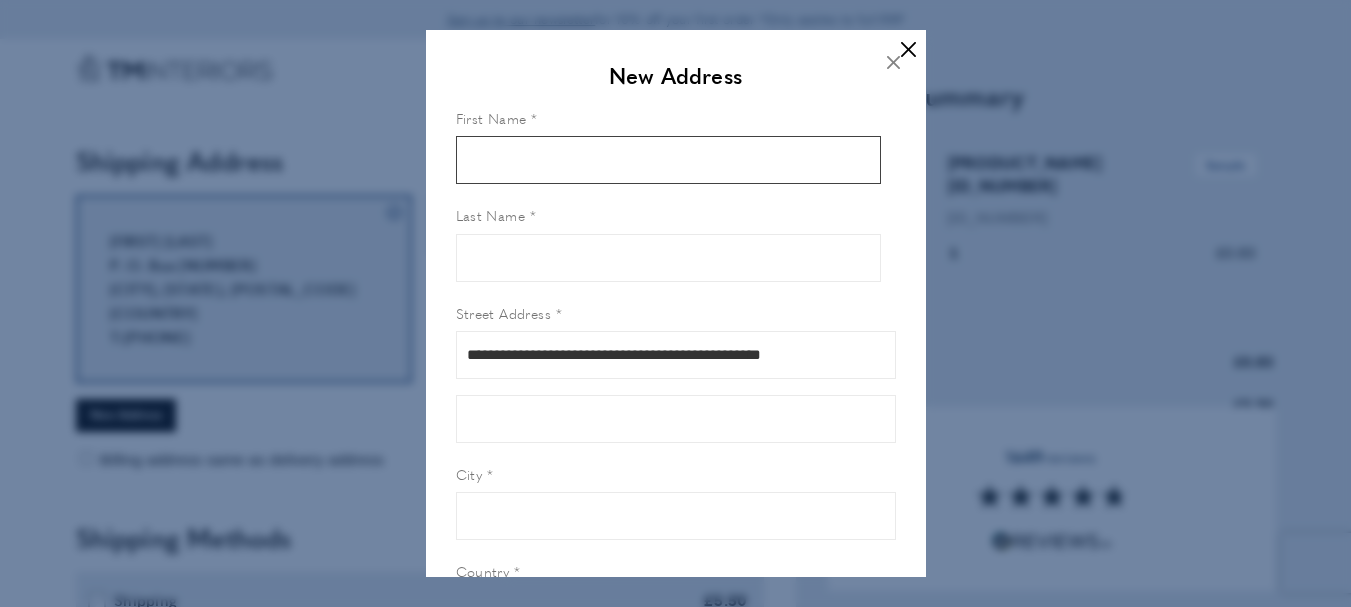 click on "First Name" at bounding box center [668, 160] 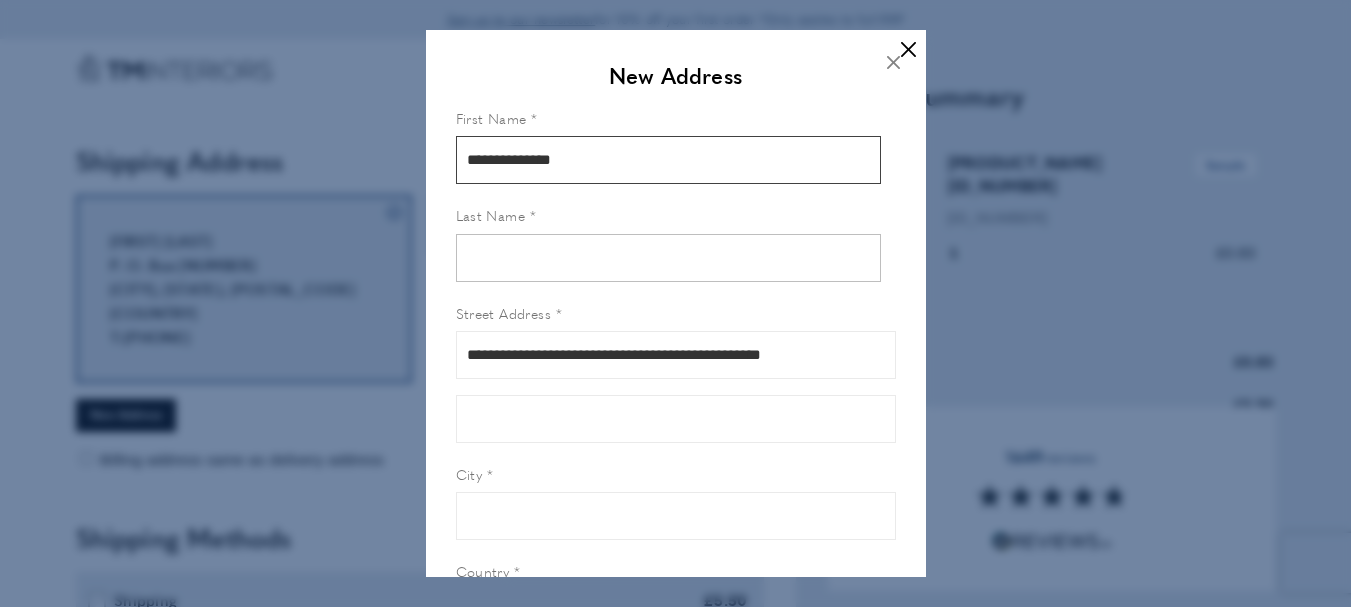 type on "**********" 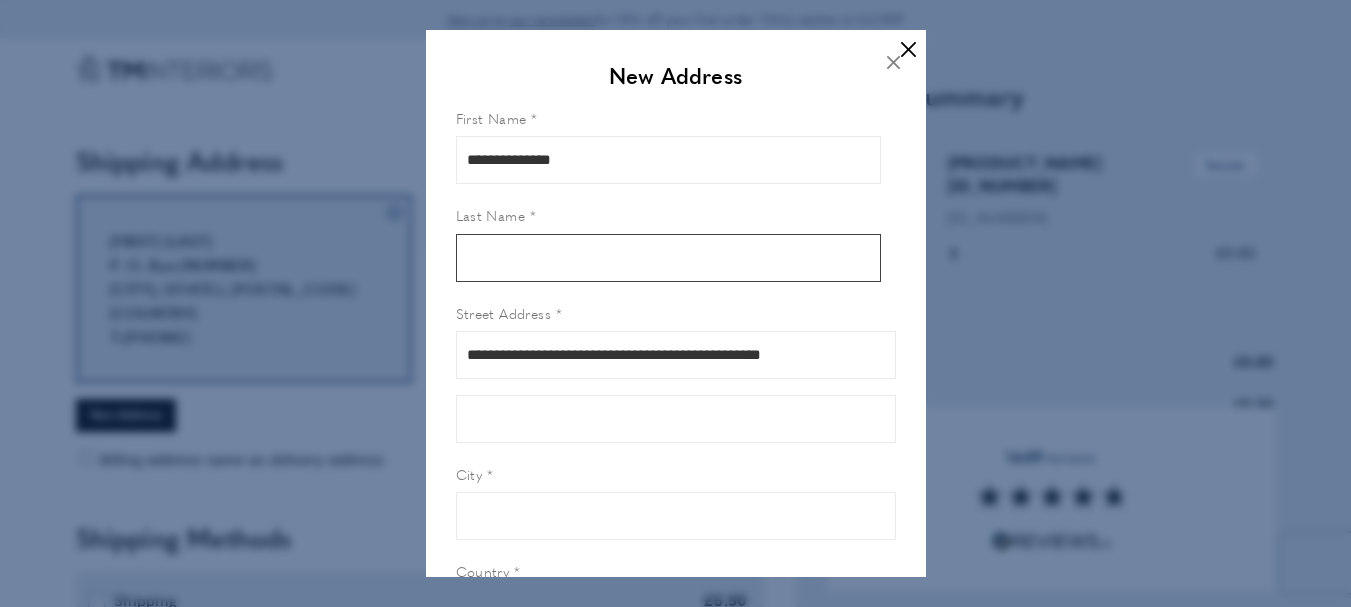 click on "Last Name" at bounding box center (668, 258) 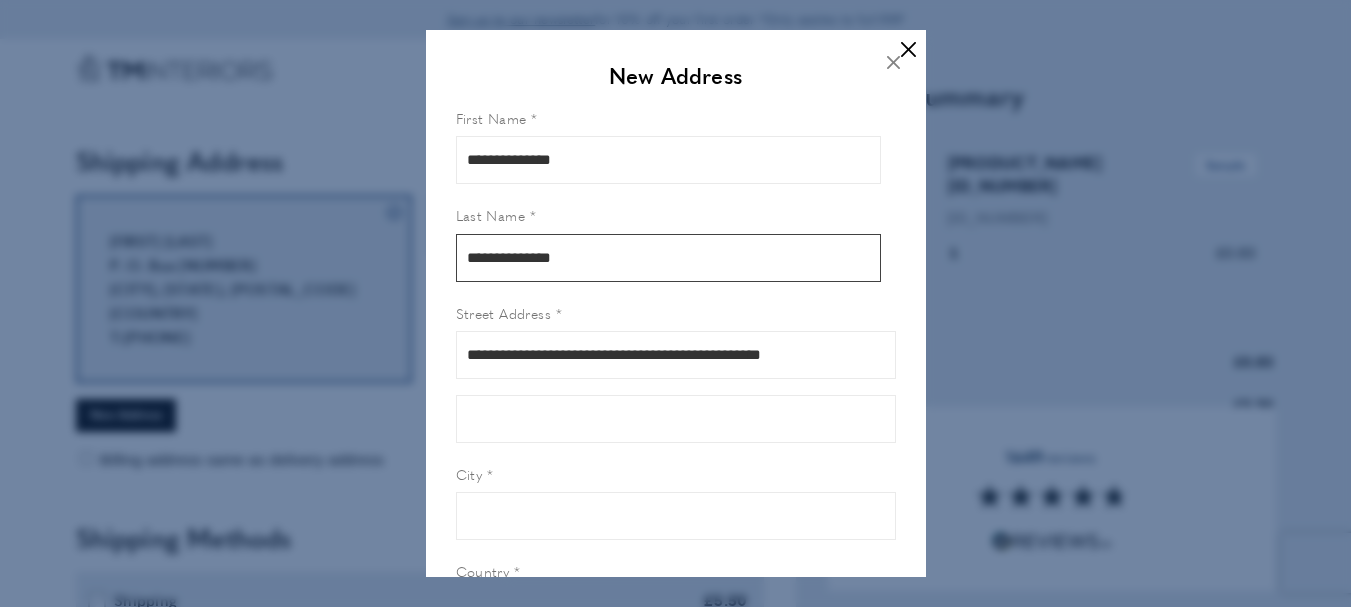 click on "**********" at bounding box center (668, 258) 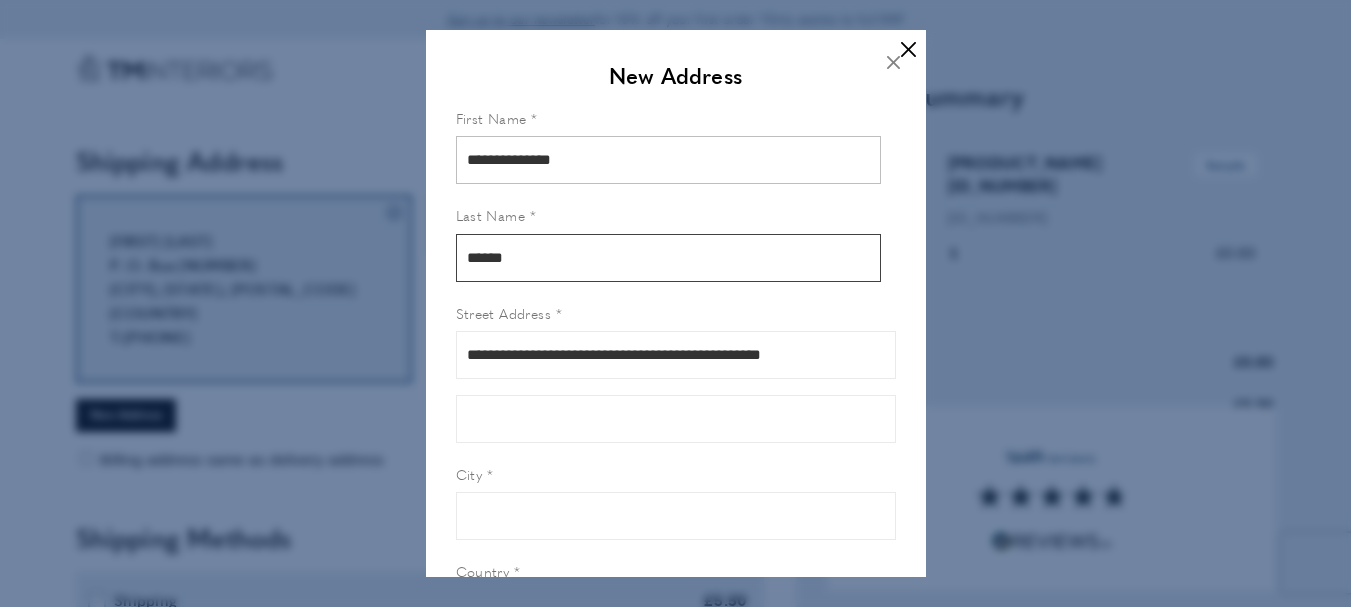 type on "******" 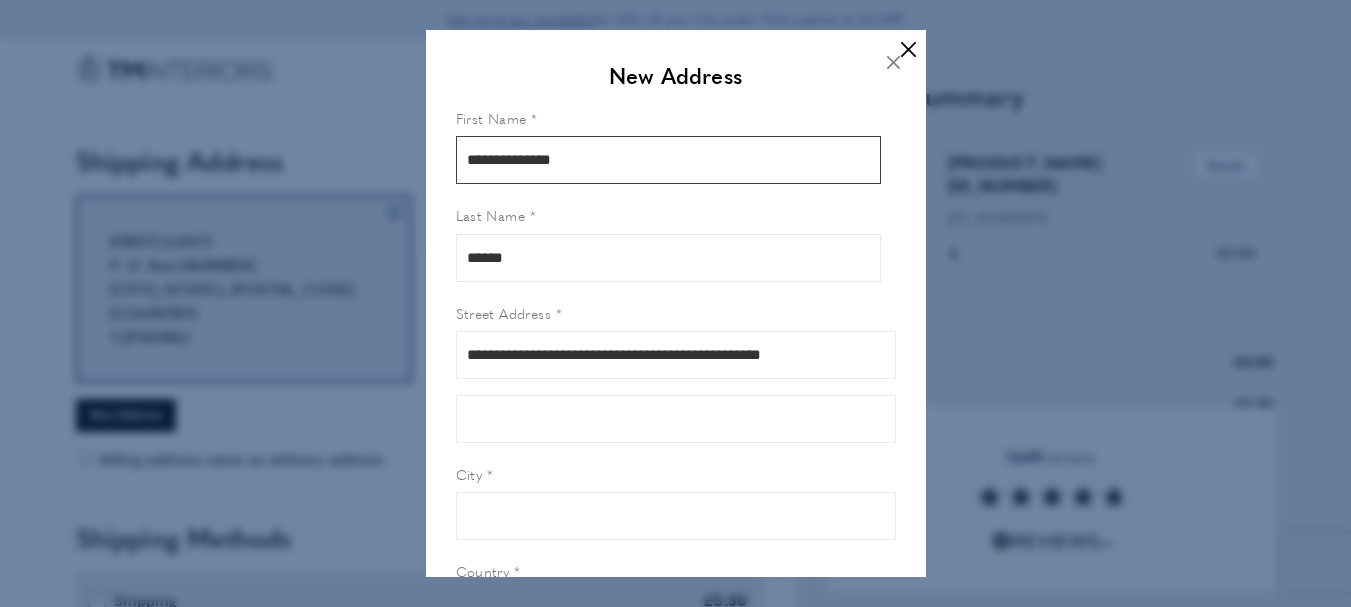 click on "**********" at bounding box center [668, 160] 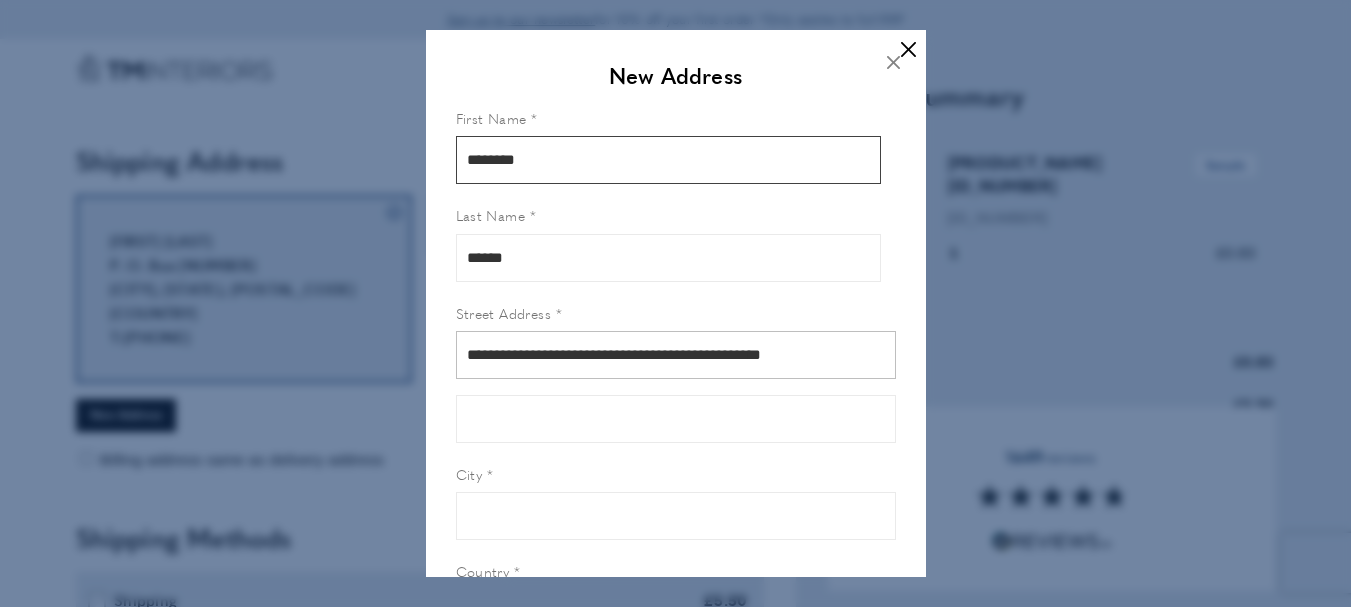 type on "*******" 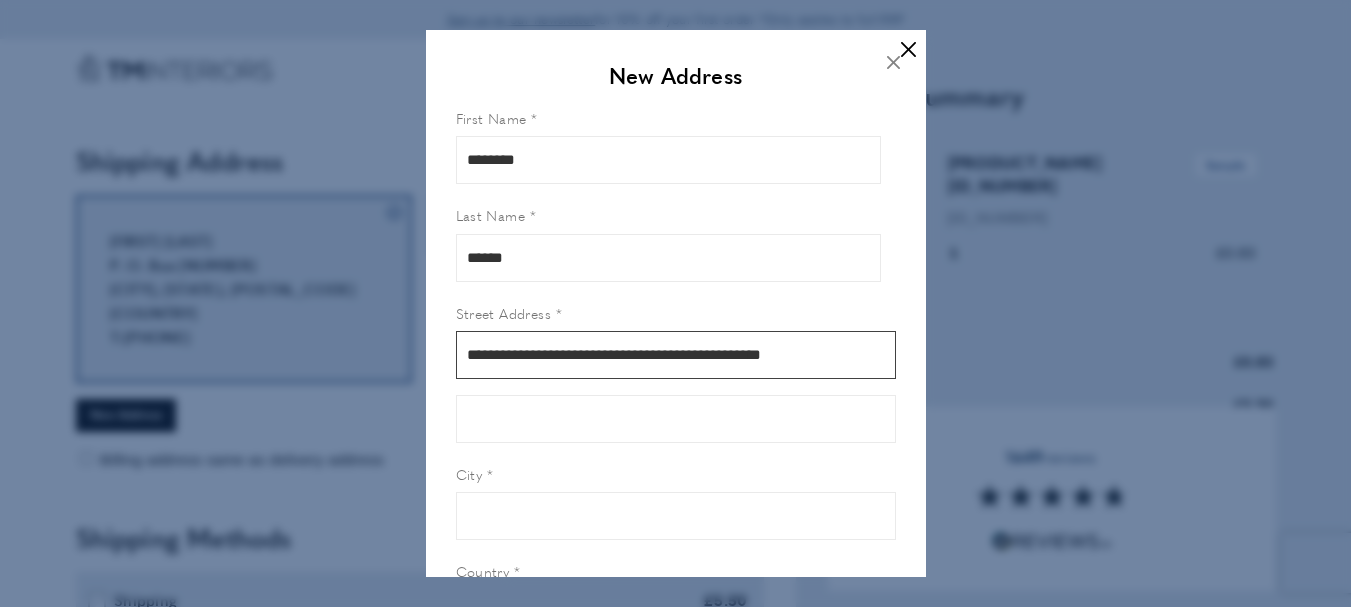 drag, startPoint x: 577, startPoint y: 352, endPoint x: 899, endPoint y: 367, distance: 322.34918 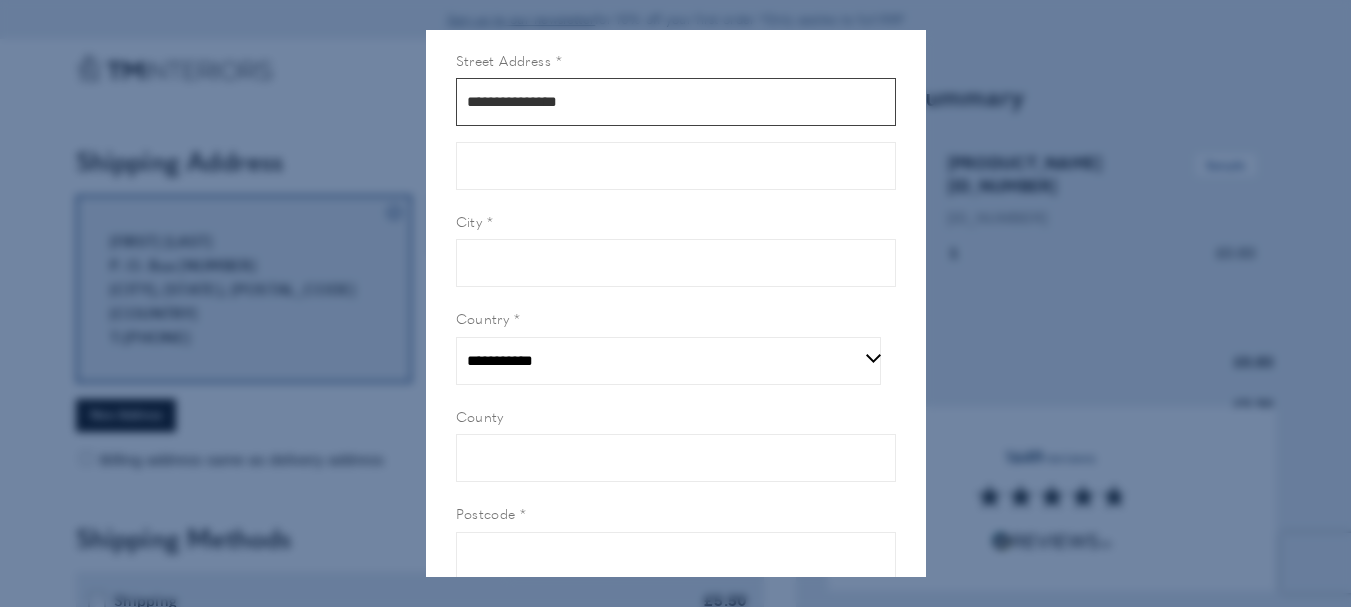 scroll, scrollTop: 300, scrollLeft: 0, axis: vertical 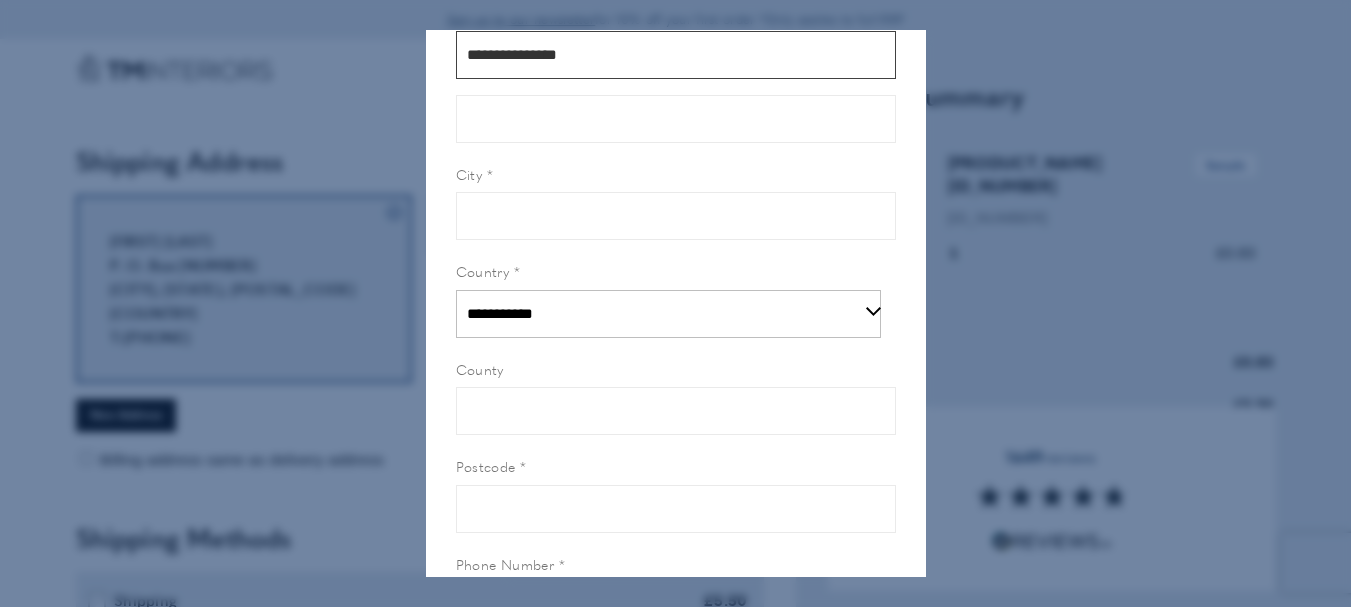type on "**********" 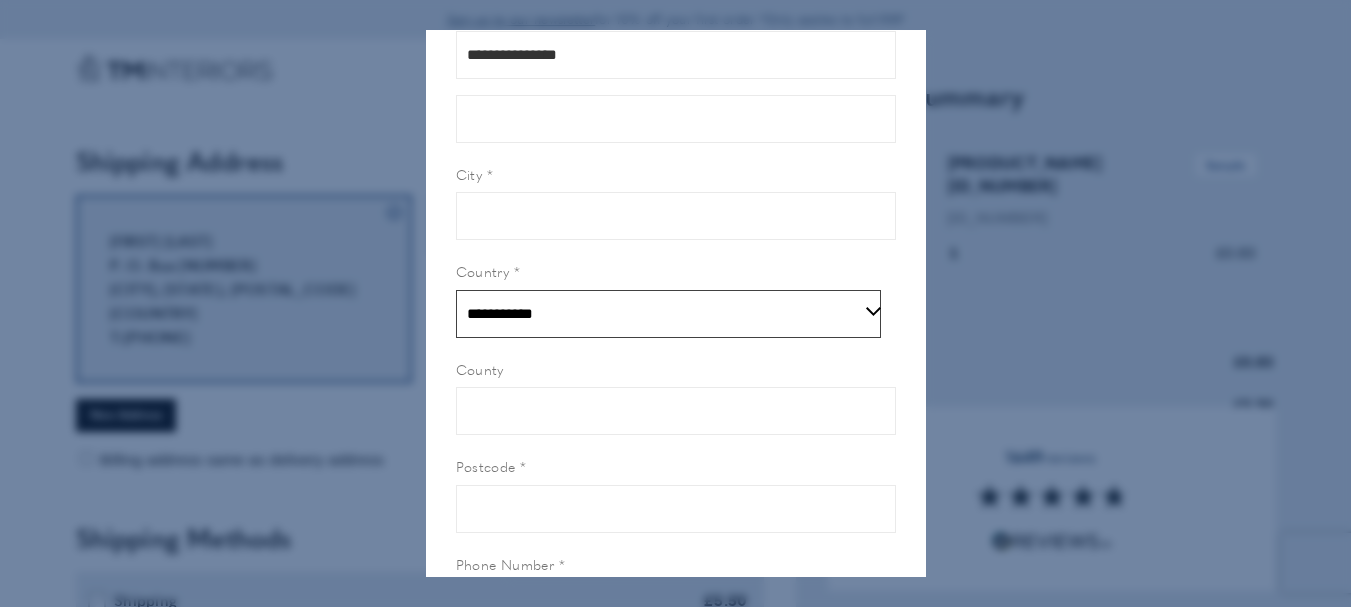 click on "**********" at bounding box center [668, 314] 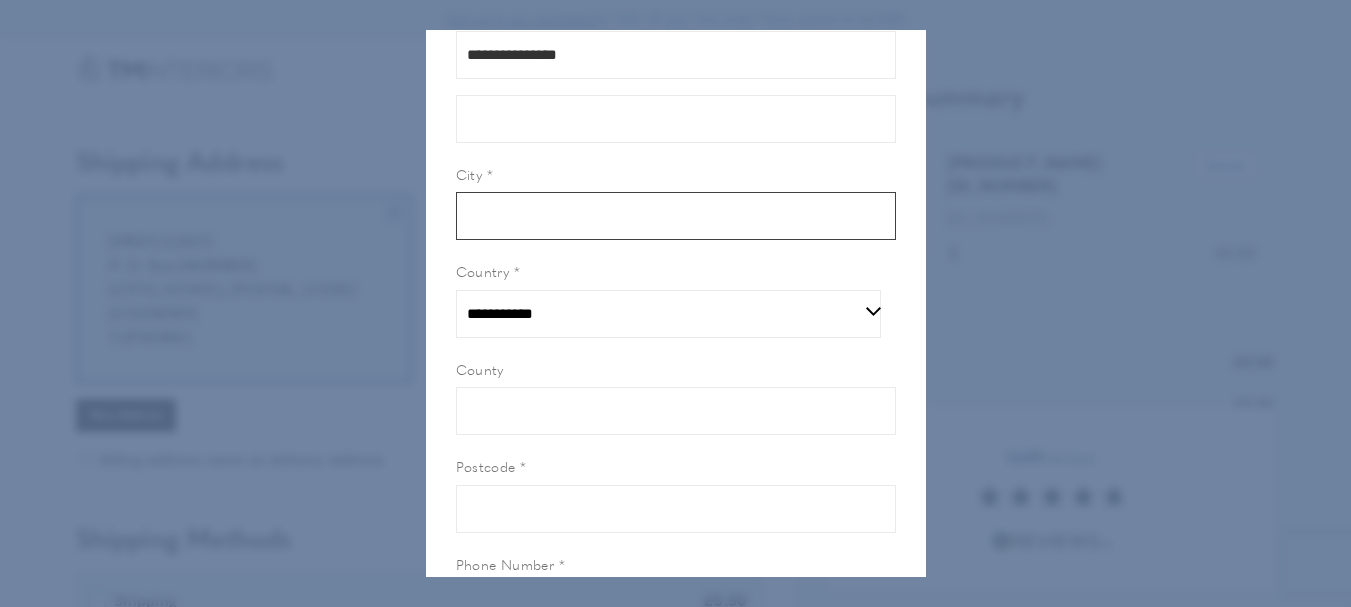click on "City" at bounding box center (676, 216) 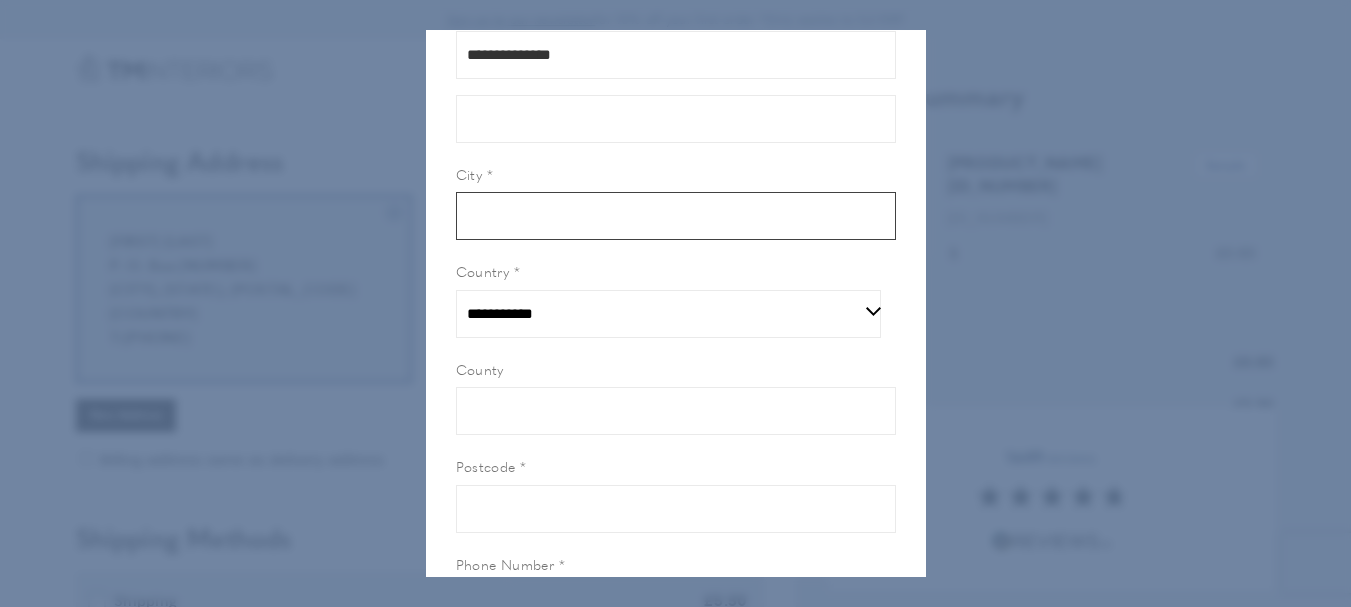 paste on "**********" 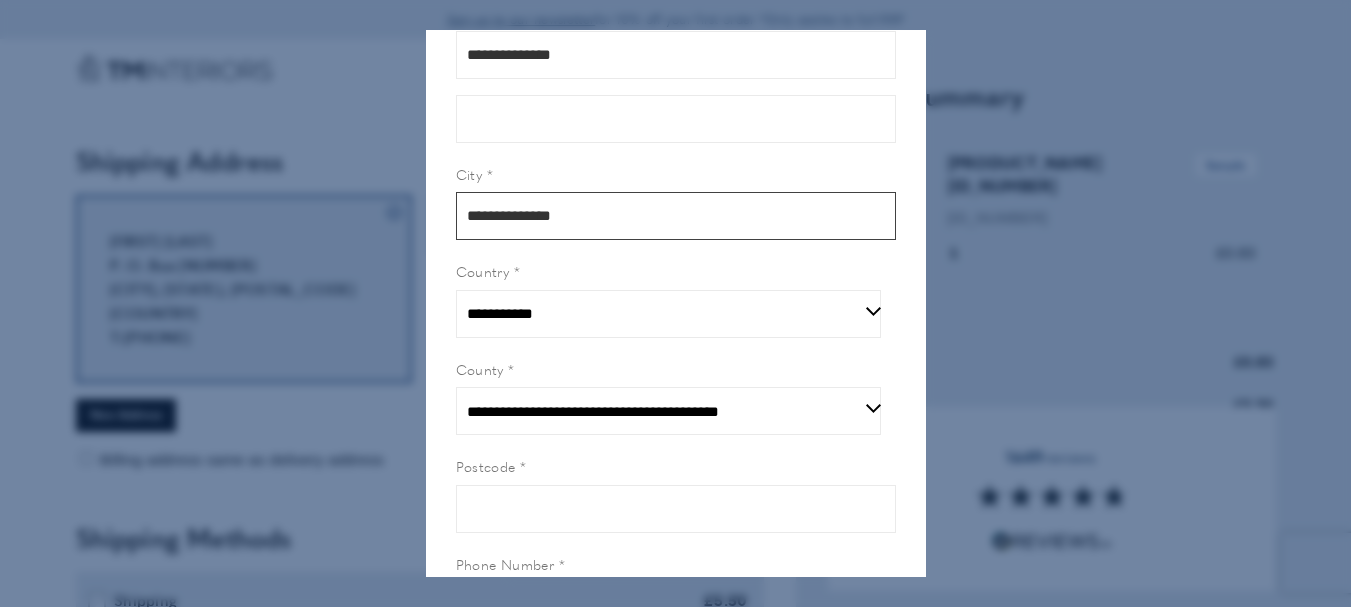 type on "**********" 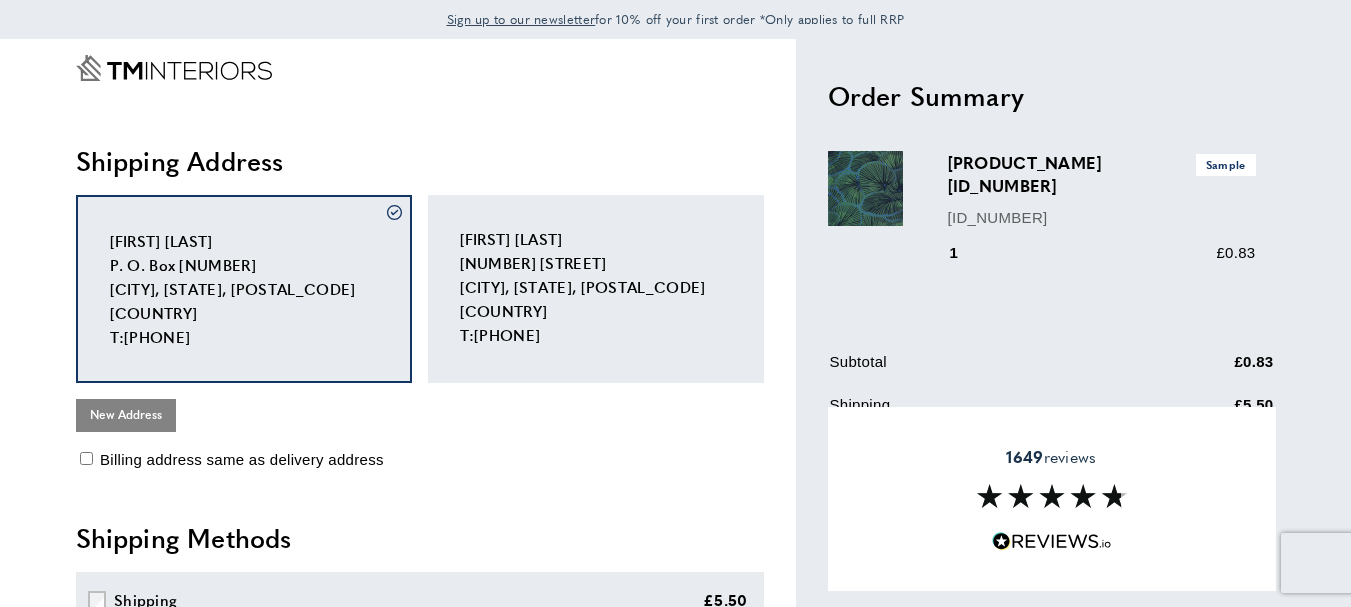 scroll, scrollTop: 0, scrollLeft: 0, axis: both 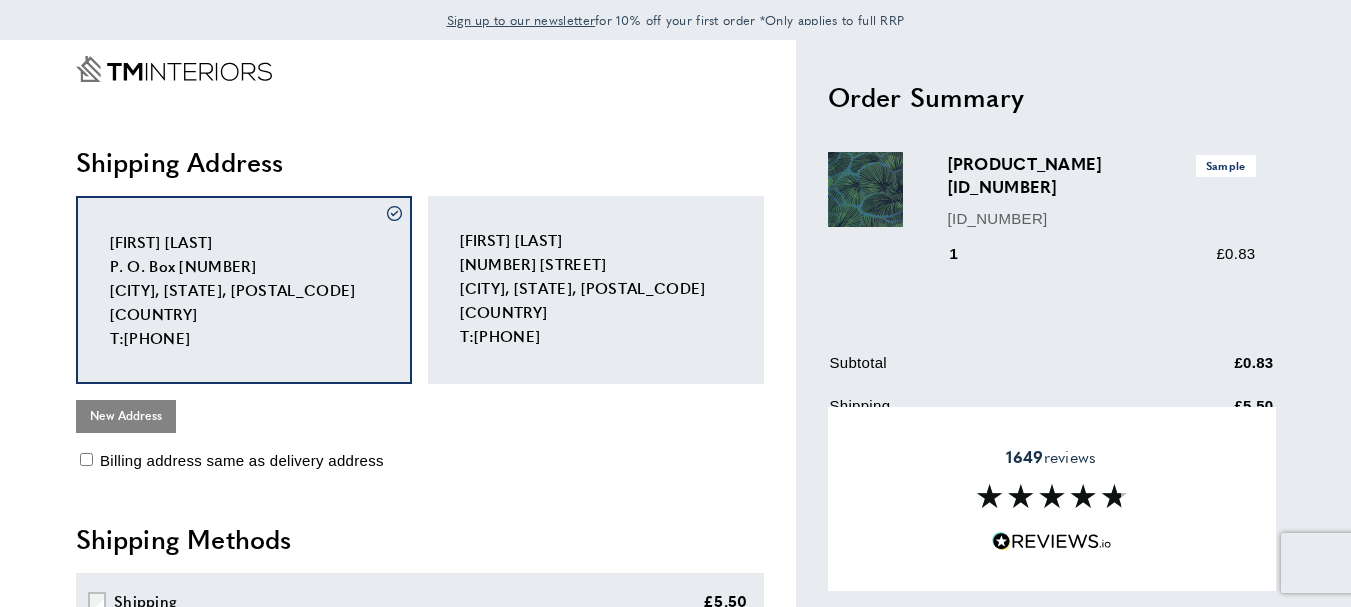 click on "New Address" at bounding box center (126, 416) 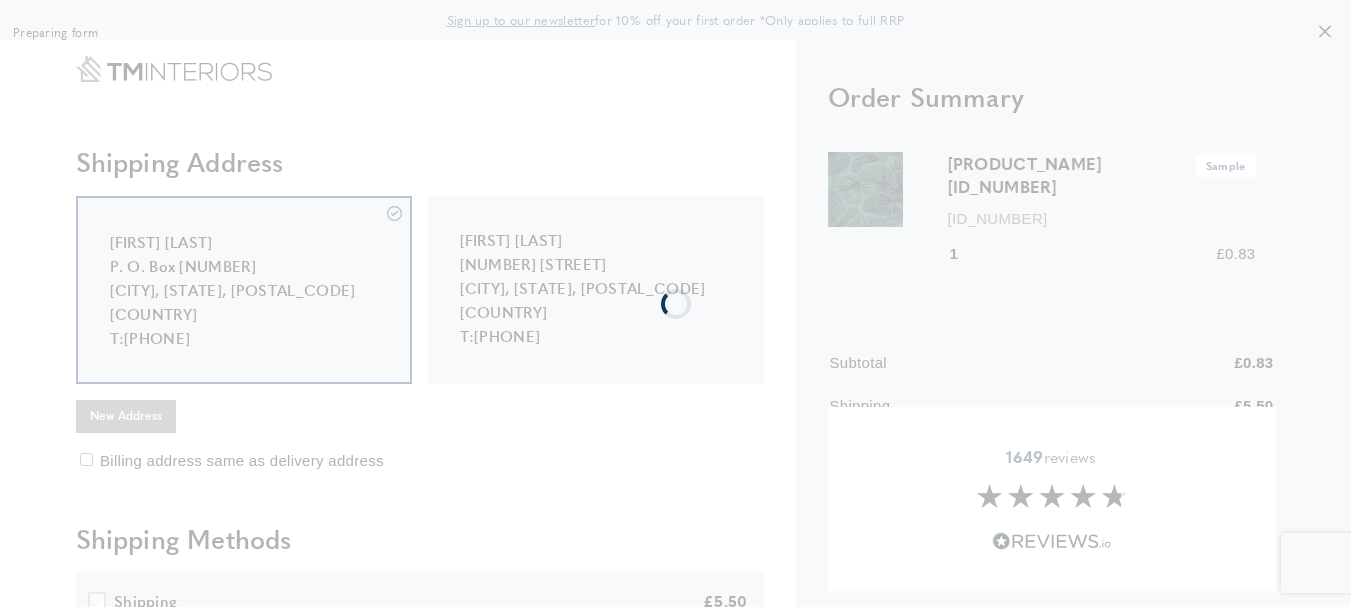 type 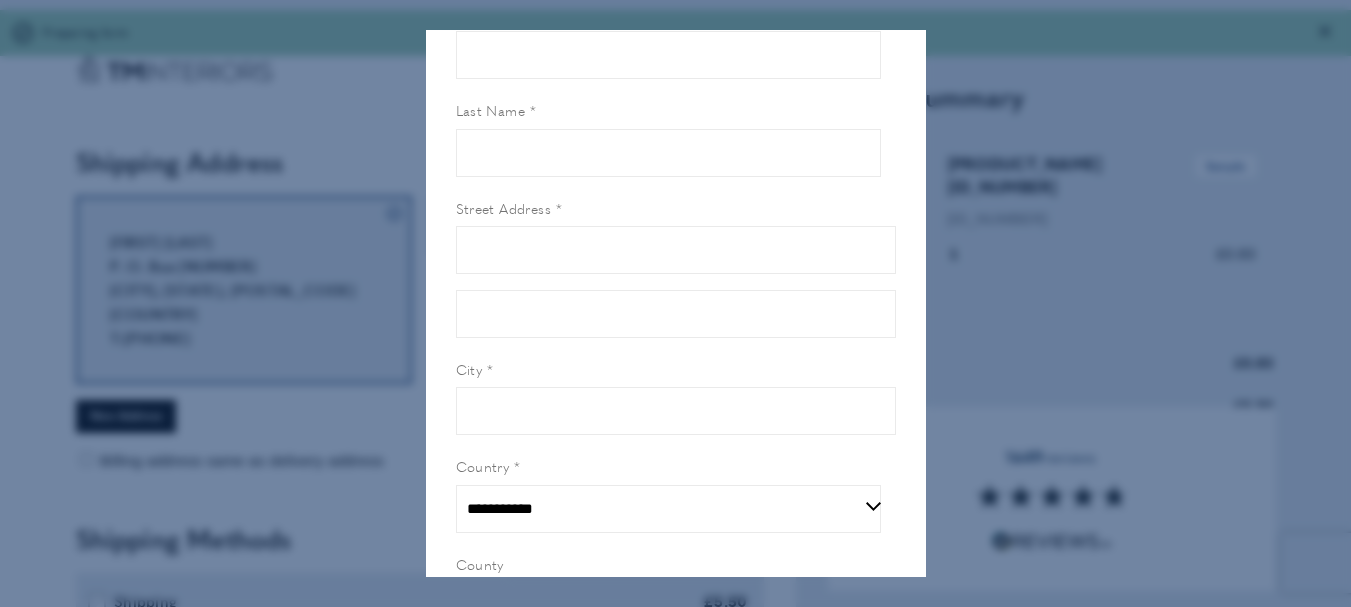 scroll, scrollTop: 400, scrollLeft: 0, axis: vertical 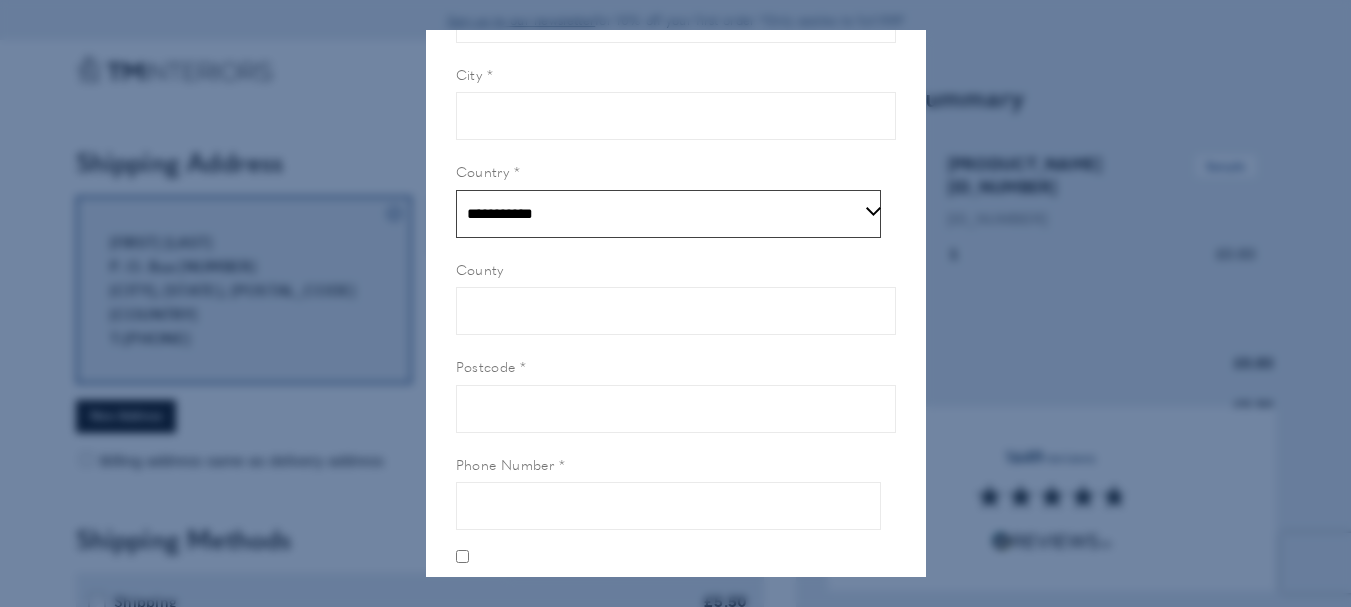 click on "**********" at bounding box center [668, 214] 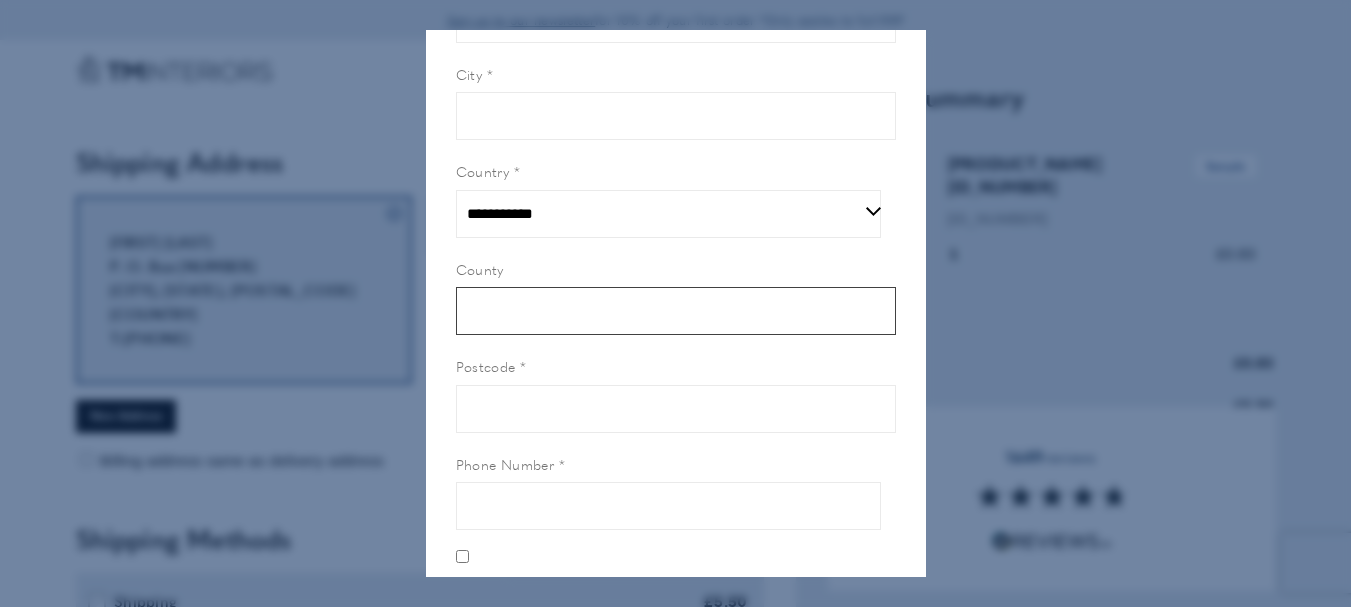 click on "County" at bounding box center (676, 311) 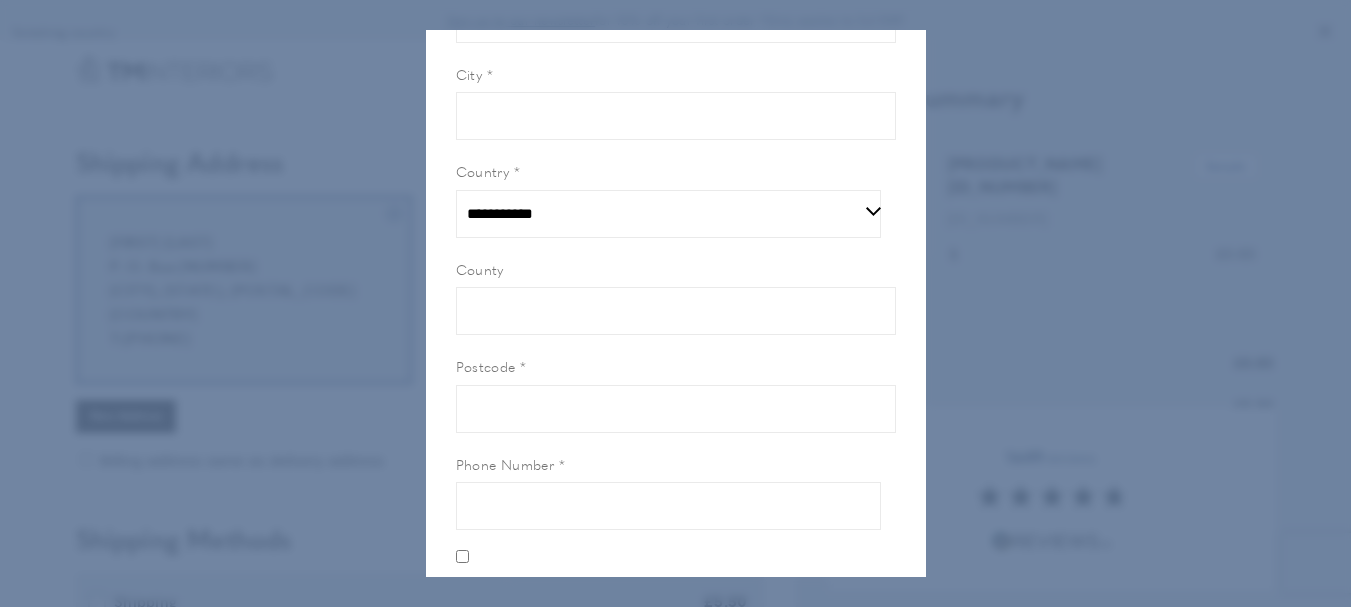 type 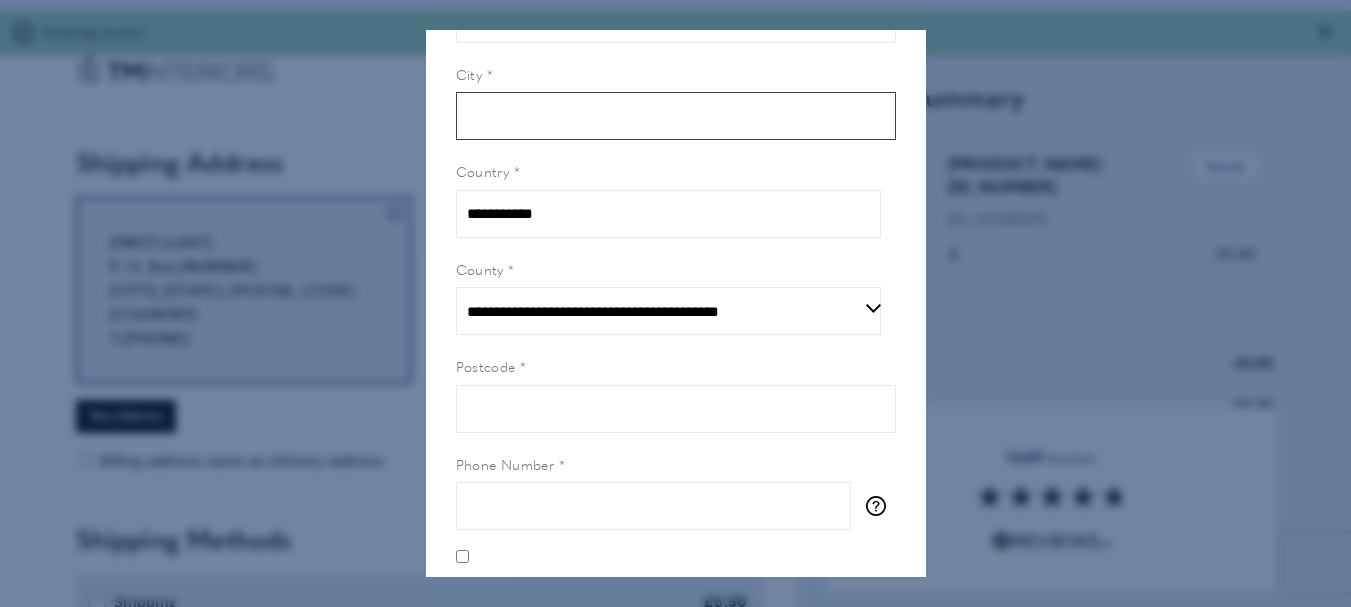 click on "City" at bounding box center [676, 116] 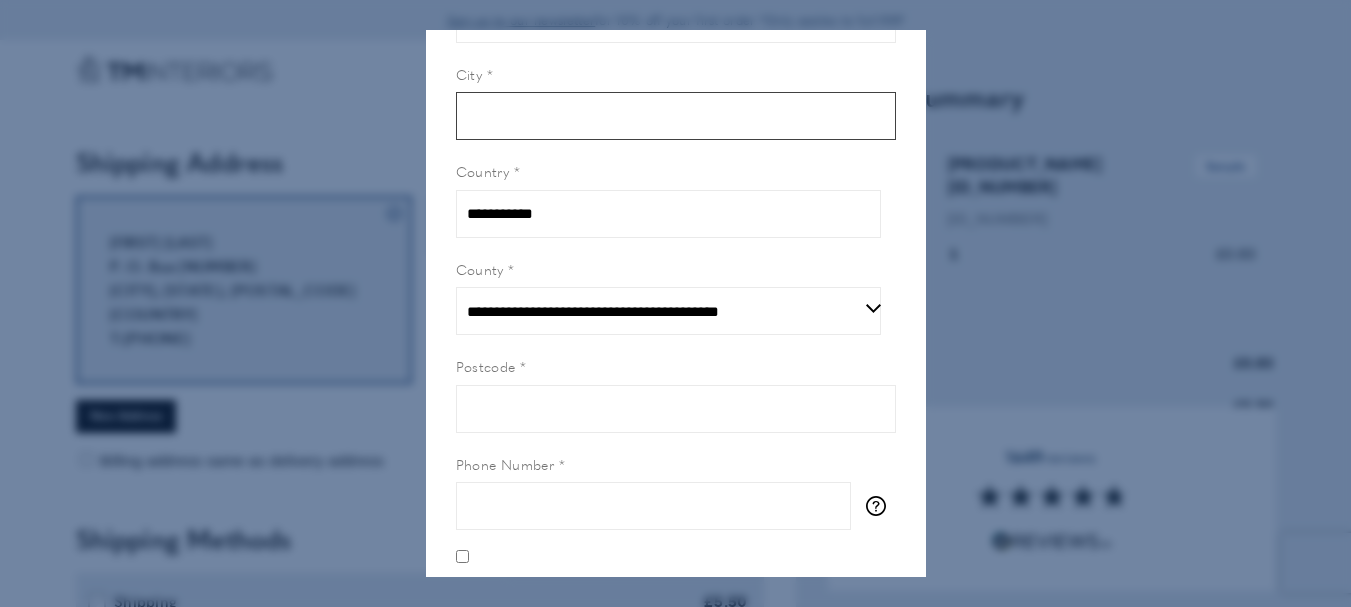 paste on "**********" 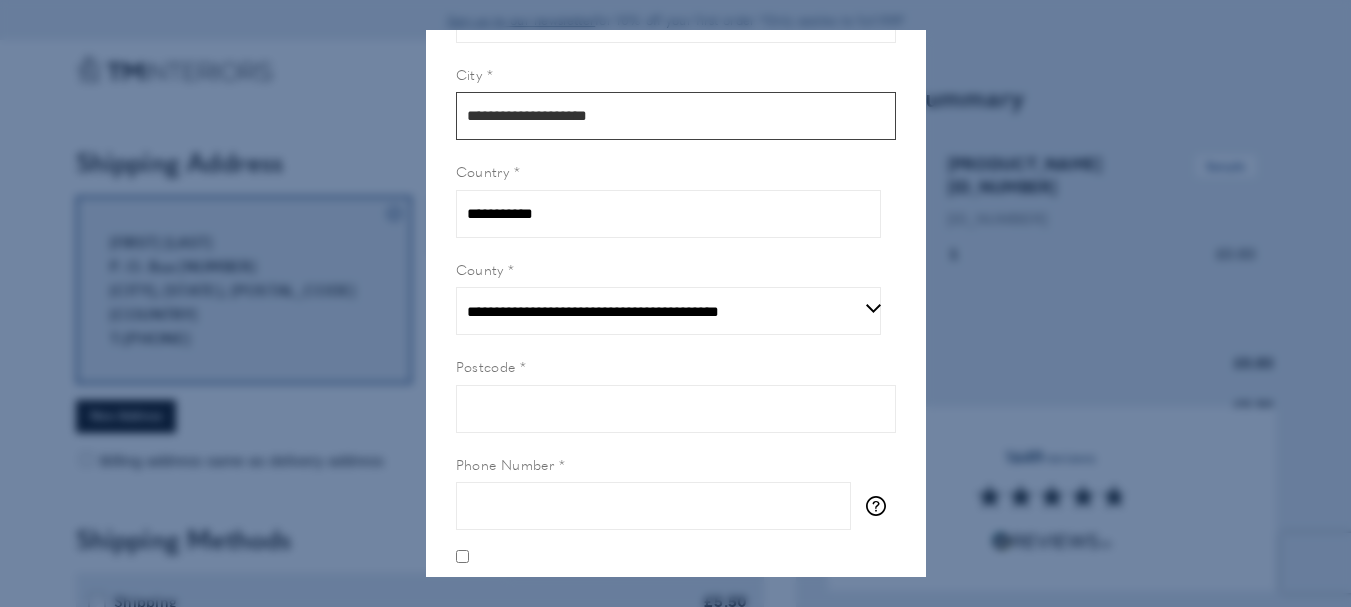 click on "**********" at bounding box center (676, 116) 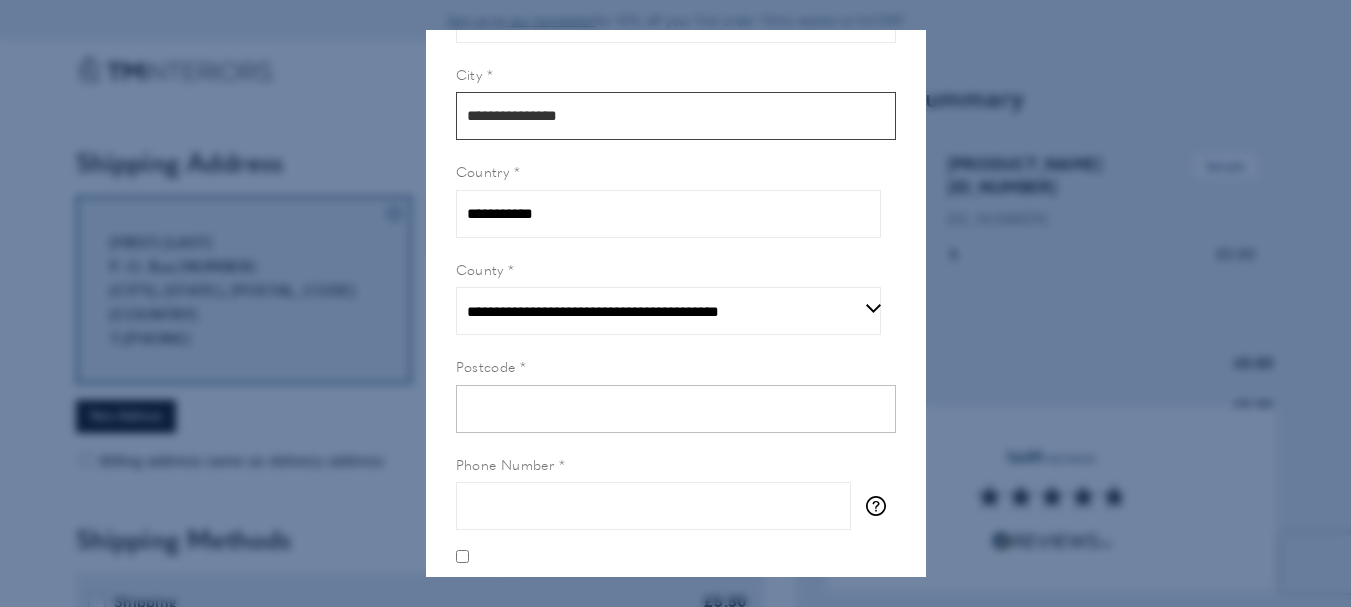 type on "**********" 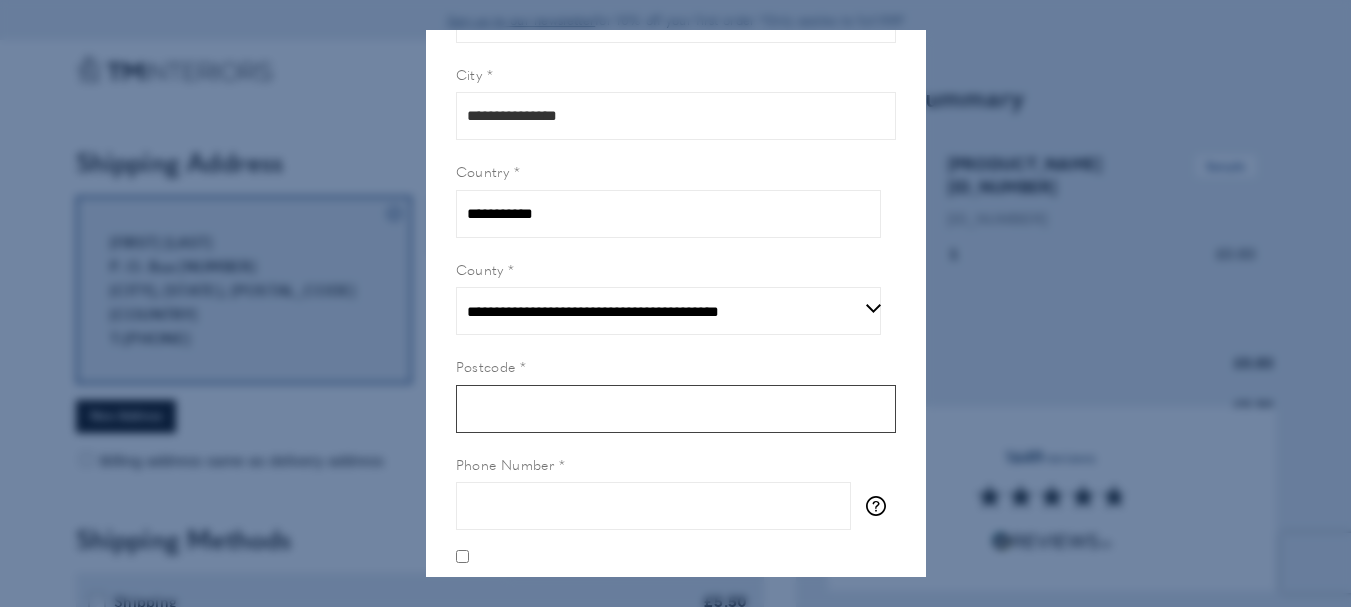 click on "Postcode" at bounding box center (676, 409) 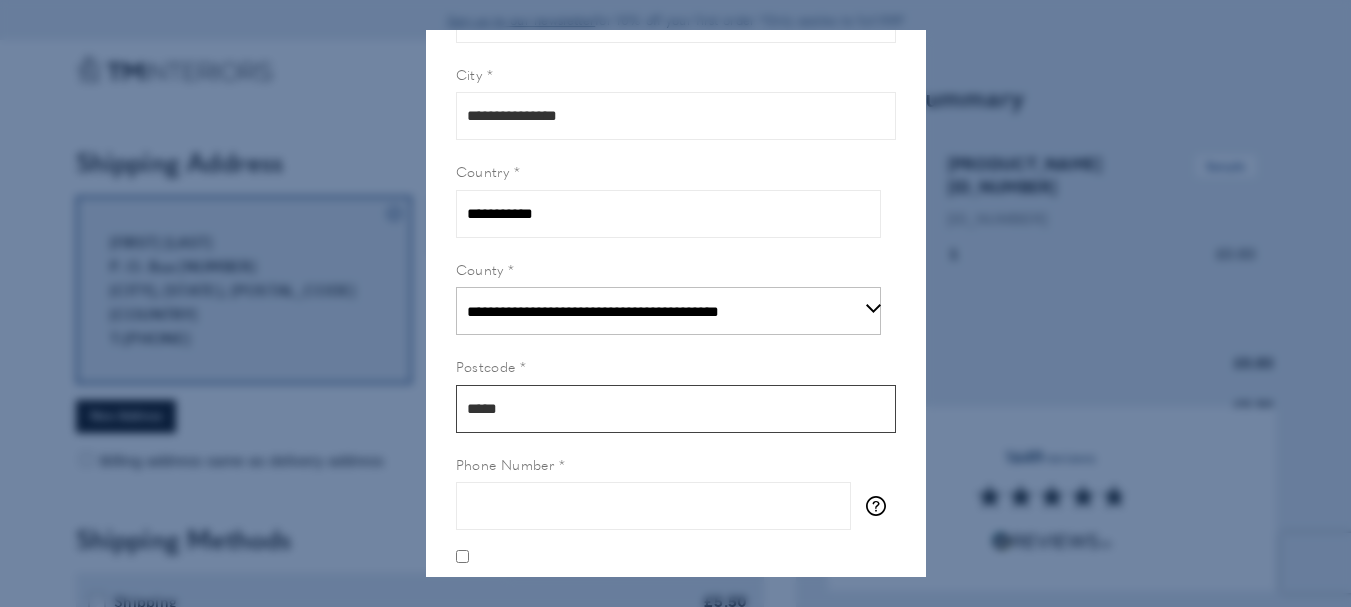 type on "*****" 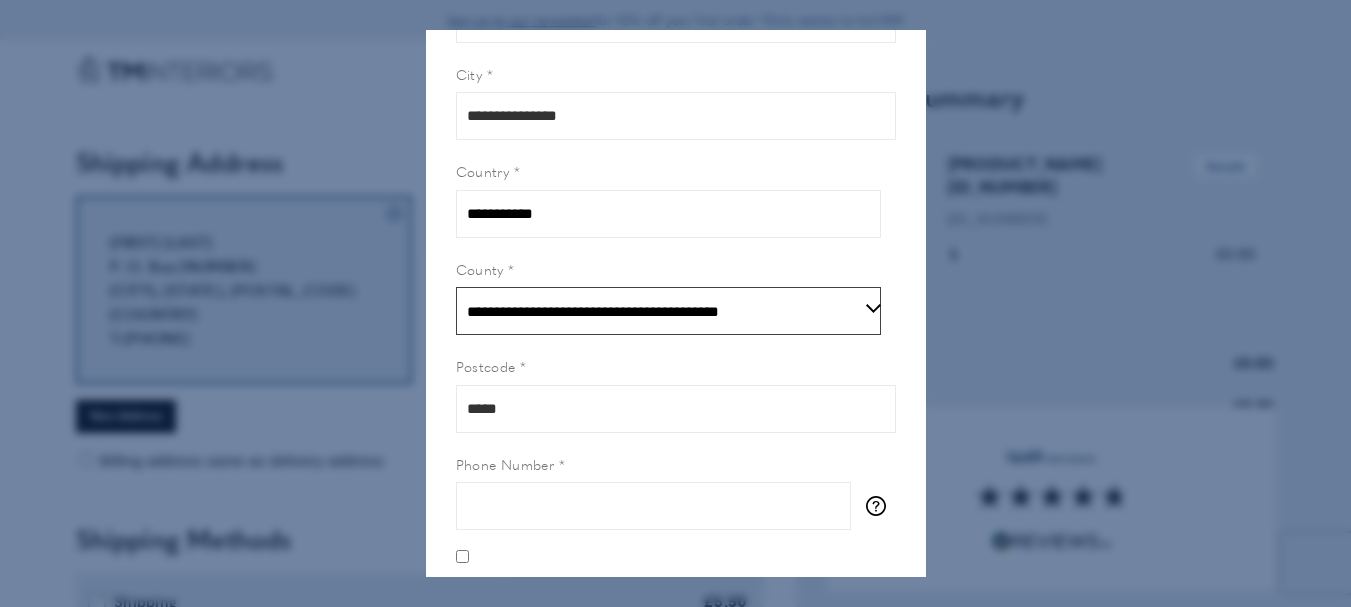click on "**********" at bounding box center (668, 311) 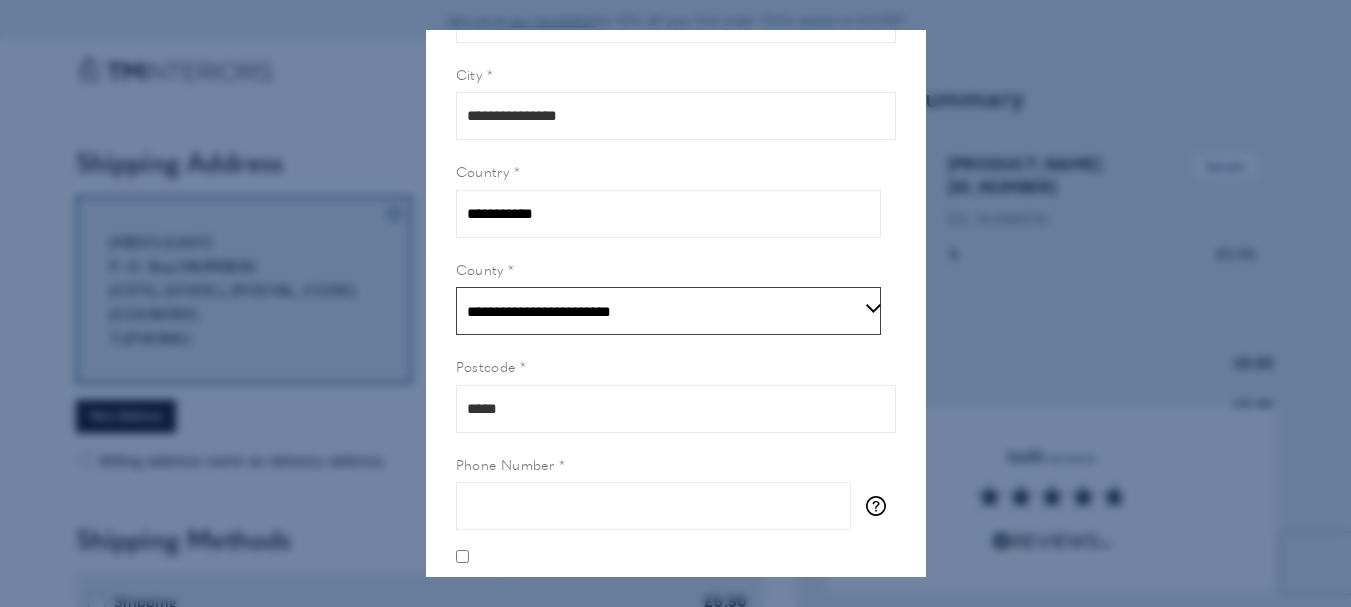 click on "**********" at bounding box center (668, 311) 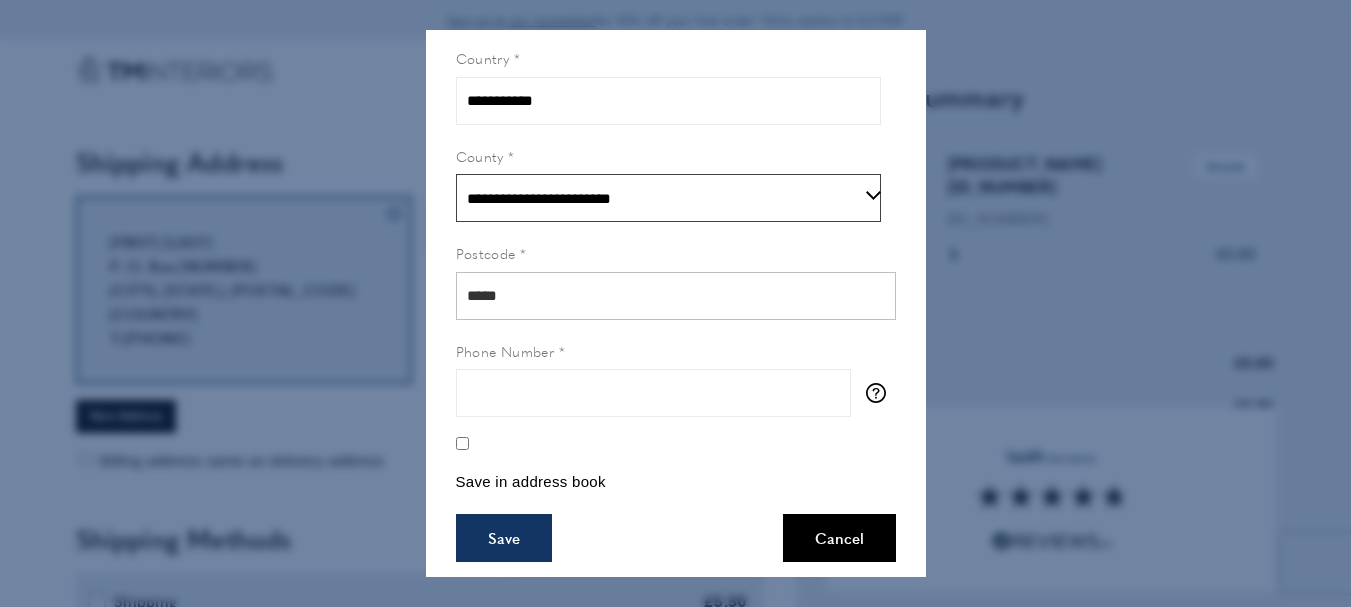 scroll, scrollTop: 528, scrollLeft: 0, axis: vertical 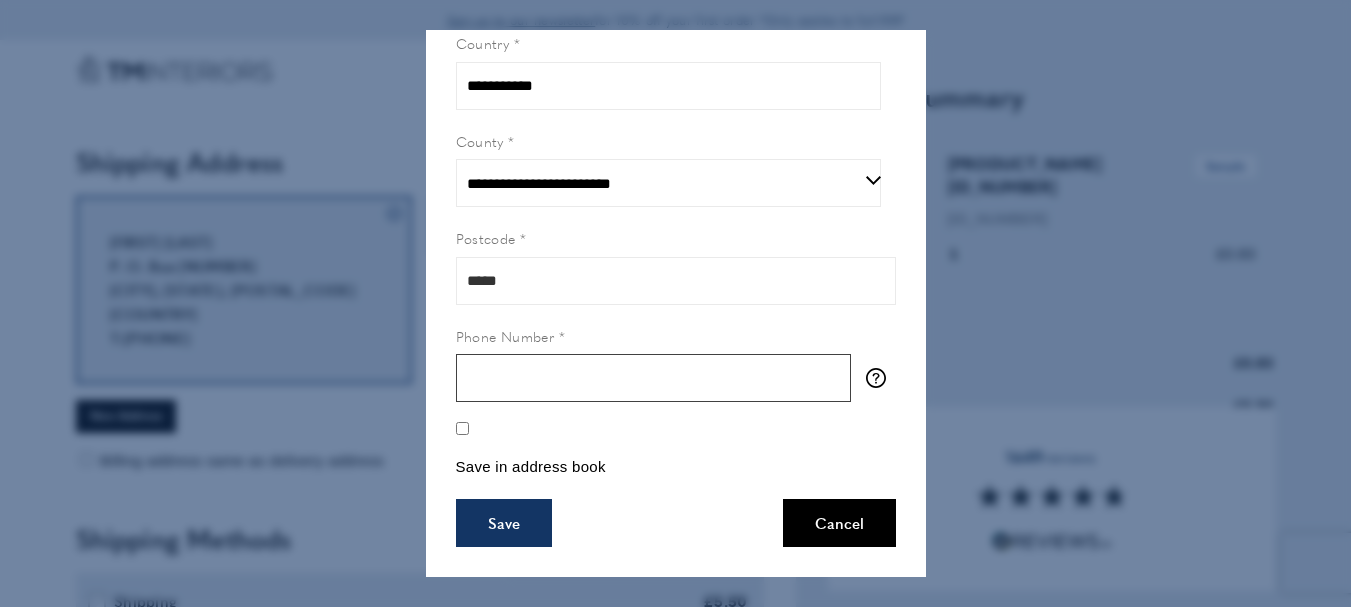 click on "Phone Number" at bounding box center [653, 378] 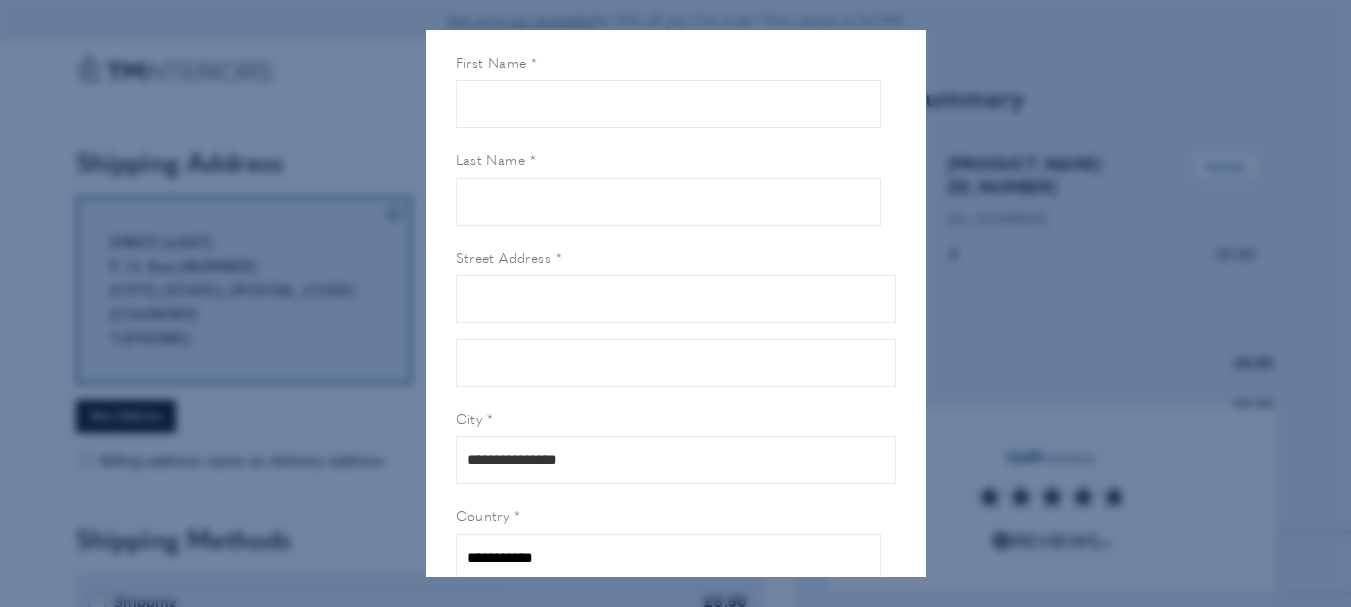 scroll, scrollTop: 28, scrollLeft: 0, axis: vertical 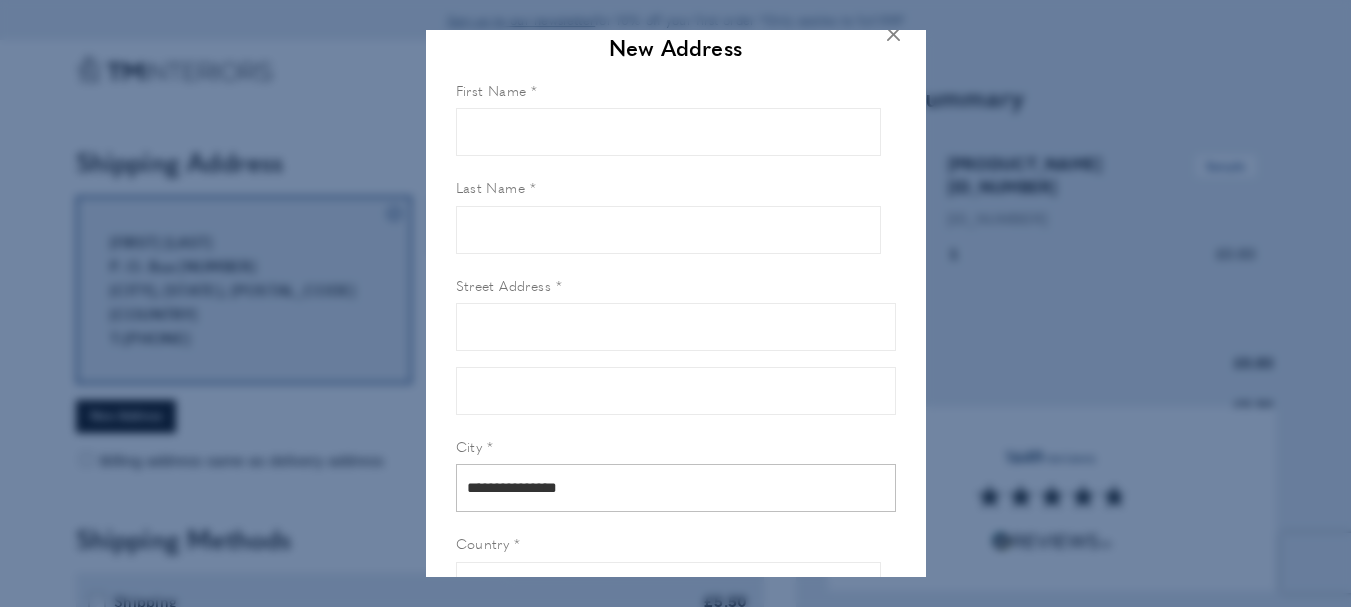 type on "**********" 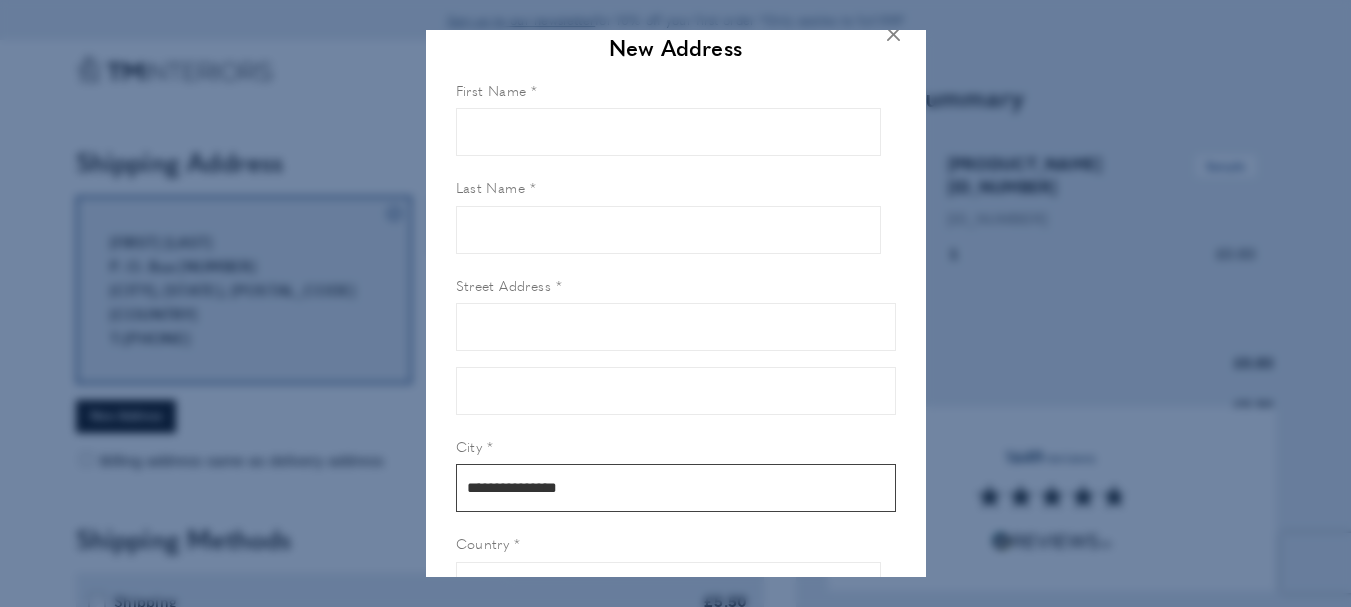 click on "**********" at bounding box center (676, 488) 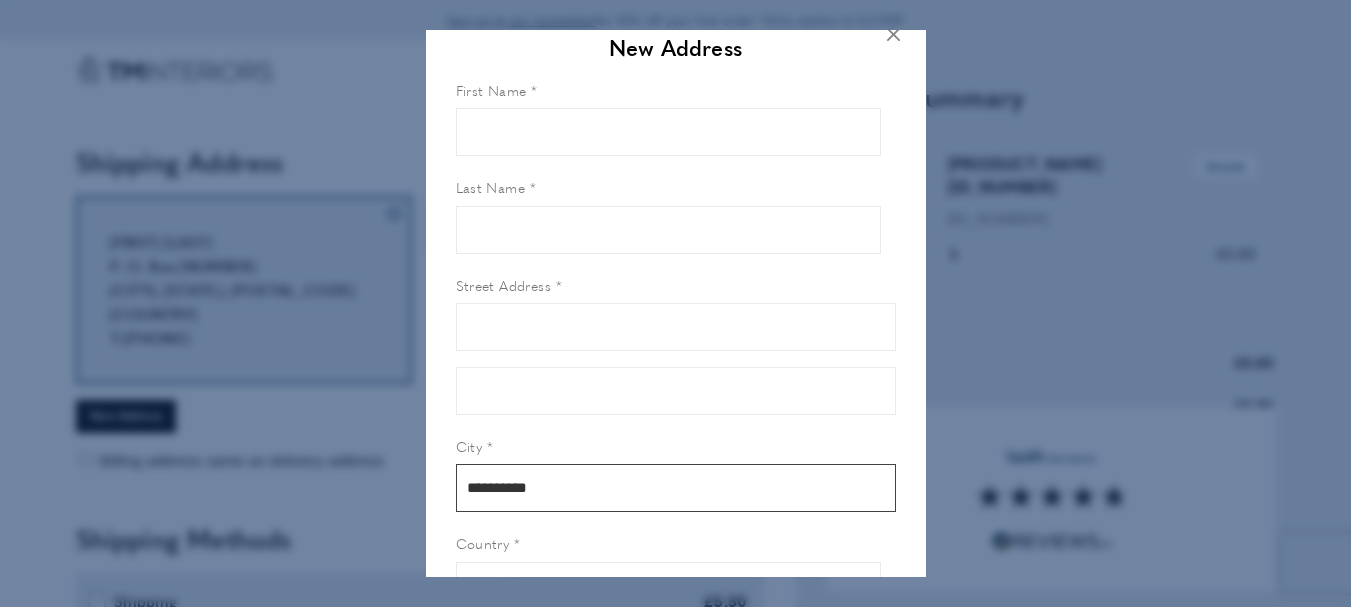 type on "**********" 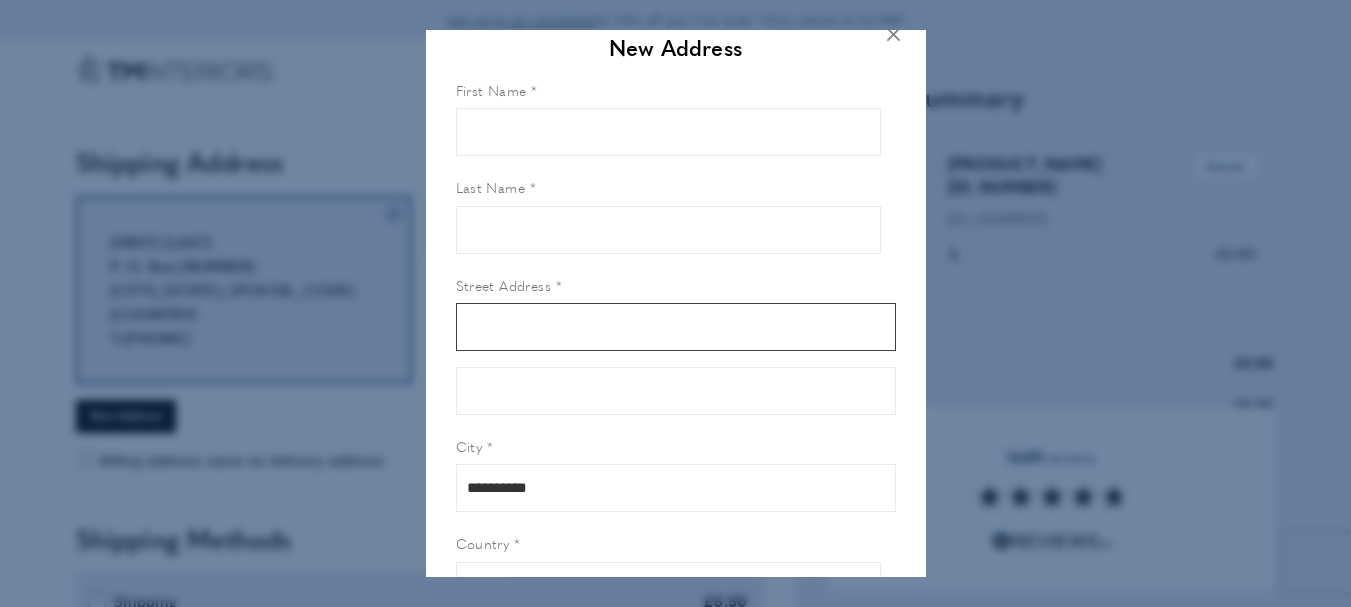 click on "Street Address" at bounding box center [676, 327] 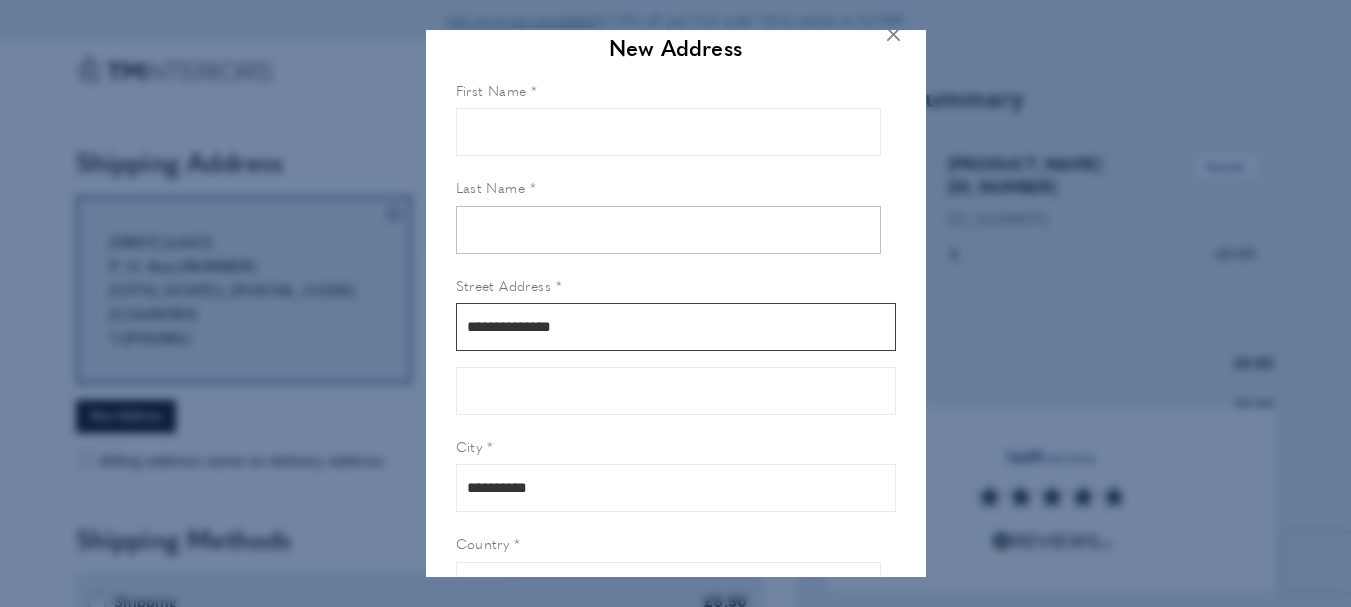 type on "**********" 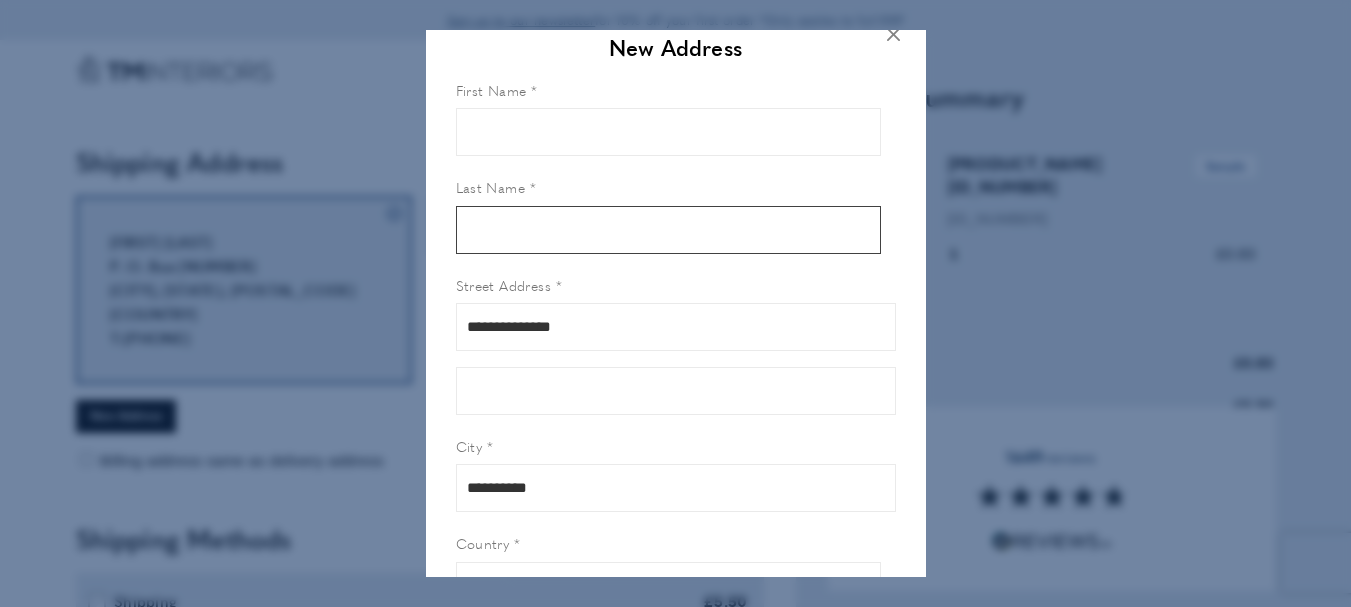 click on "Last Name" at bounding box center [668, 230] 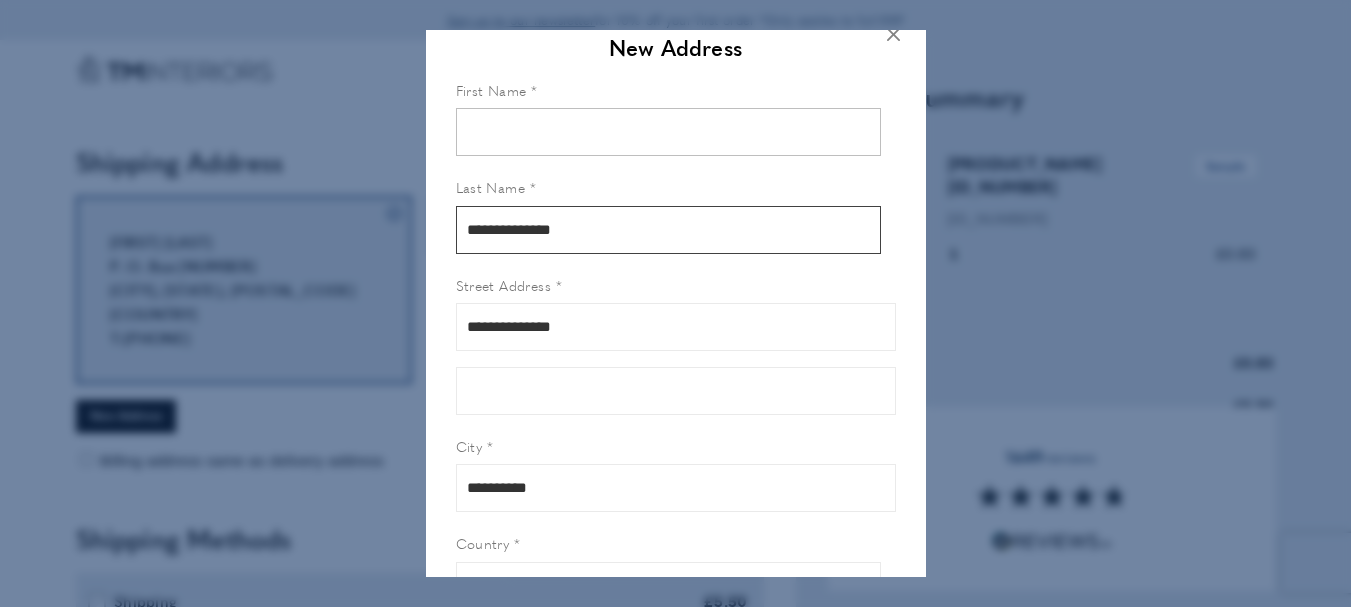 type on "**********" 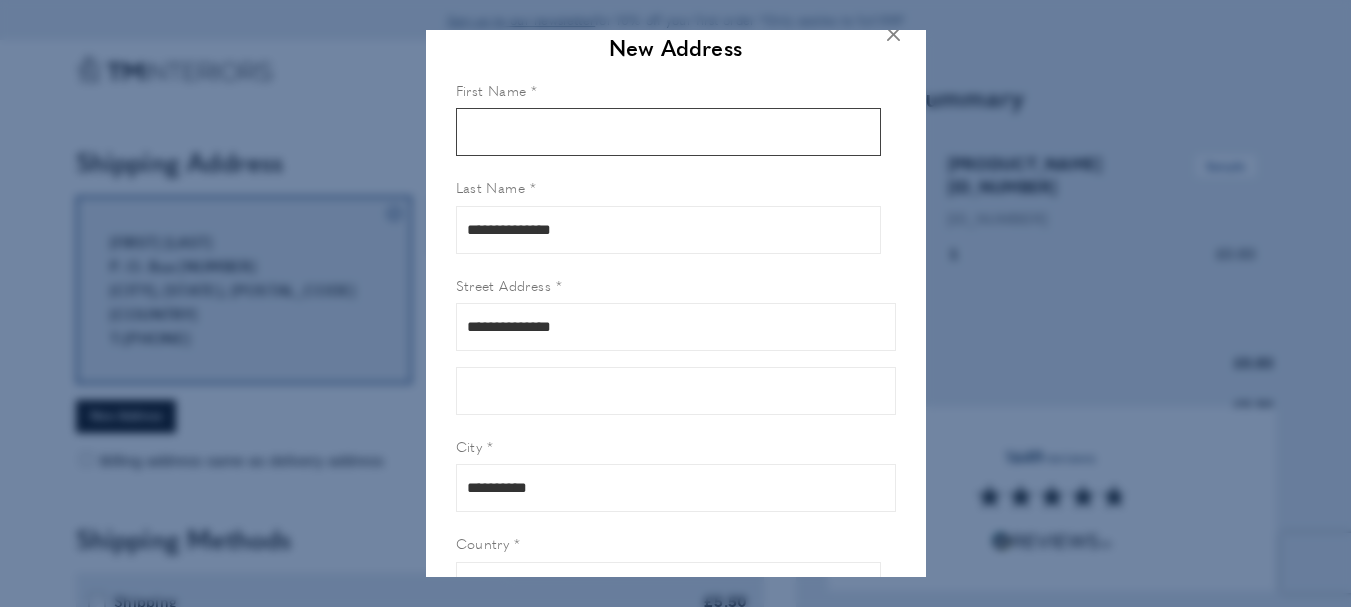 paste on "**********" 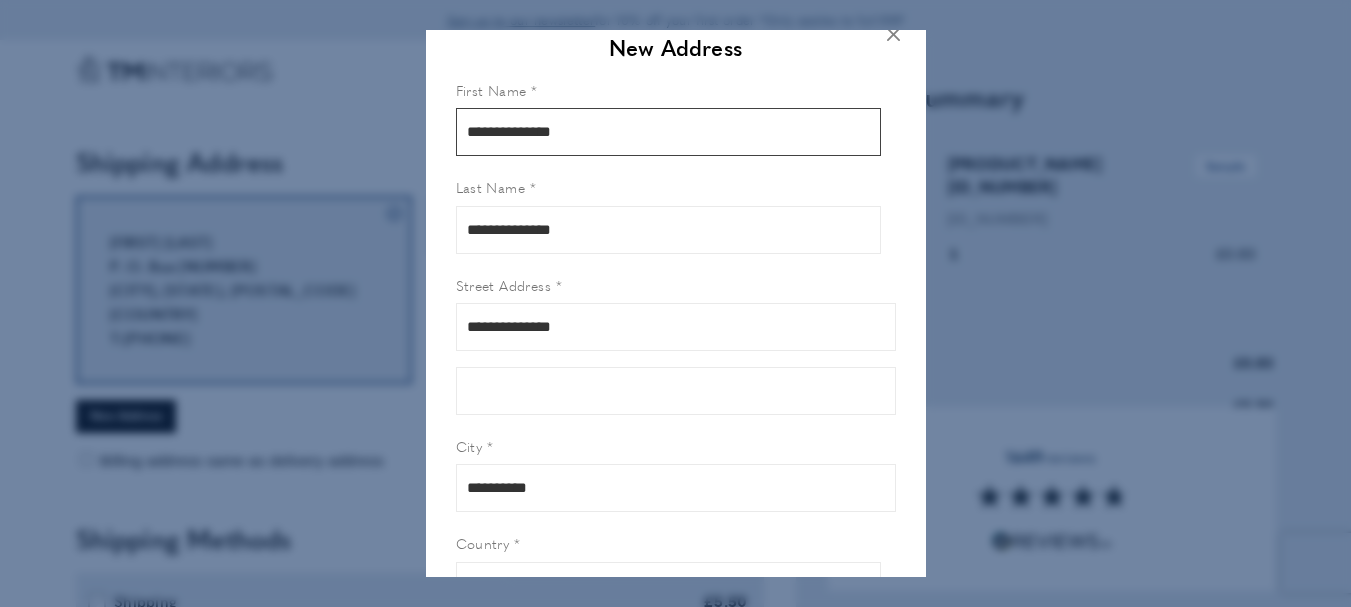 drag, startPoint x: 533, startPoint y: 130, endPoint x: 694, endPoint y: 157, distance: 163.24828 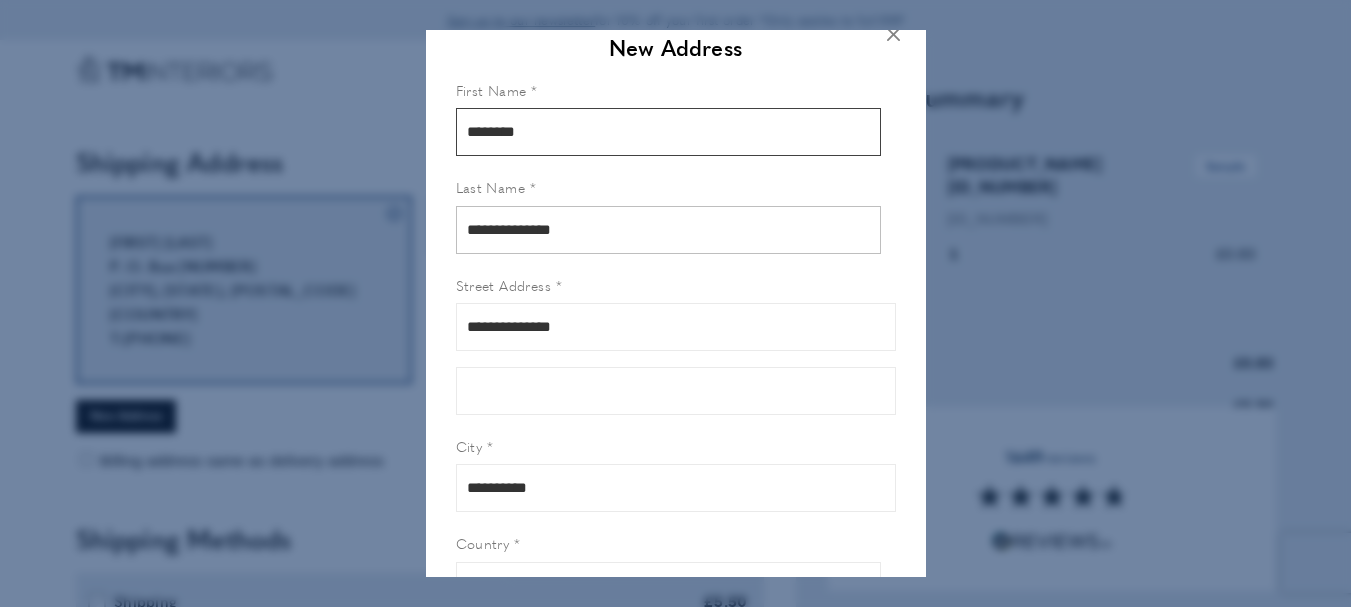 type on "*******" 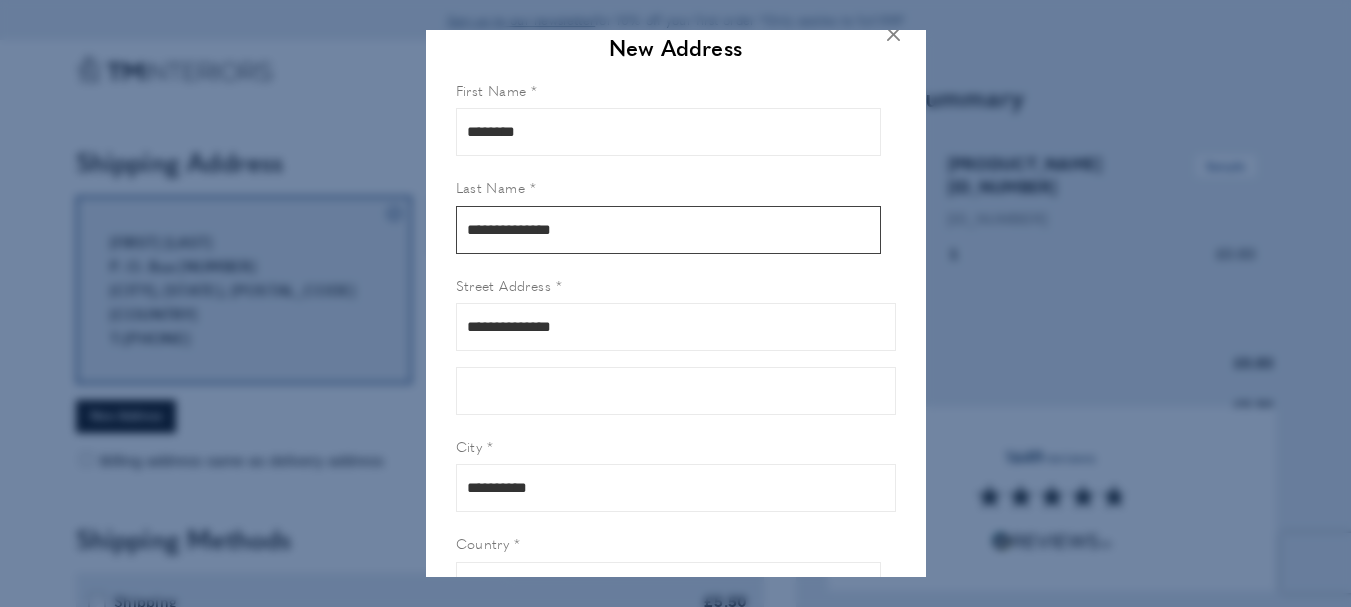 drag, startPoint x: 524, startPoint y: 231, endPoint x: 396, endPoint y: 228, distance: 128.03516 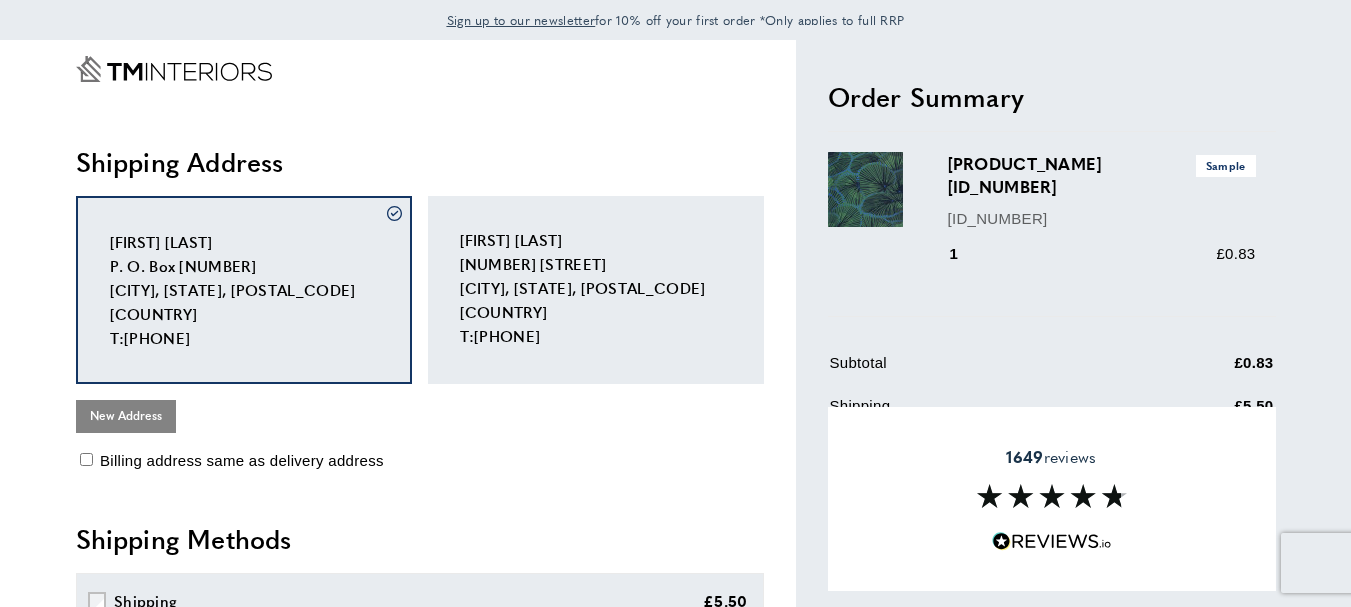 click on "New Address" at bounding box center [126, 416] 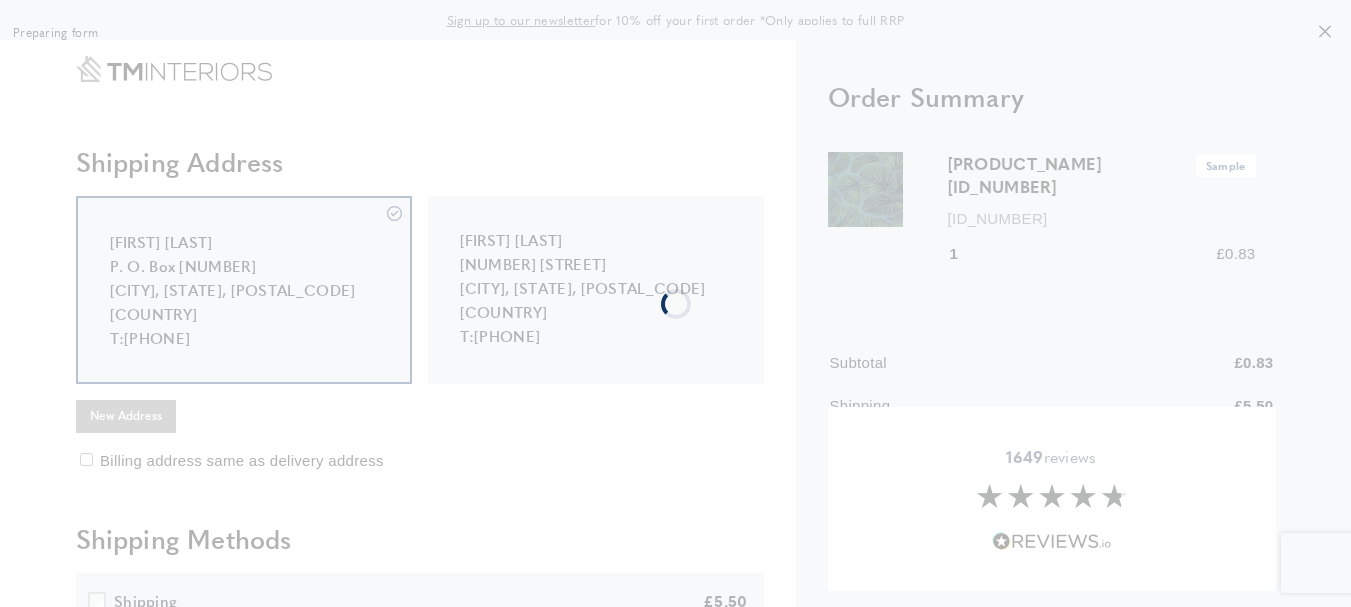type 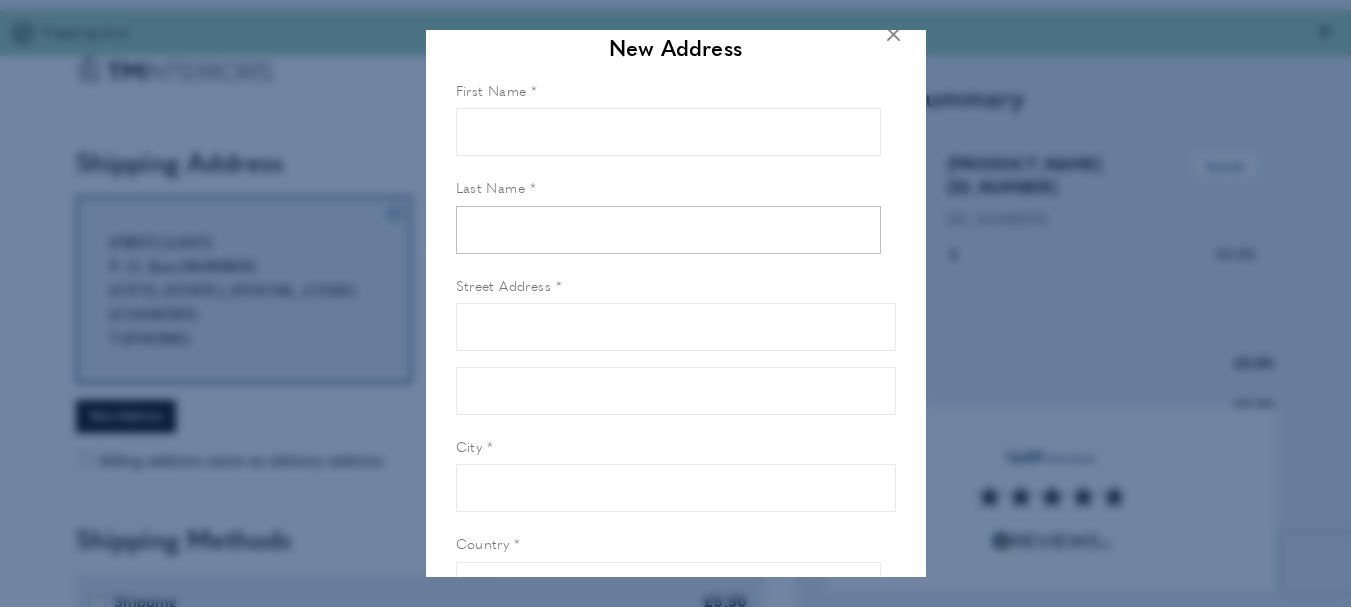scroll, scrollTop: 10, scrollLeft: 0, axis: vertical 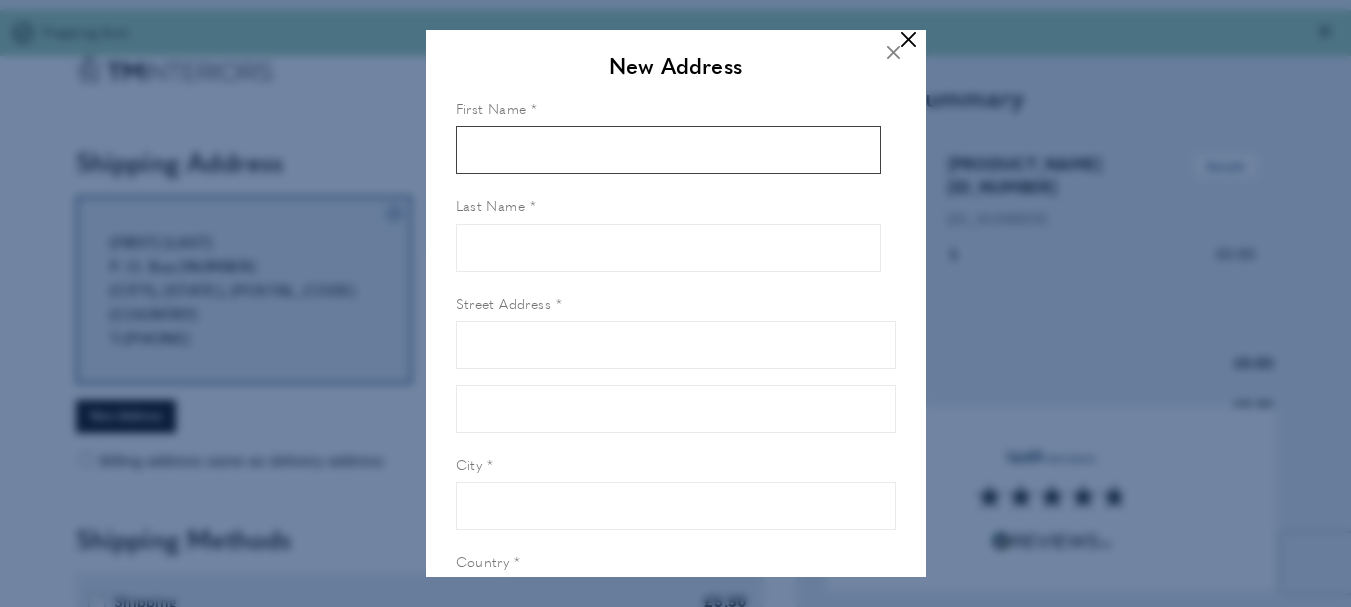 click on "First Name" at bounding box center (668, 150) 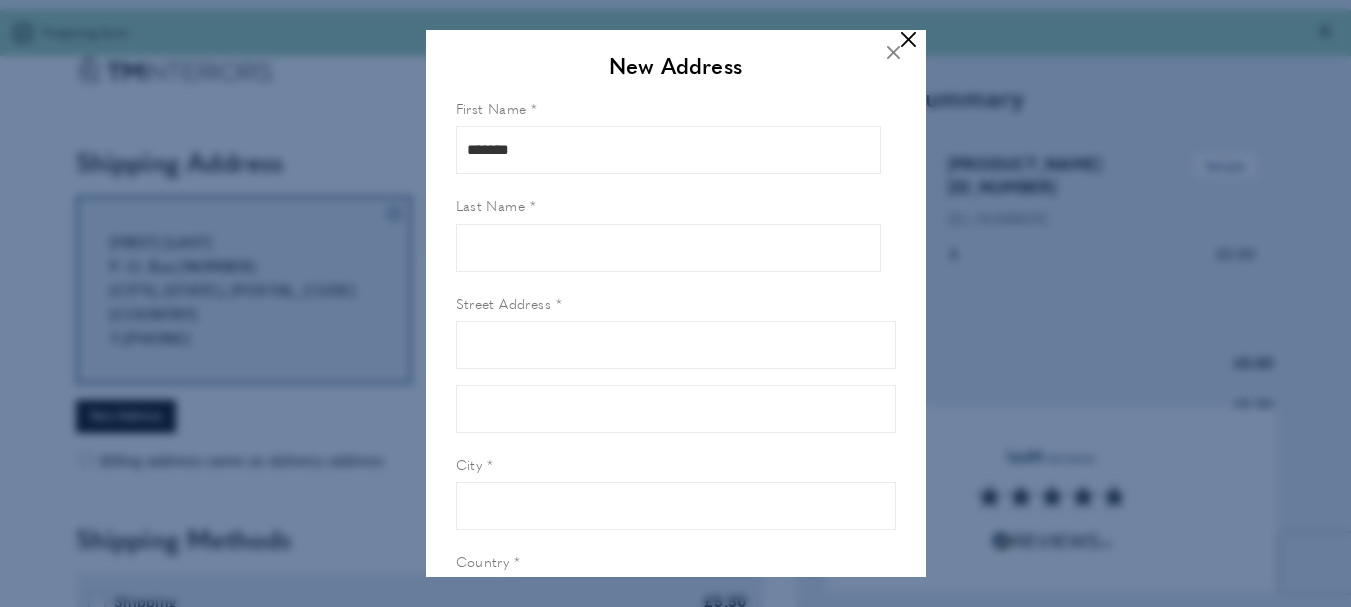 type on "**********" 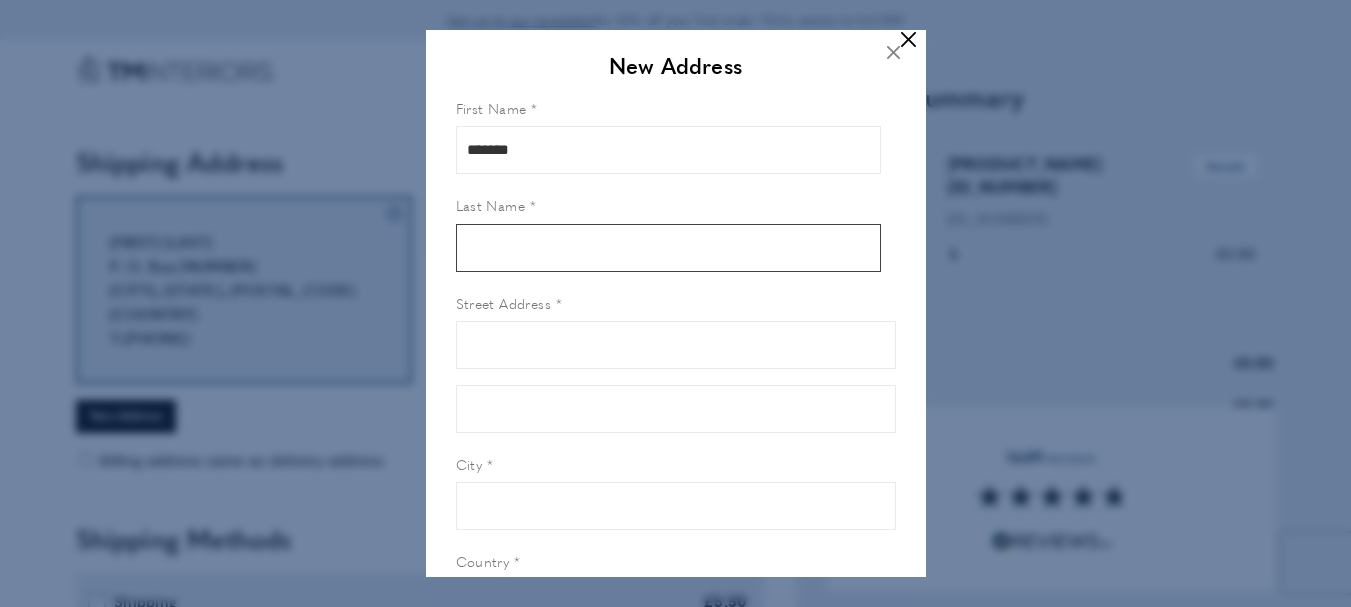 click on "Last Name" at bounding box center [668, 248] 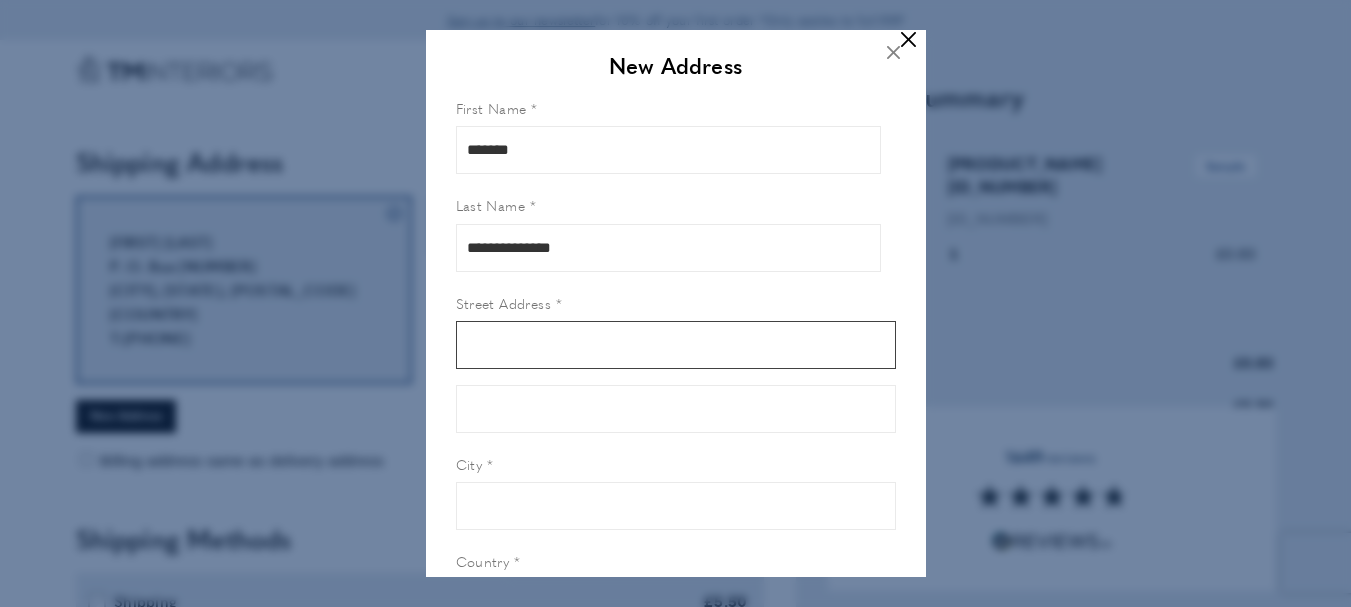 click on "Street Address" at bounding box center [676, 345] 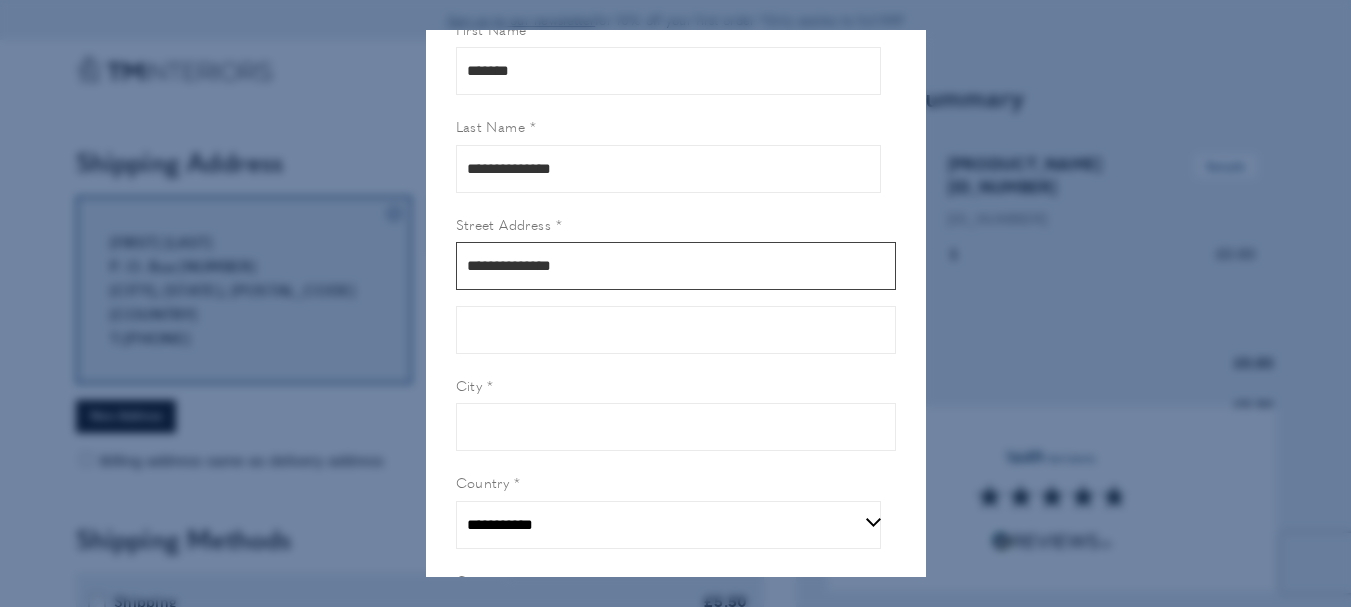 scroll, scrollTop: 310, scrollLeft: 0, axis: vertical 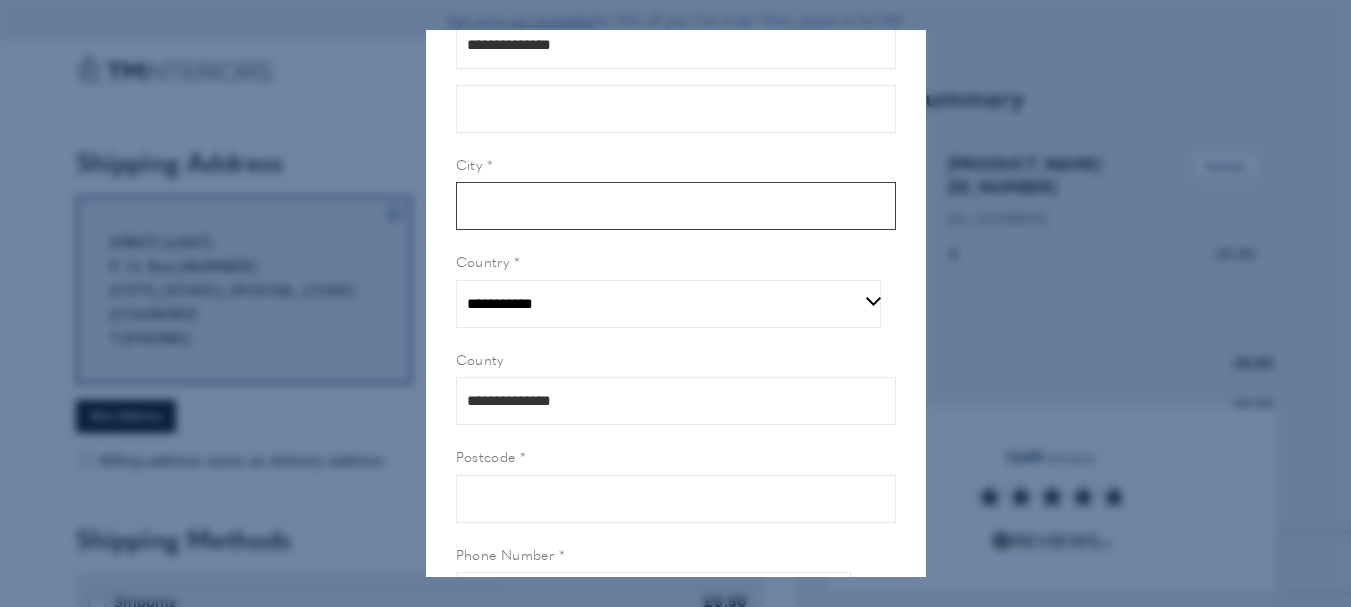 click on "City" at bounding box center [676, 206] 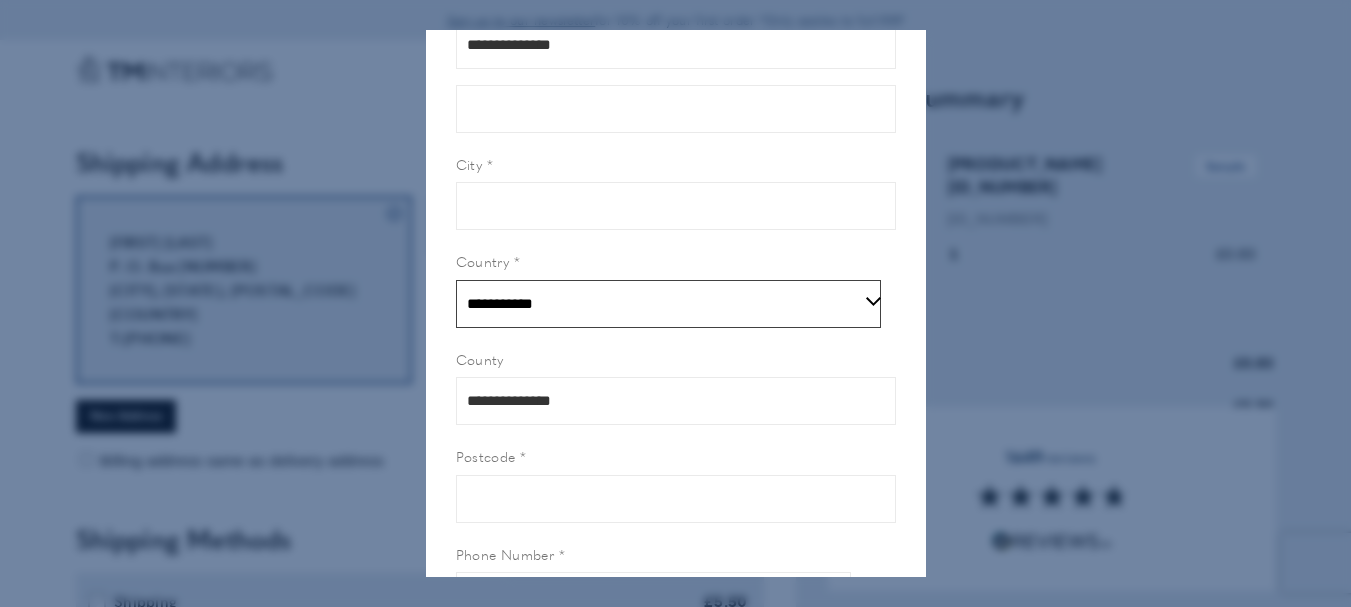 click on "**********" at bounding box center (668, 304) 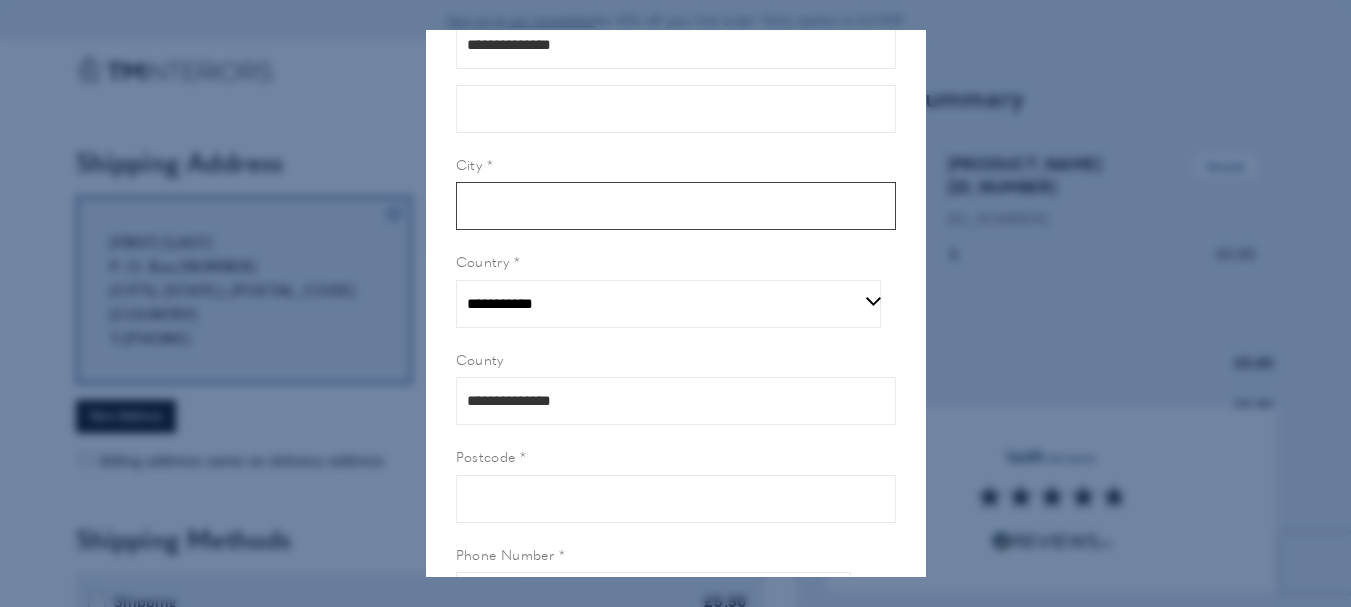 click on "City" at bounding box center (676, 206) 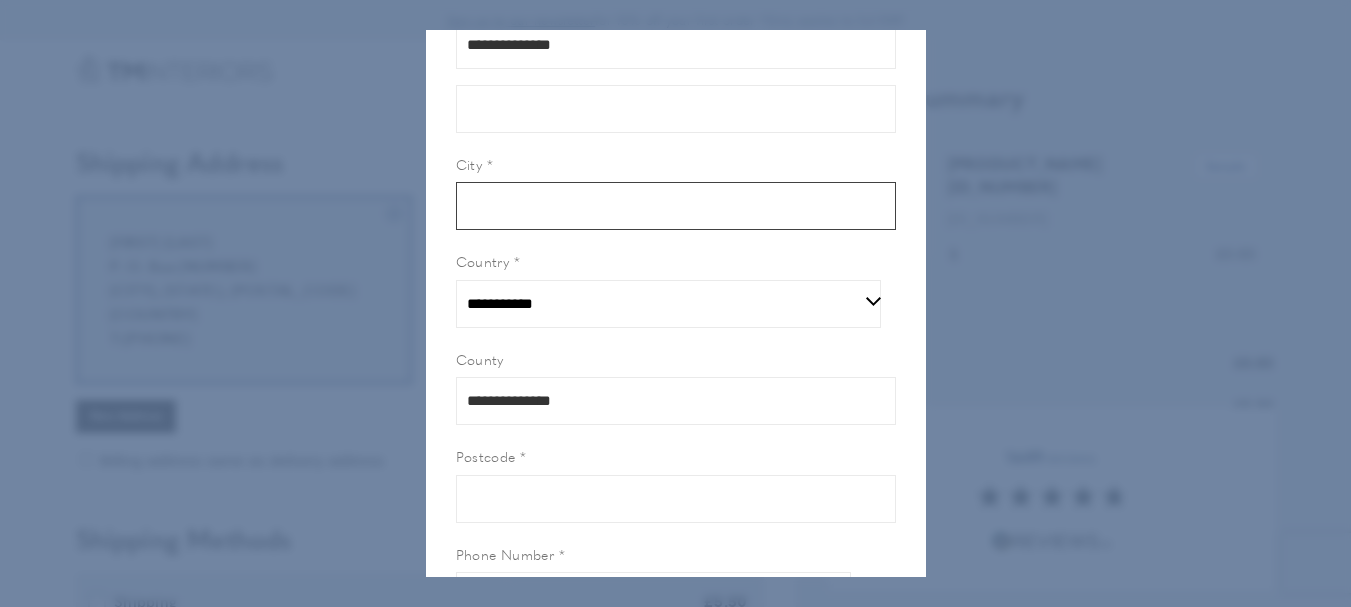 type 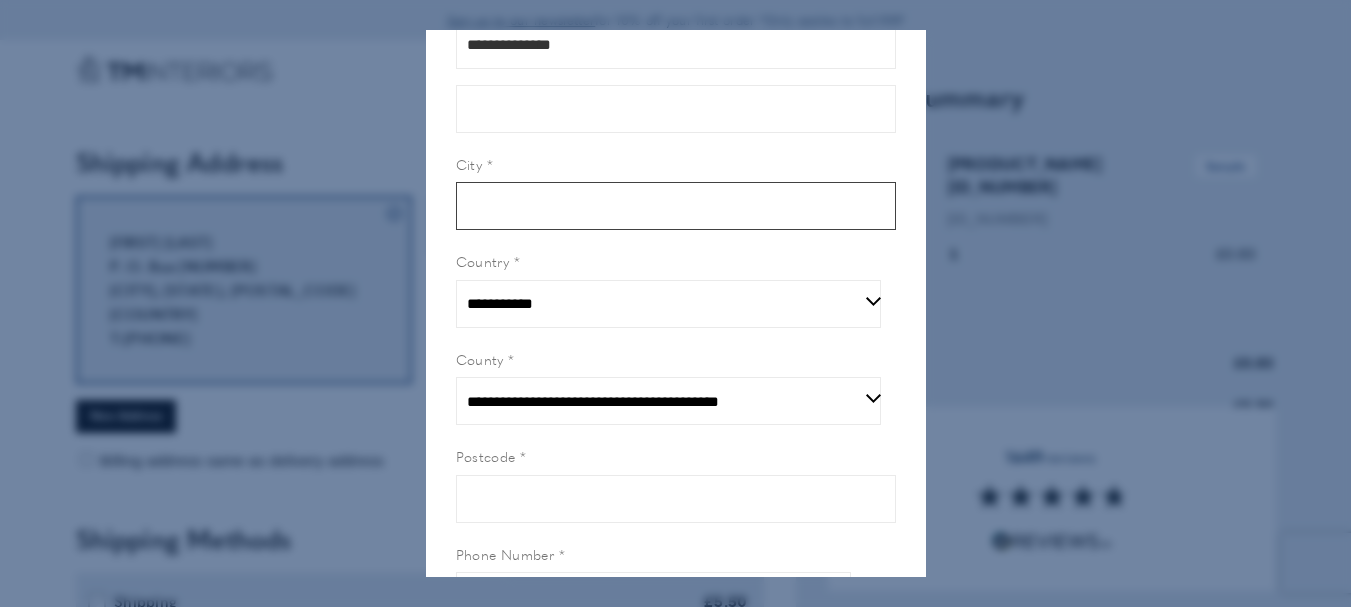 type on "**********" 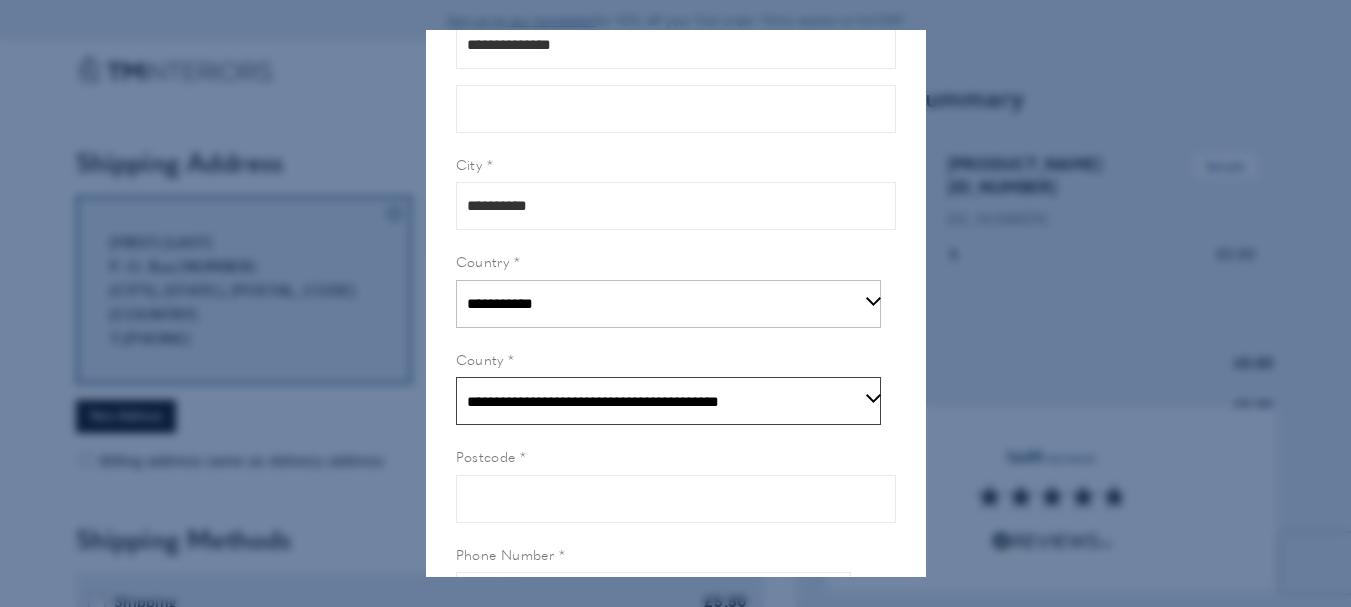 select on "**" 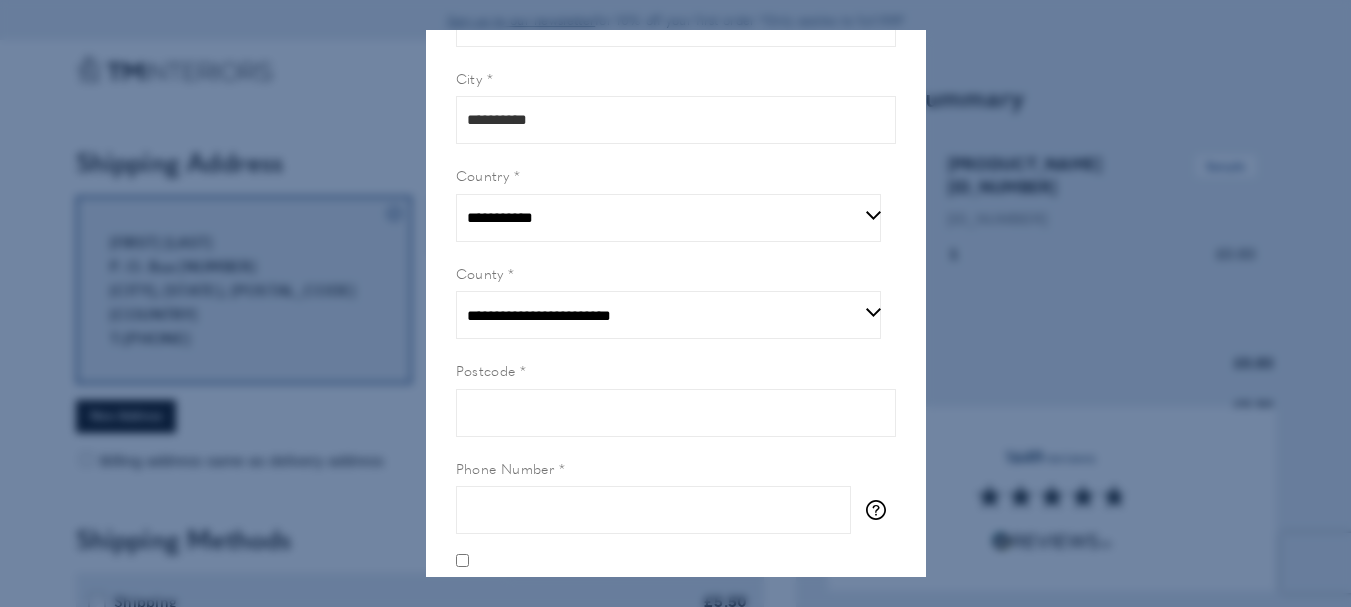 scroll, scrollTop: 510, scrollLeft: 0, axis: vertical 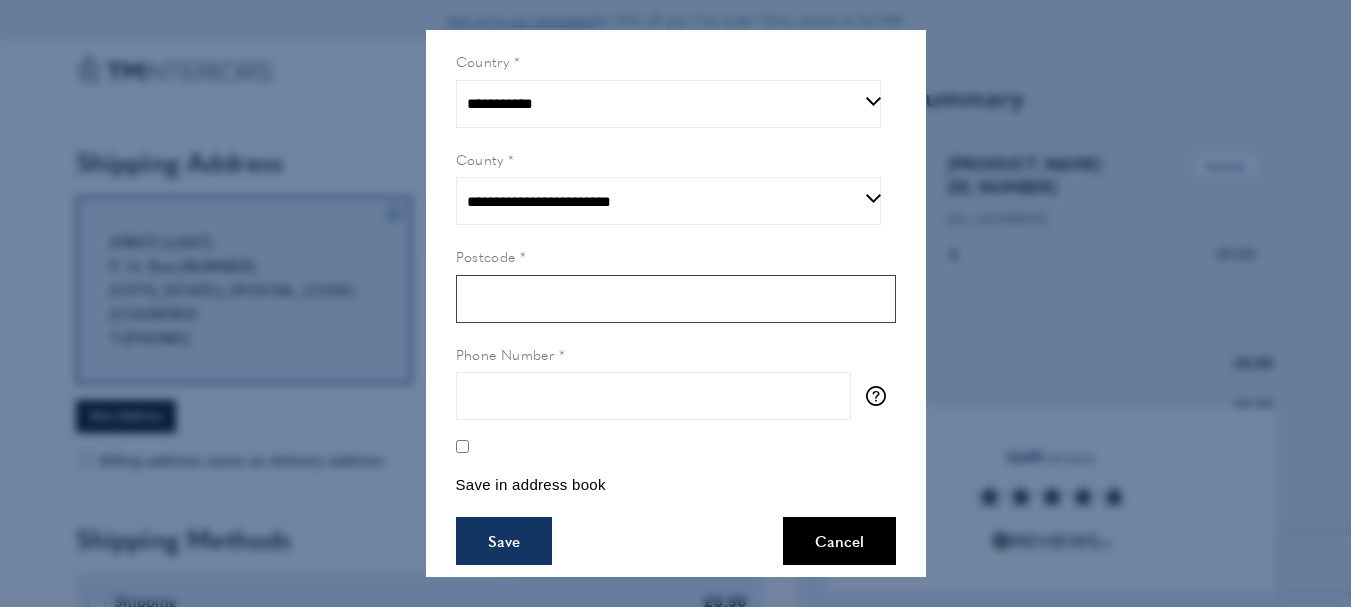 click on "Postcode" at bounding box center (676, 299) 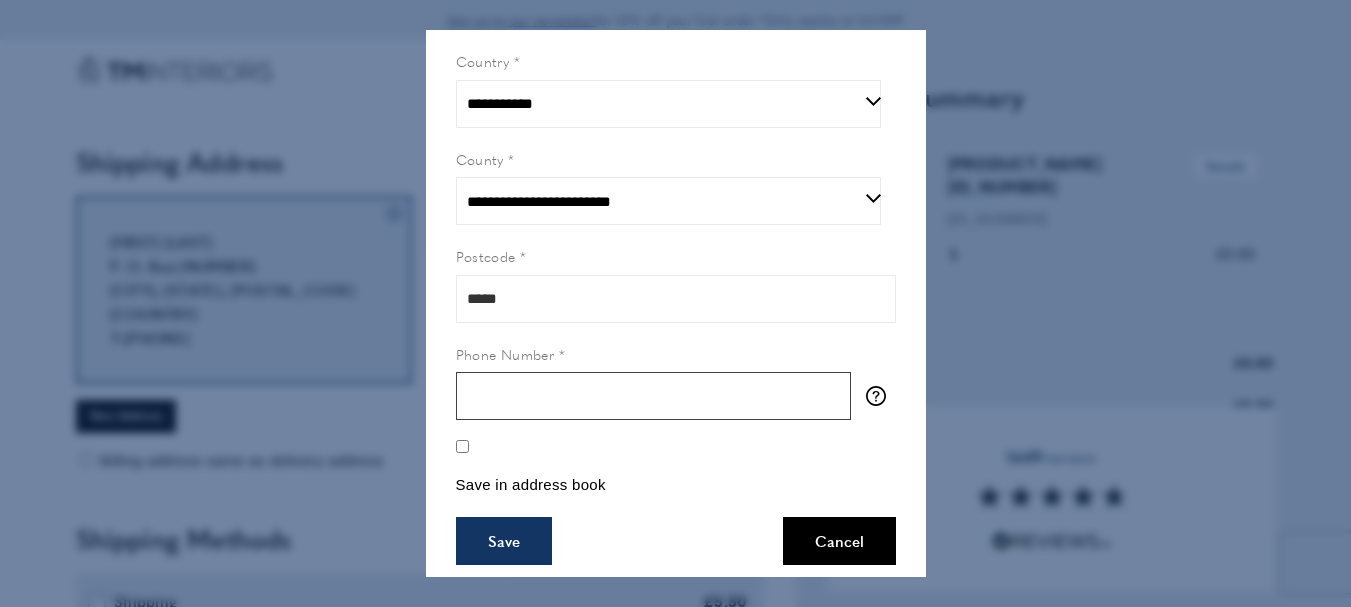 click on "Phone Number" at bounding box center (653, 396) 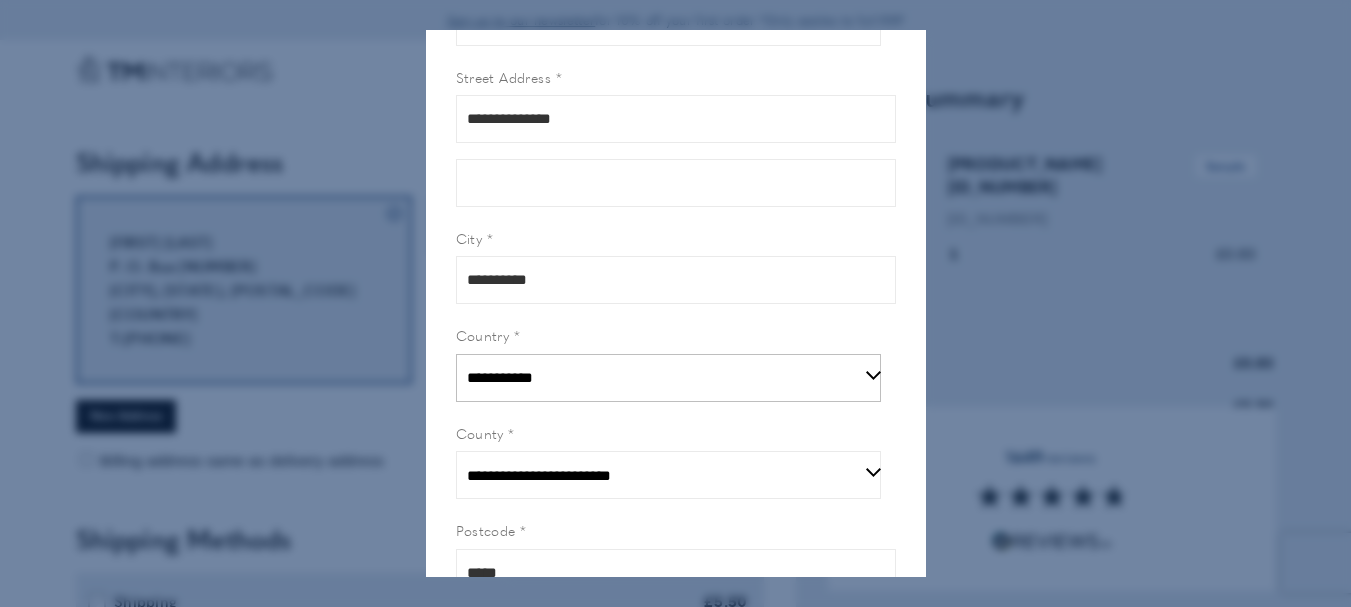 scroll, scrollTop: 110, scrollLeft: 0, axis: vertical 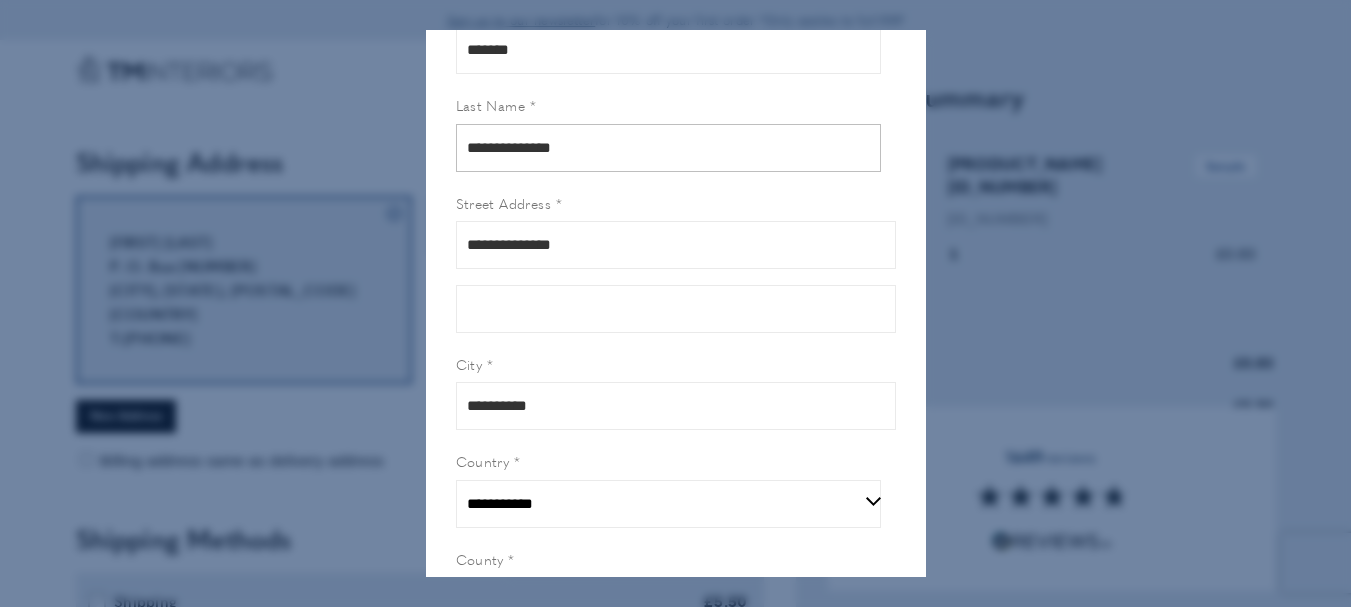 type on "**********" 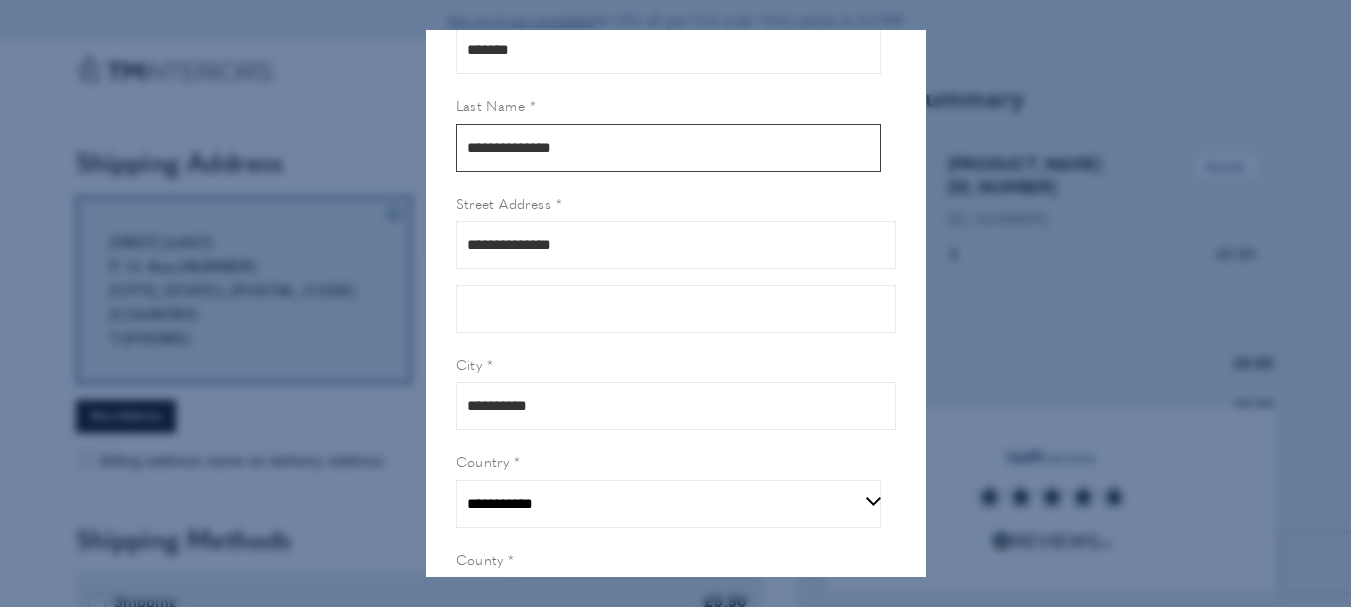 click on "**********" at bounding box center [668, 148] 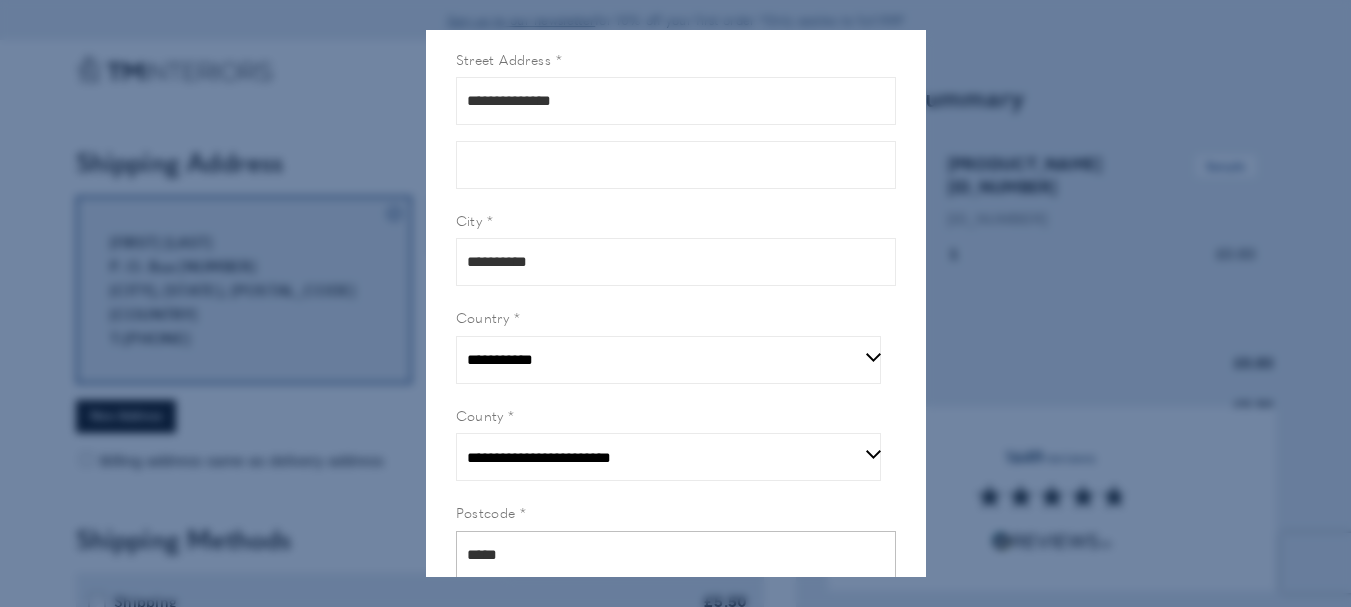 scroll, scrollTop: 528, scrollLeft: 0, axis: vertical 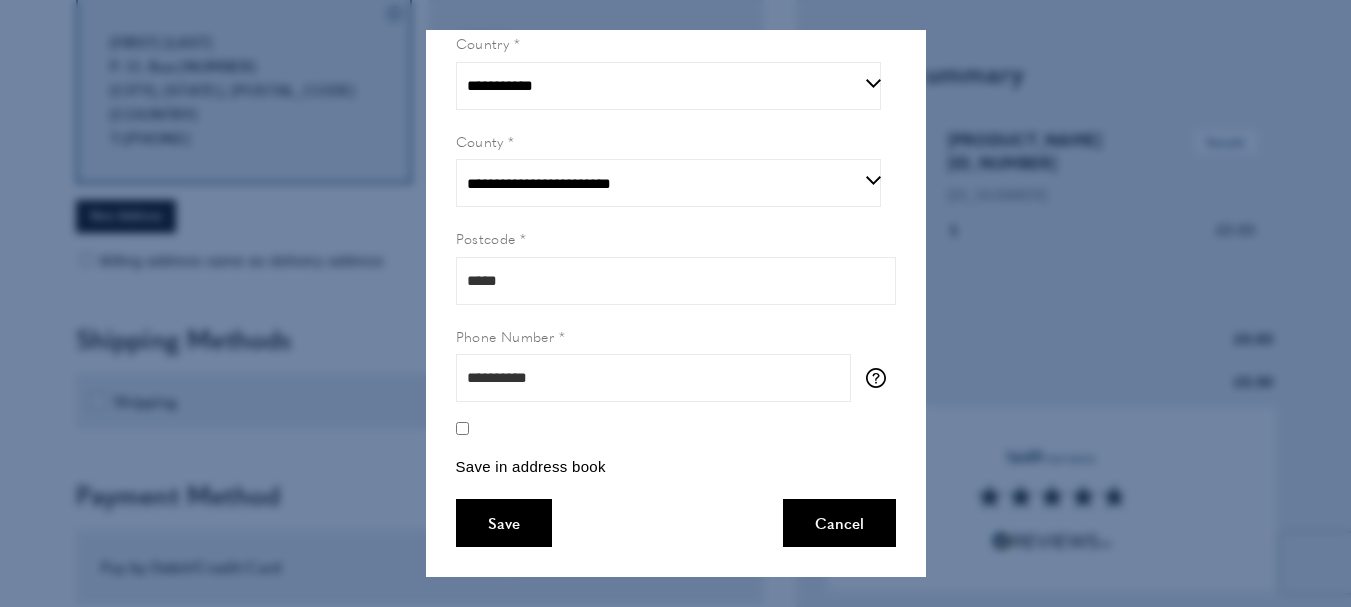 type on "******" 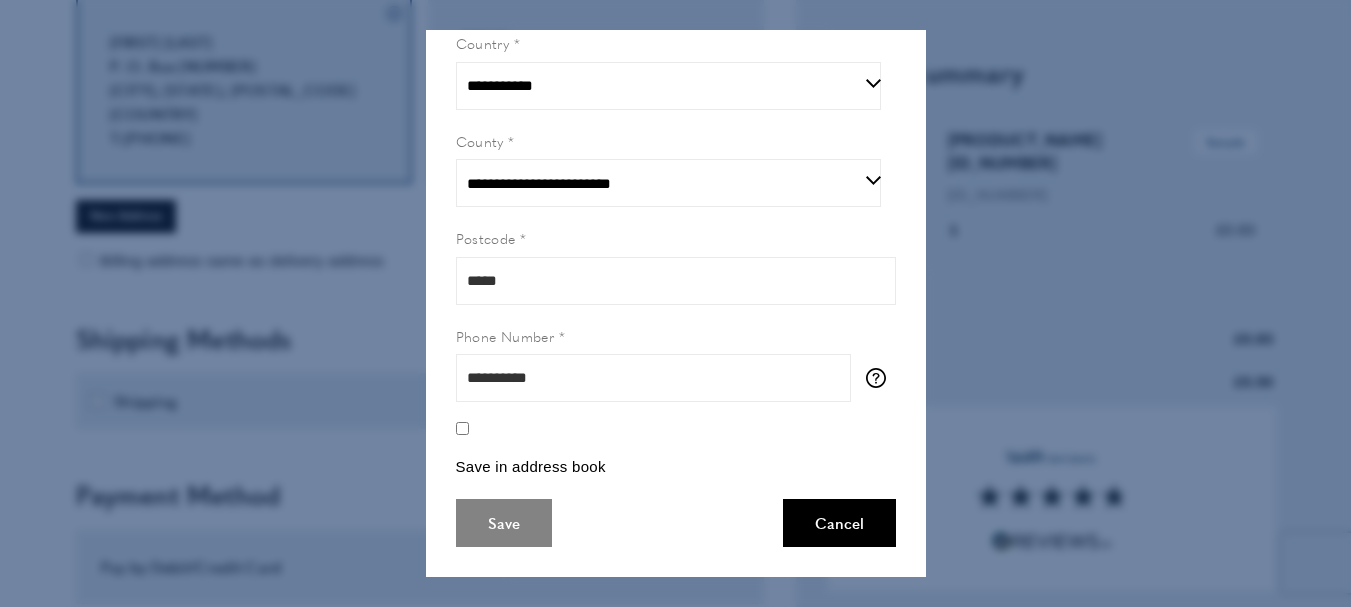 click on "Save" at bounding box center [504, 523] 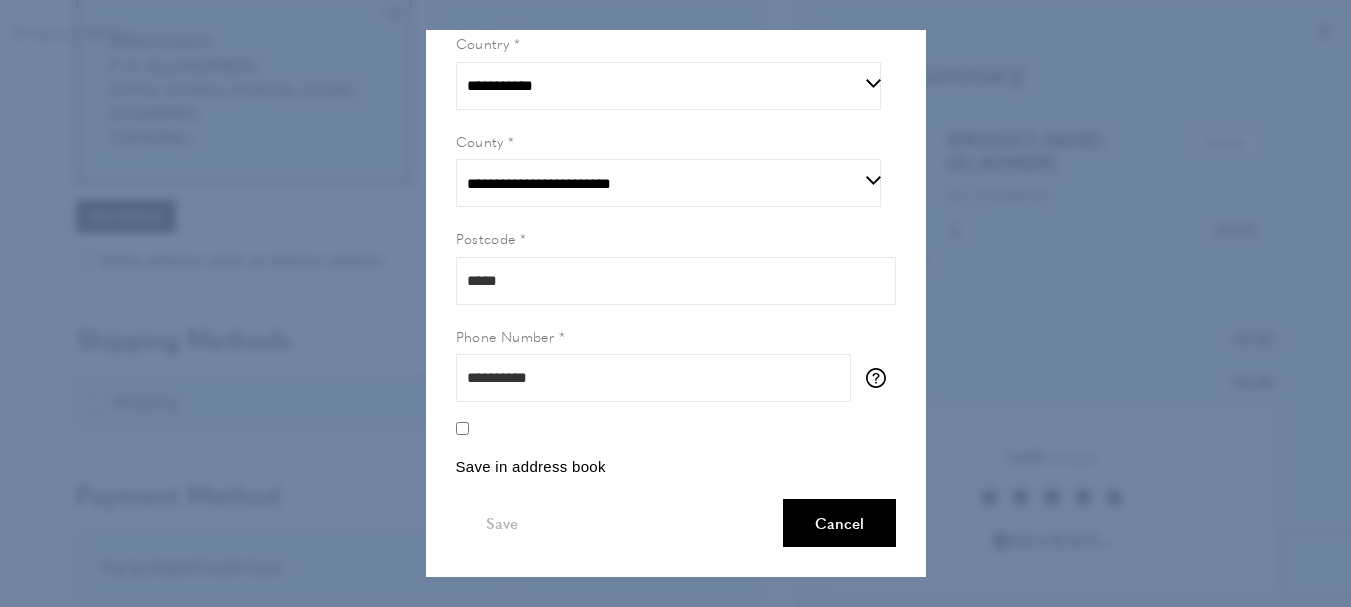 scroll, scrollTop: 261, scrollLeft: 0, axis: vertical 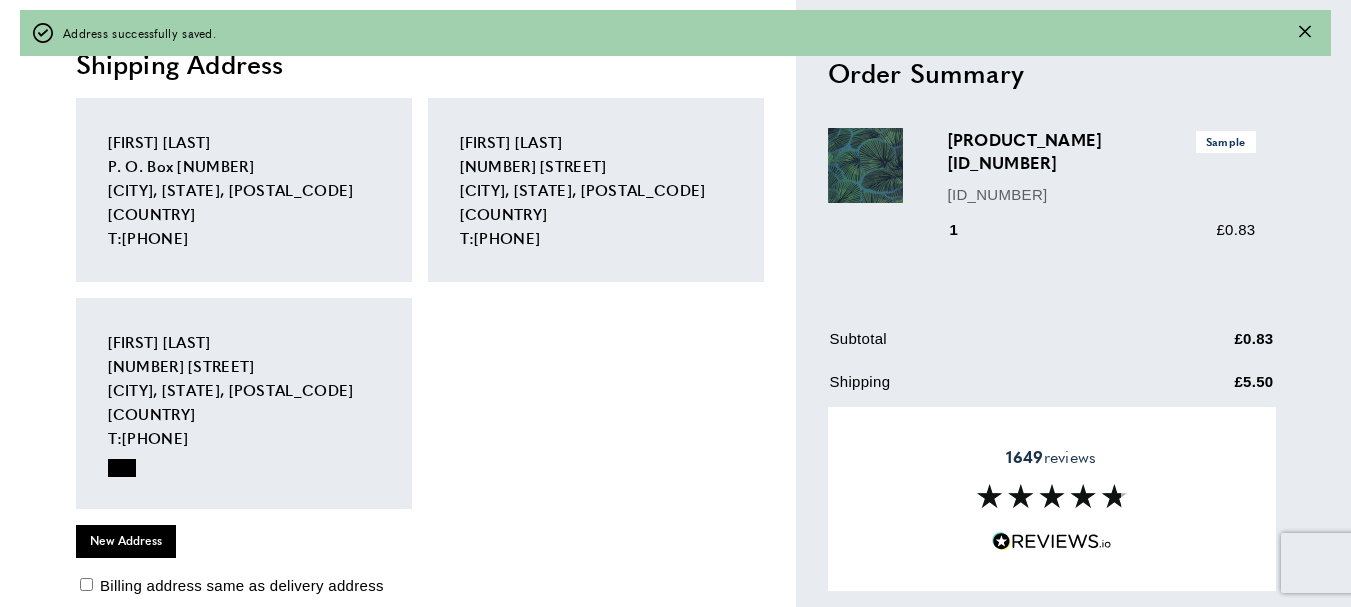 click on "Monique Leekam
240 Pimlico Rd
Greenville,  South Carolina, 29607
United States
T:  5612345678" at bounding box center [244, 403] 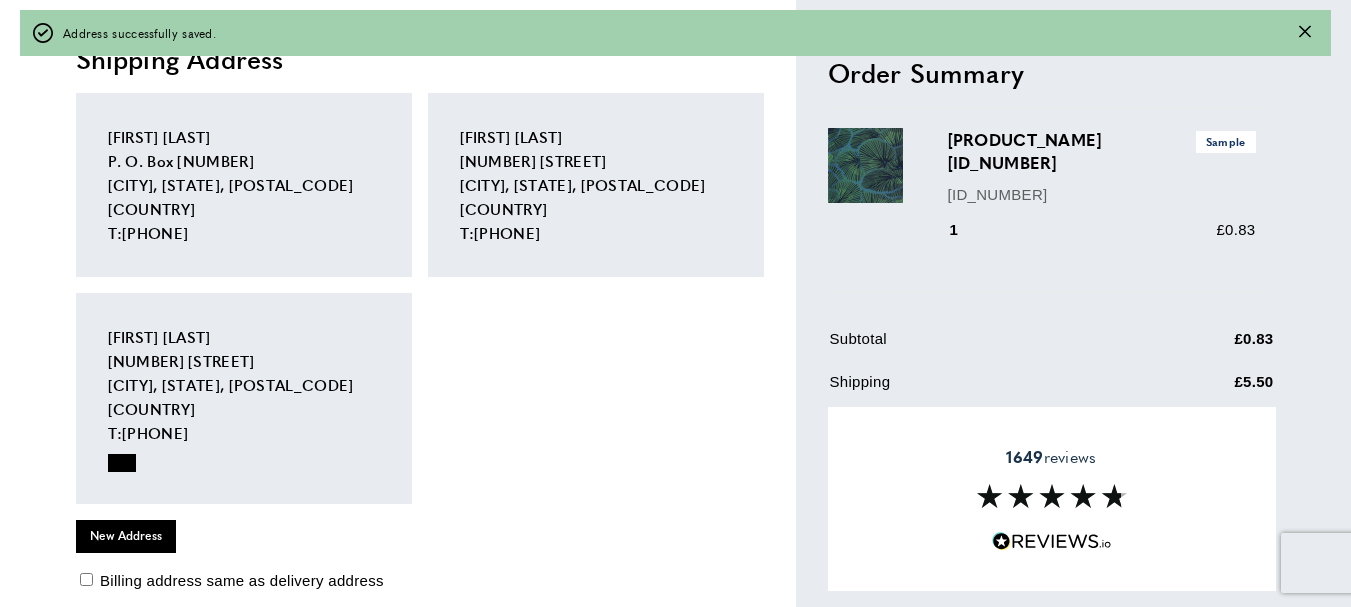 scroll, scrollTop: 159, scrollLeft: 0, axis: vertical 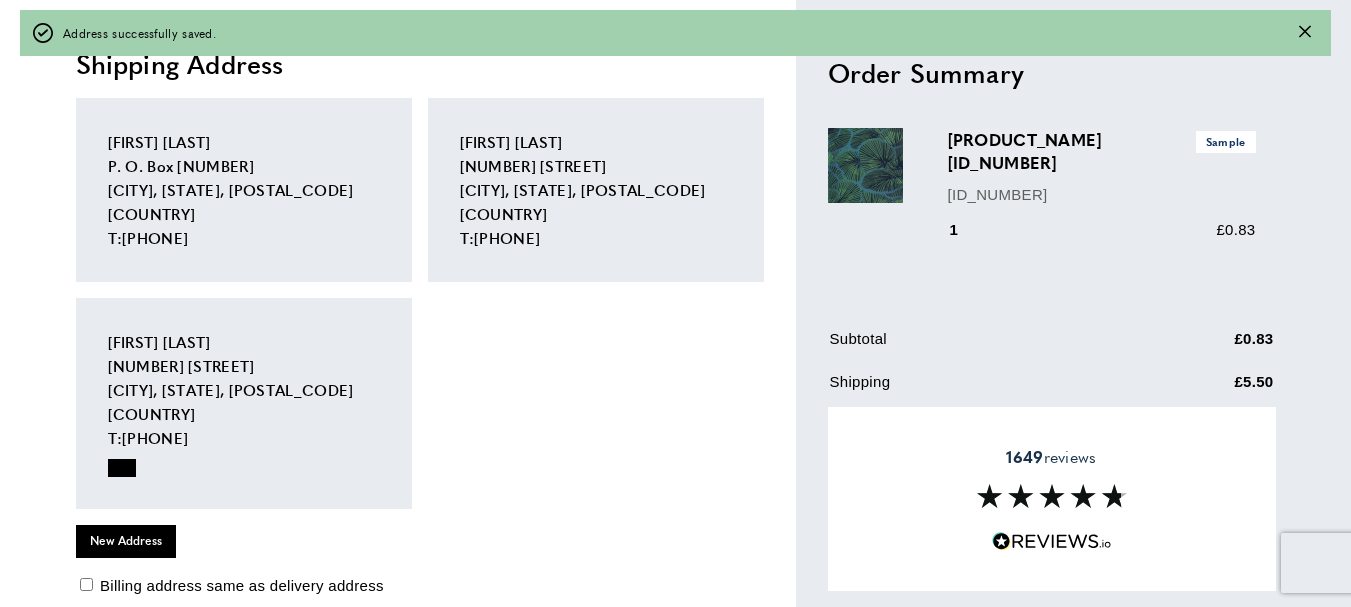 click on "Monique Leekam
240 Pimlico Rd
Greenville,  South Carolina, 29607
United States
T:  5612345678" at bounding box center (244, 403) 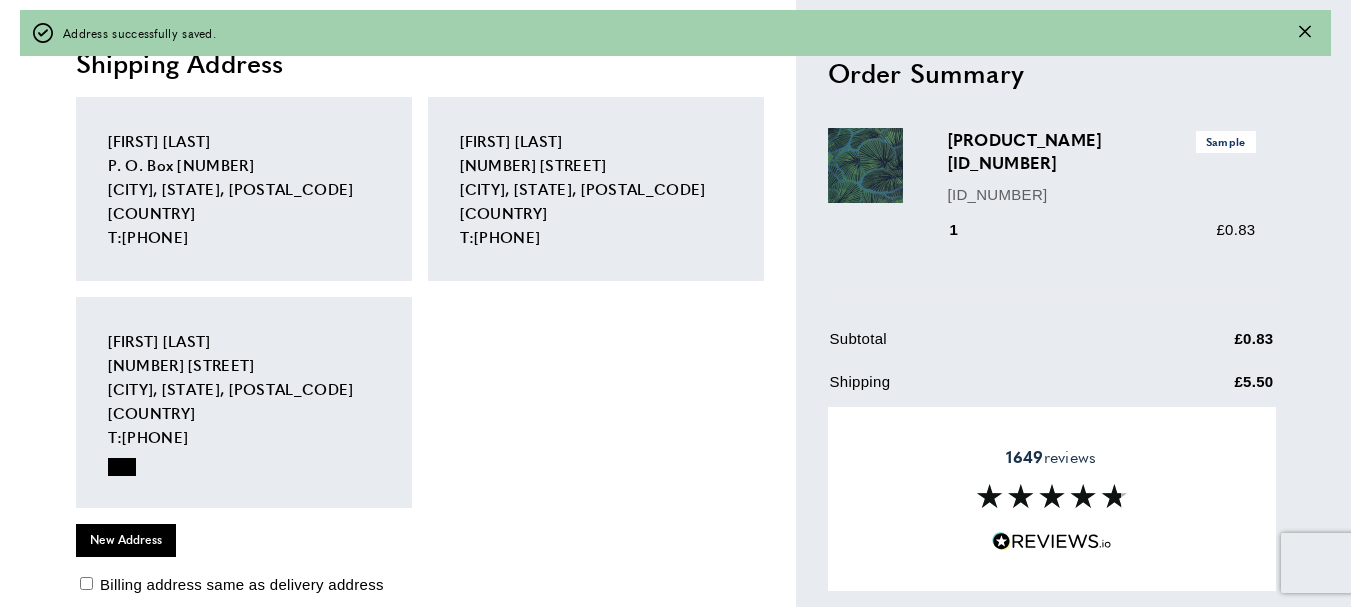 scroll, scrollTop: 159, scrollLeft: 0, axis: vertical 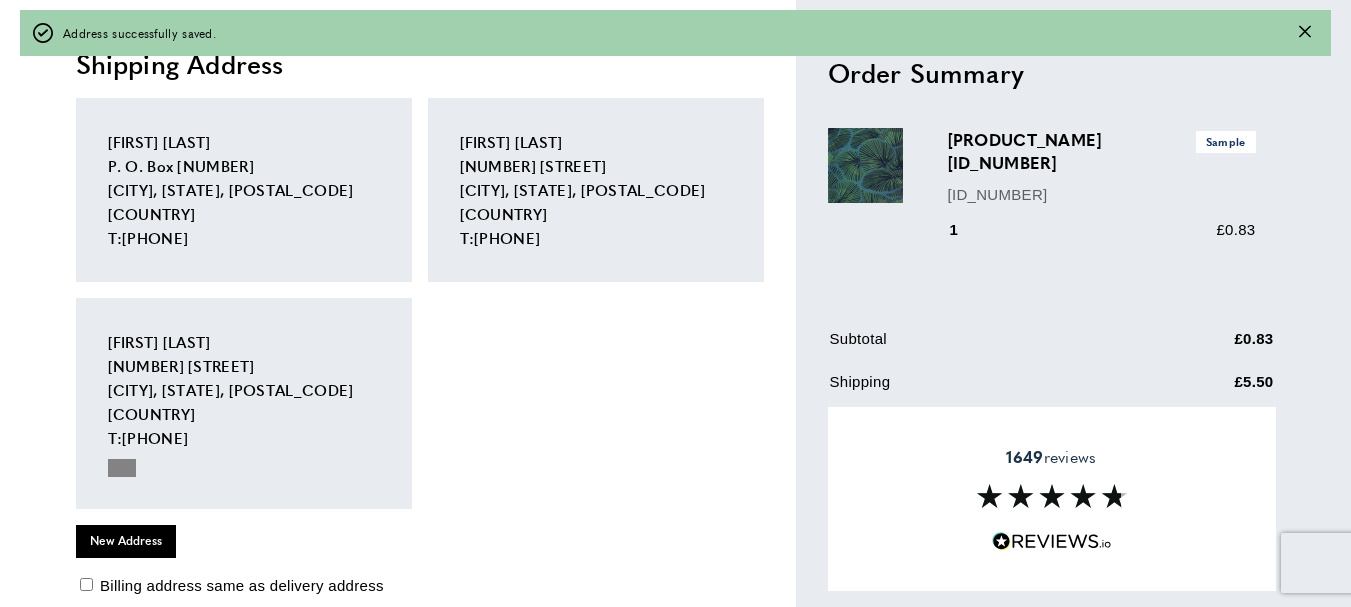 click on "Monique Leekam
240 Pimlico Rd
Greenville,  South Carolina, 29607
United States
T:  5612345678" at bounding box center (122, 468) 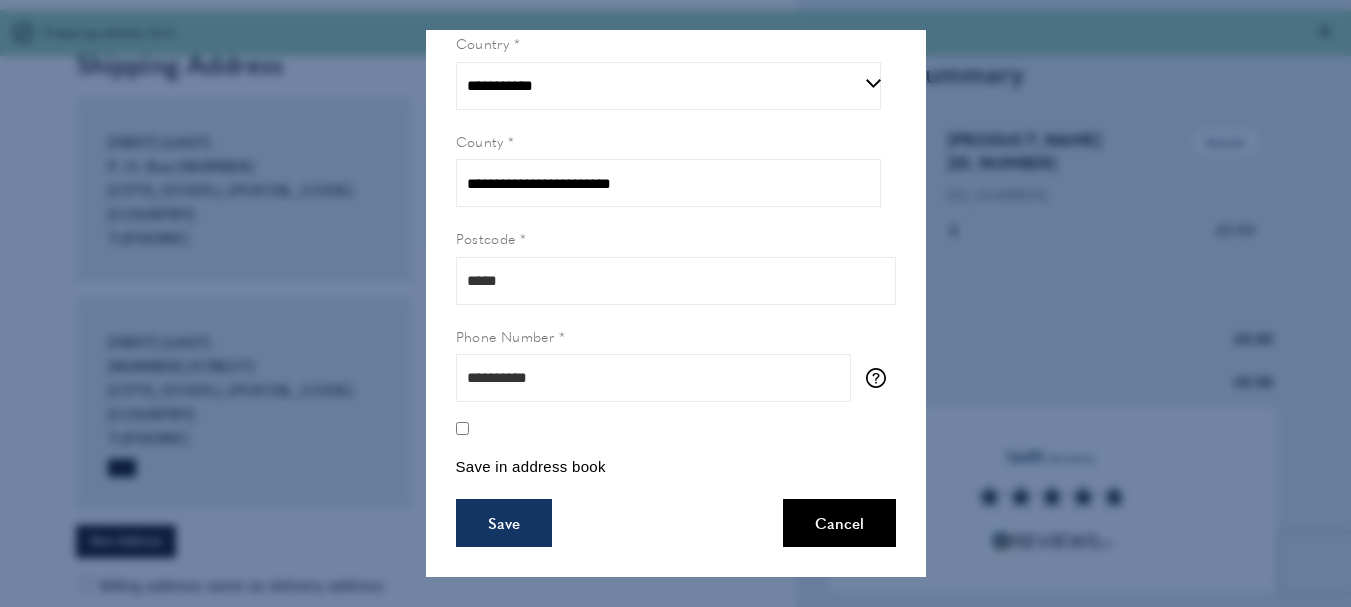 scroll, scrollTop: 0, scrollLeft: 0, axis: both 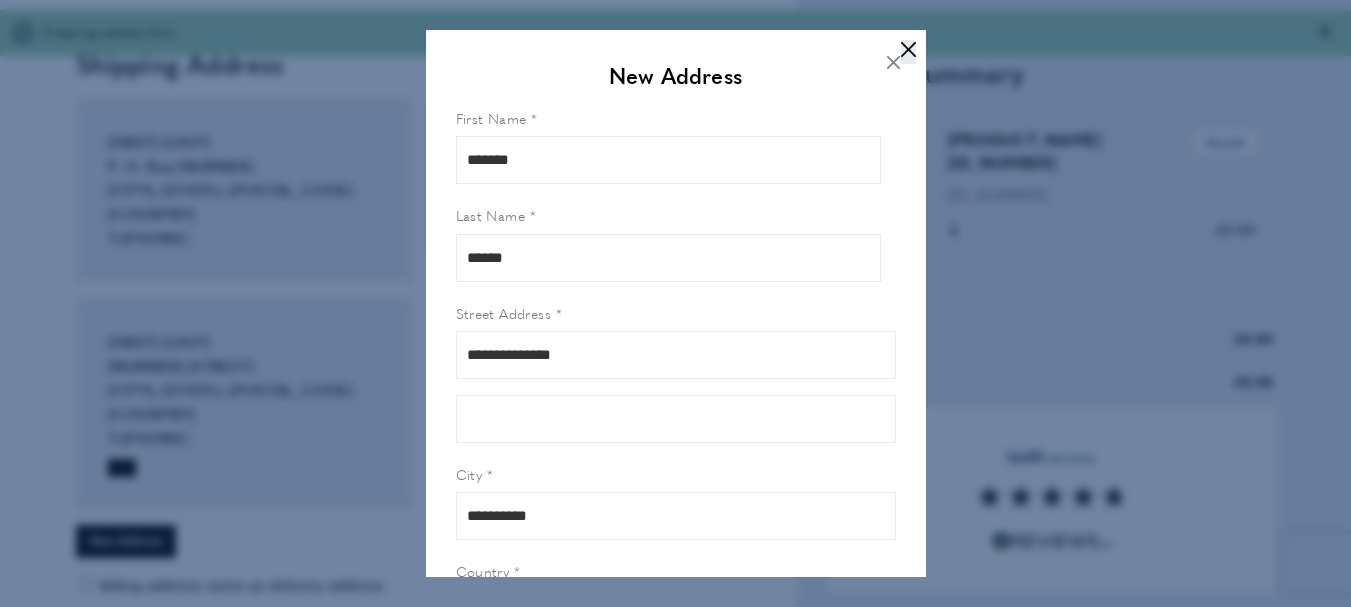 click on "cross" 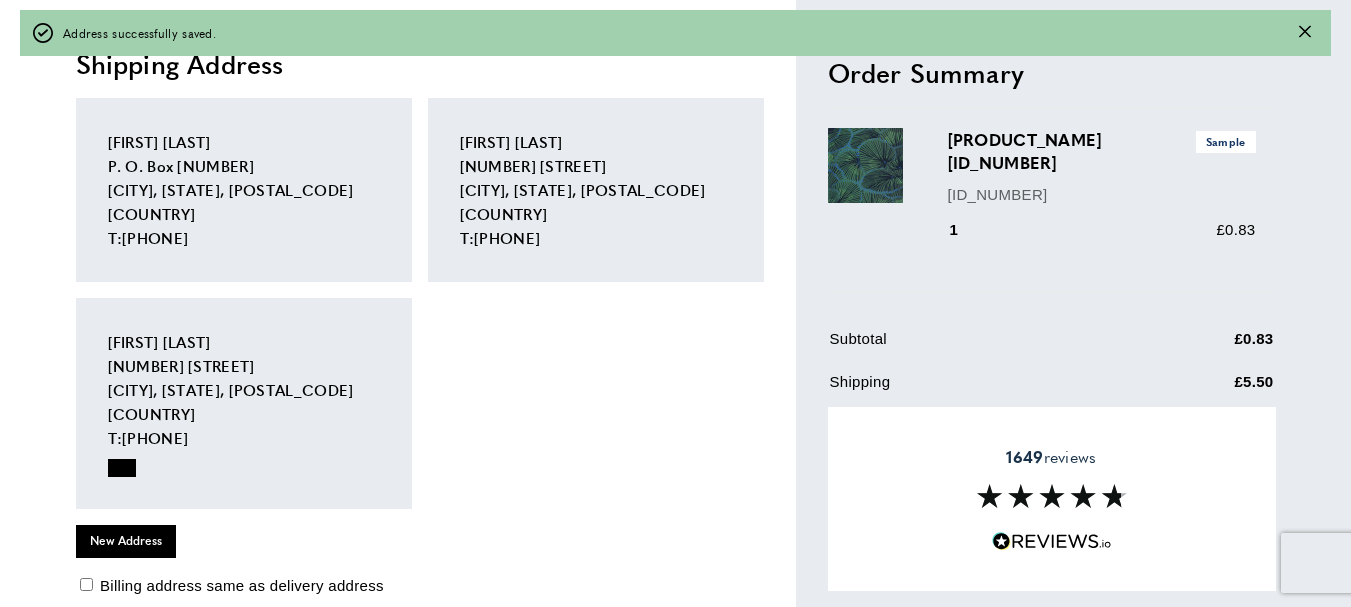 click on "Monique Leekam
240 Pimlico Rd
Greenville,  South Carolina, 29607
United States
T:  5612345678" at bounding box center (244, 403) 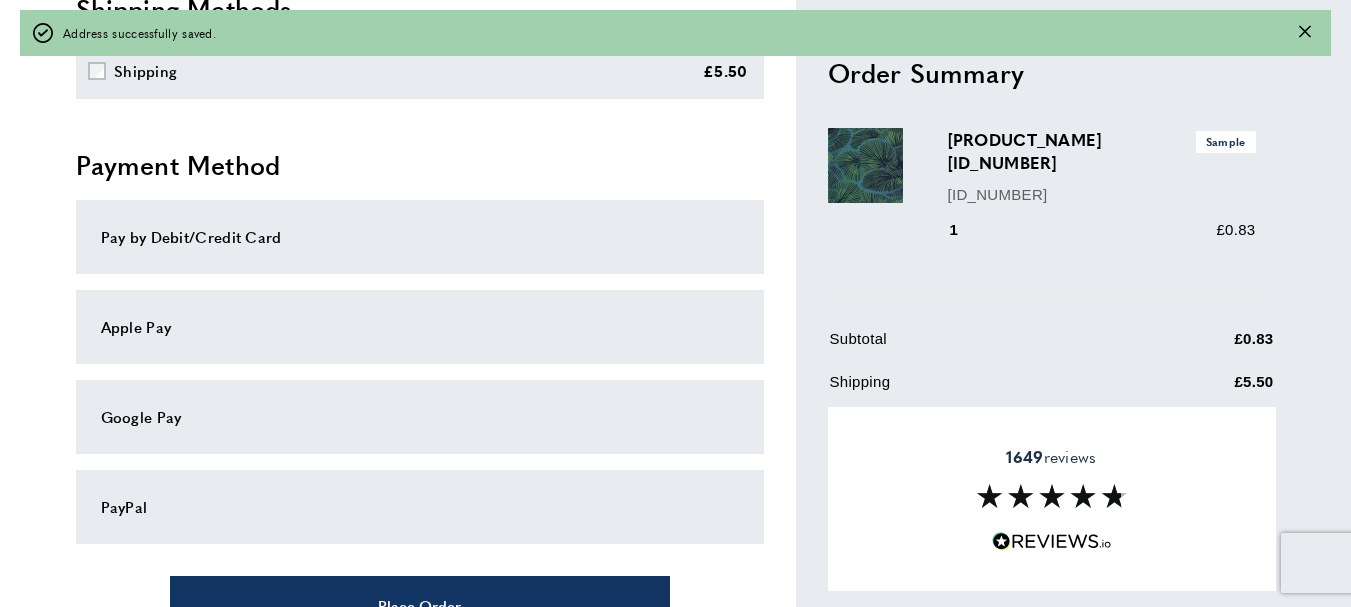scroll, scrollTop: 859, scrollLeft: 0, axis: vertical 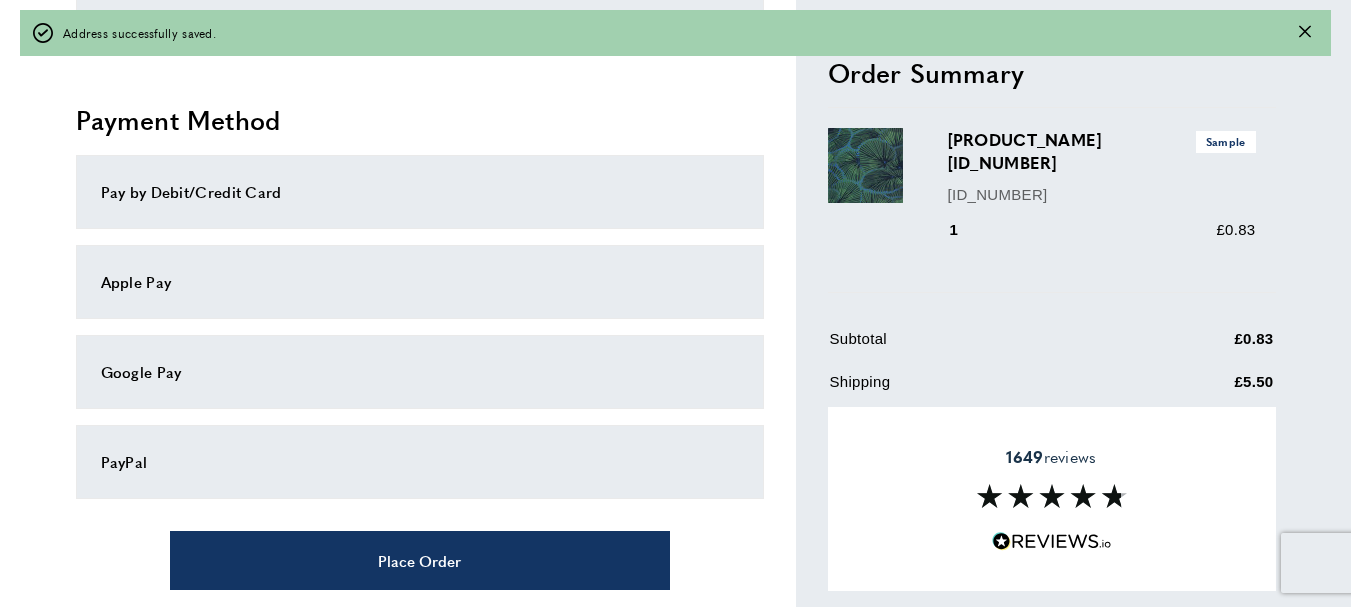click on "PayPal" at bounding box center [420, 462] 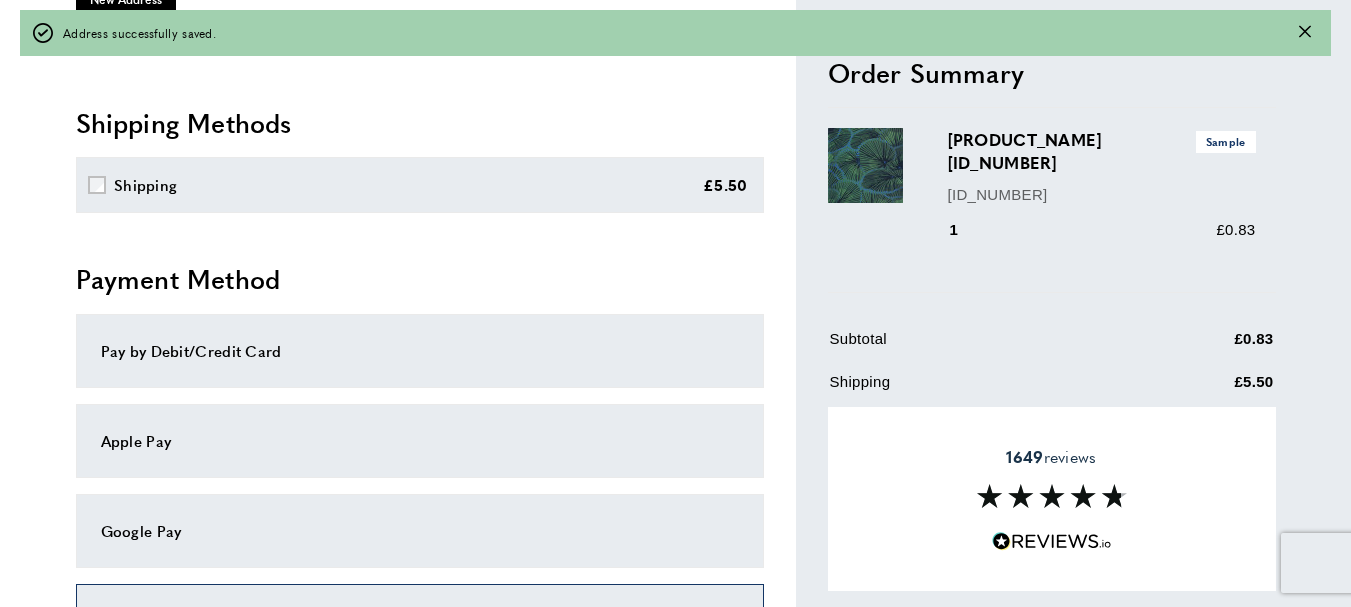 scroll, scrollTop: 1046, scrollLeft: 0, axis: vertical 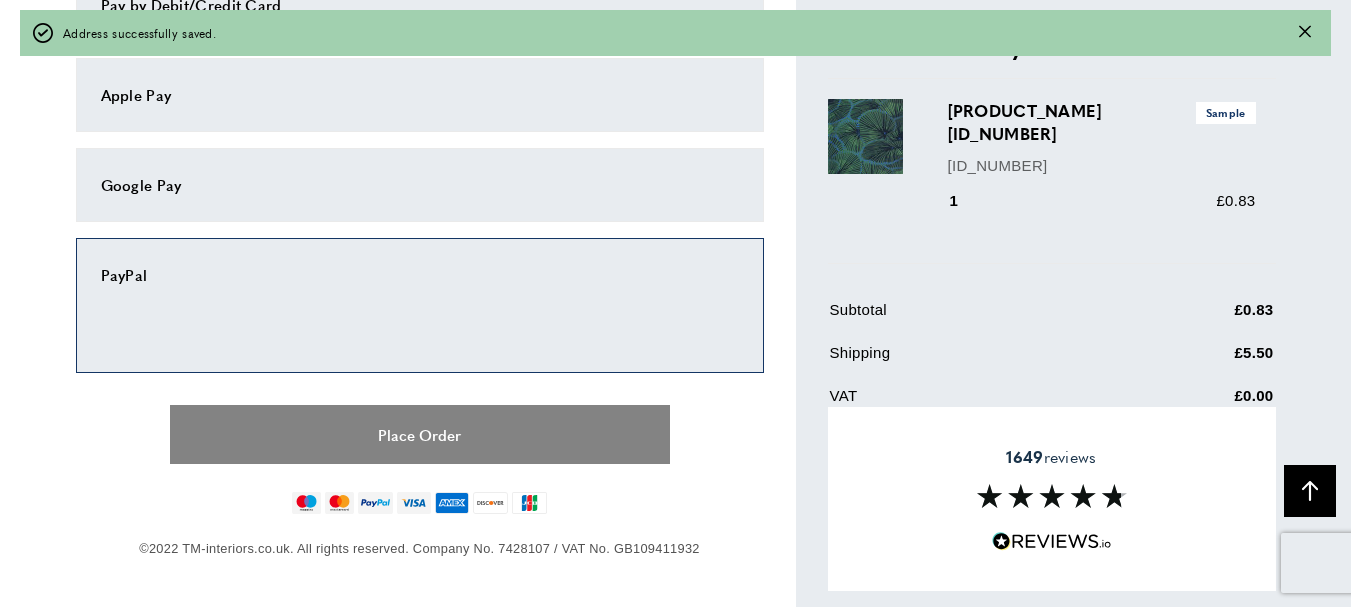 click on "Place Order" at bounding box center [420, 434] 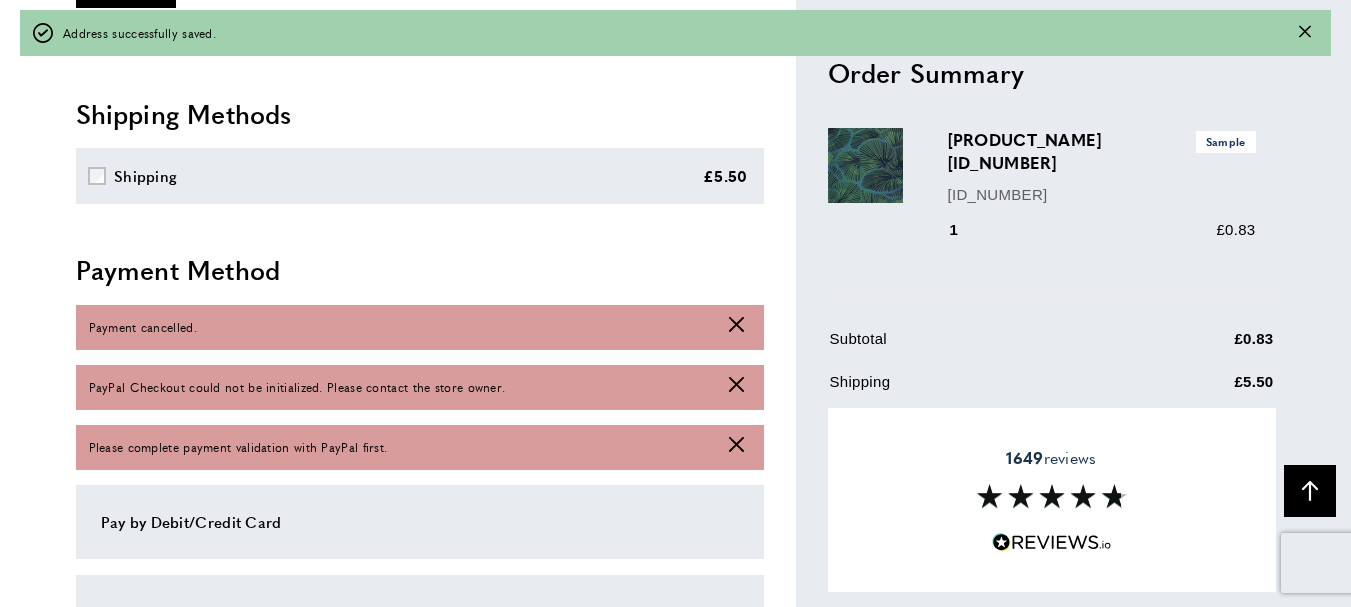 scroll, scrollTop: 664, scrollLeft: 0, axis: vertical 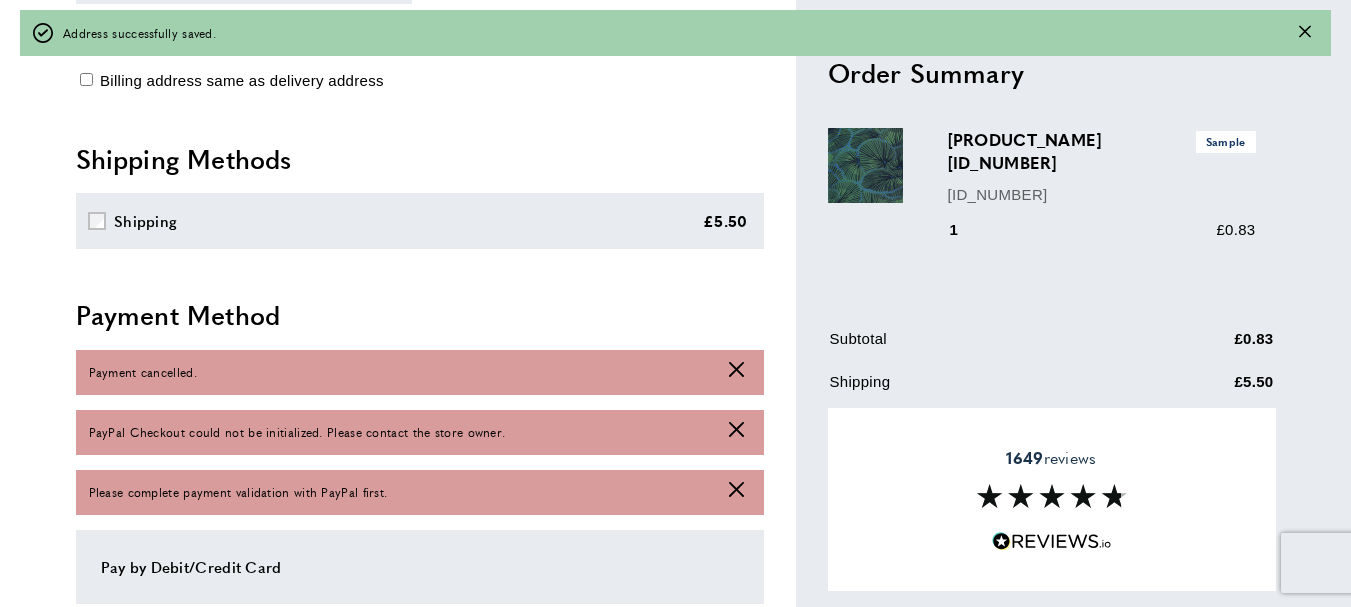 click on "cross" 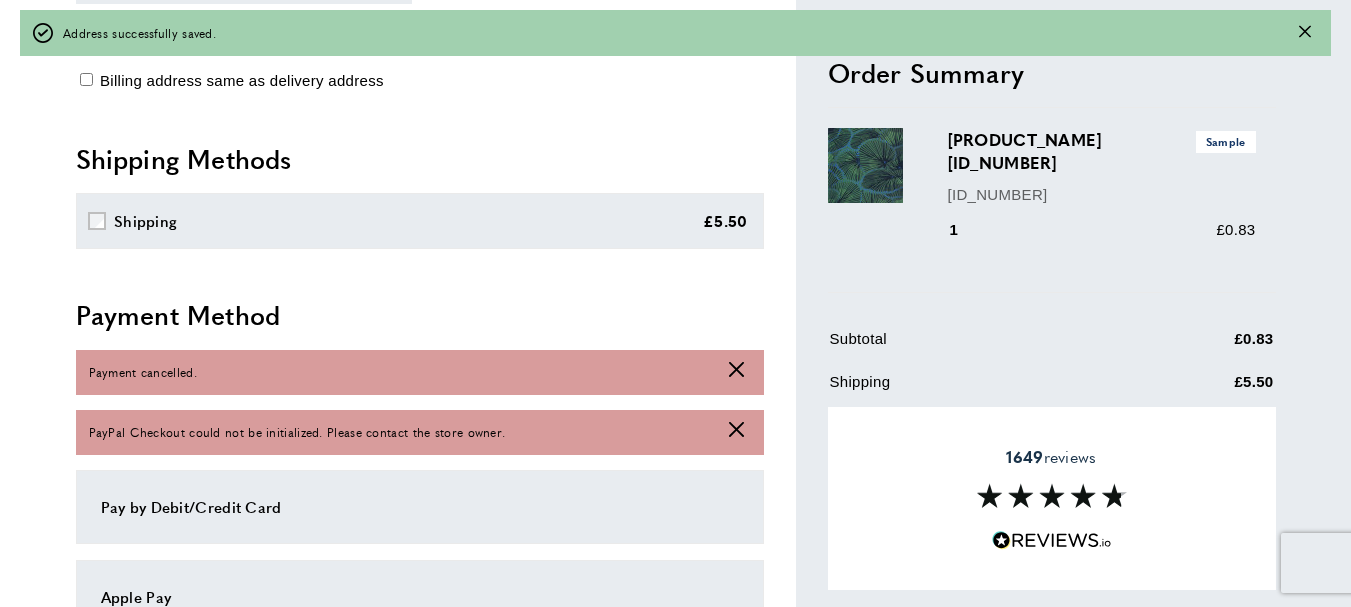 click on "cross" 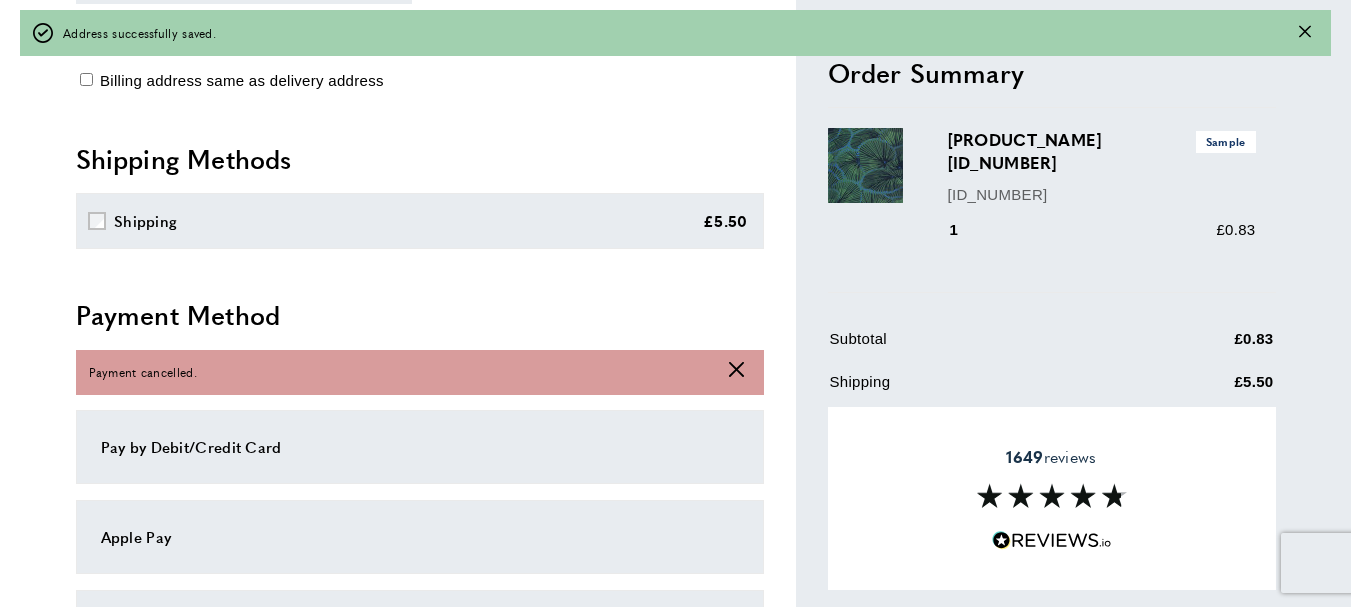 click 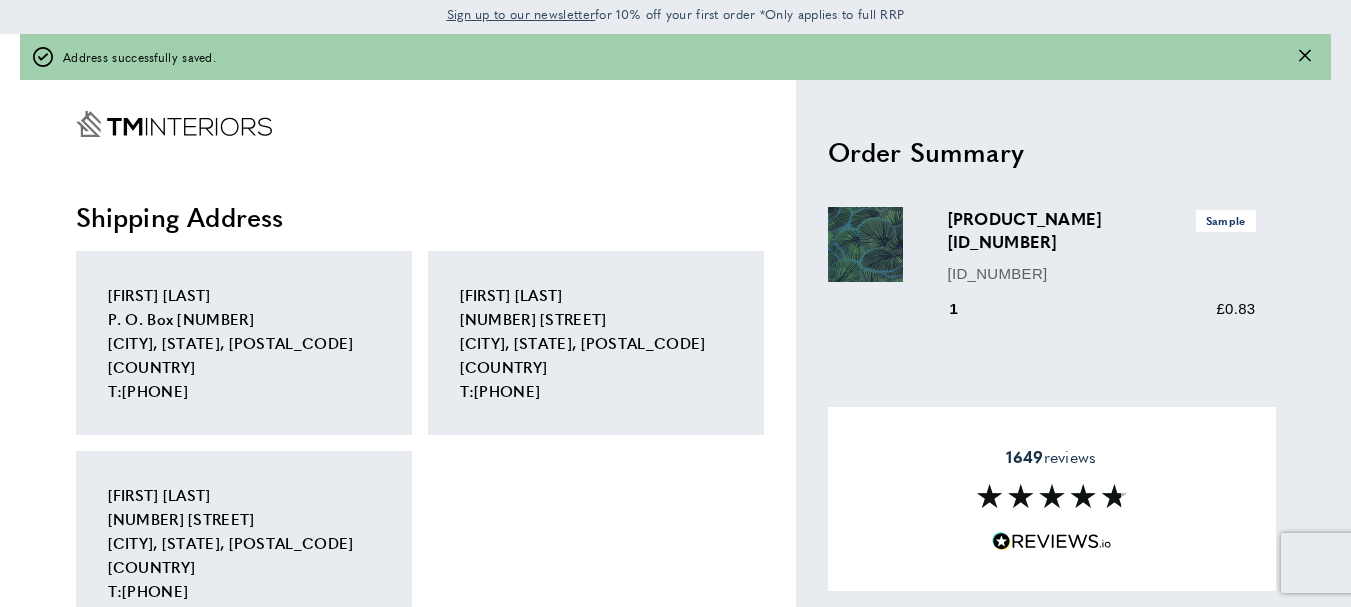 scroll, scrollTop: 0, scrollLeft: 0, axis: both 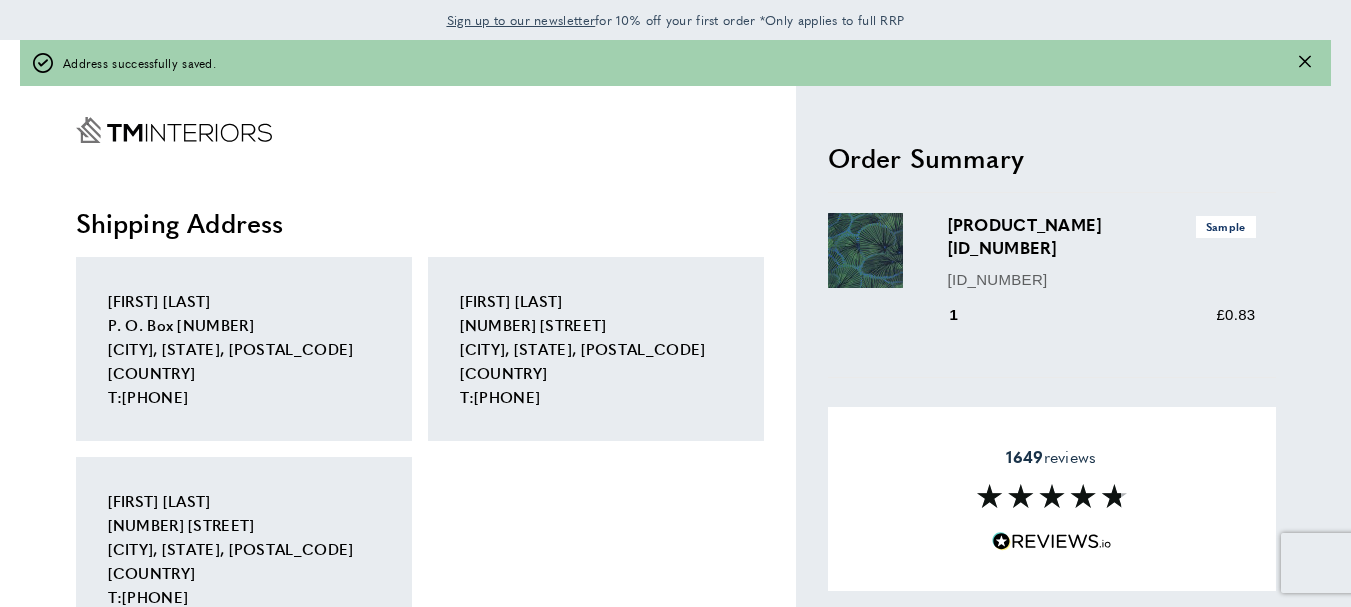 click on "Monique Leekam
240 Pimlico Rd
Greenville,  South Carolina, 29607
United States
T:  5612345678" at bounding box center [244, 562] 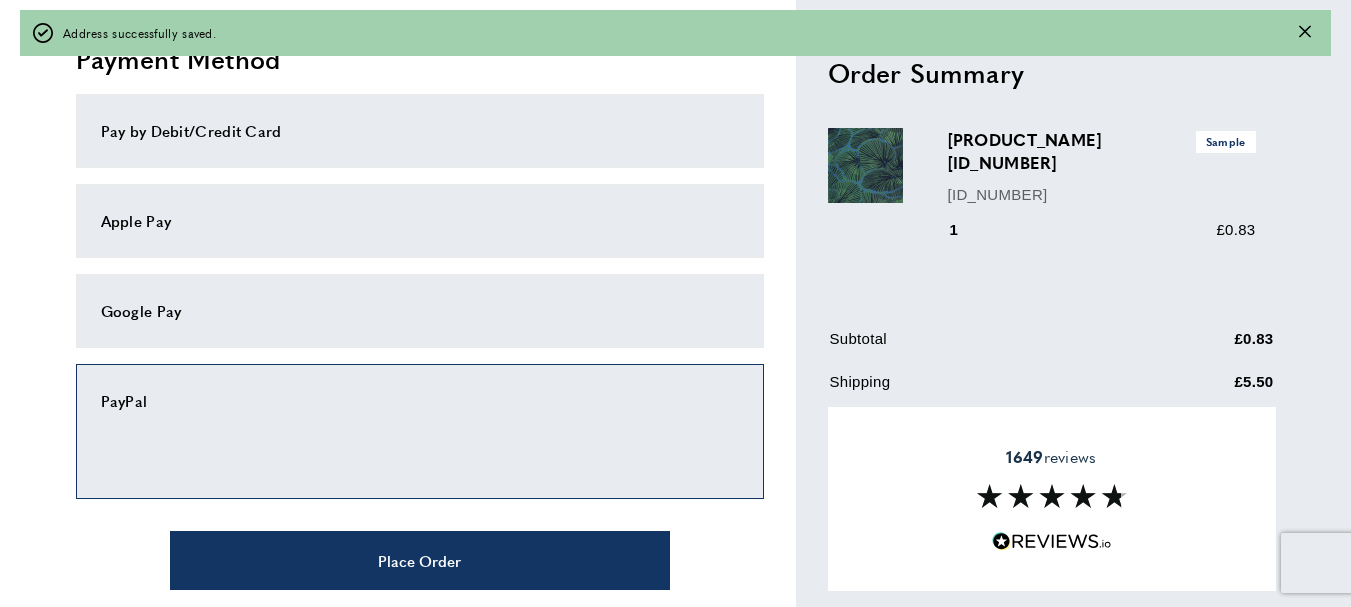 scroll, scrollTop: 1046, scrollLeft: 0, axis: vertical 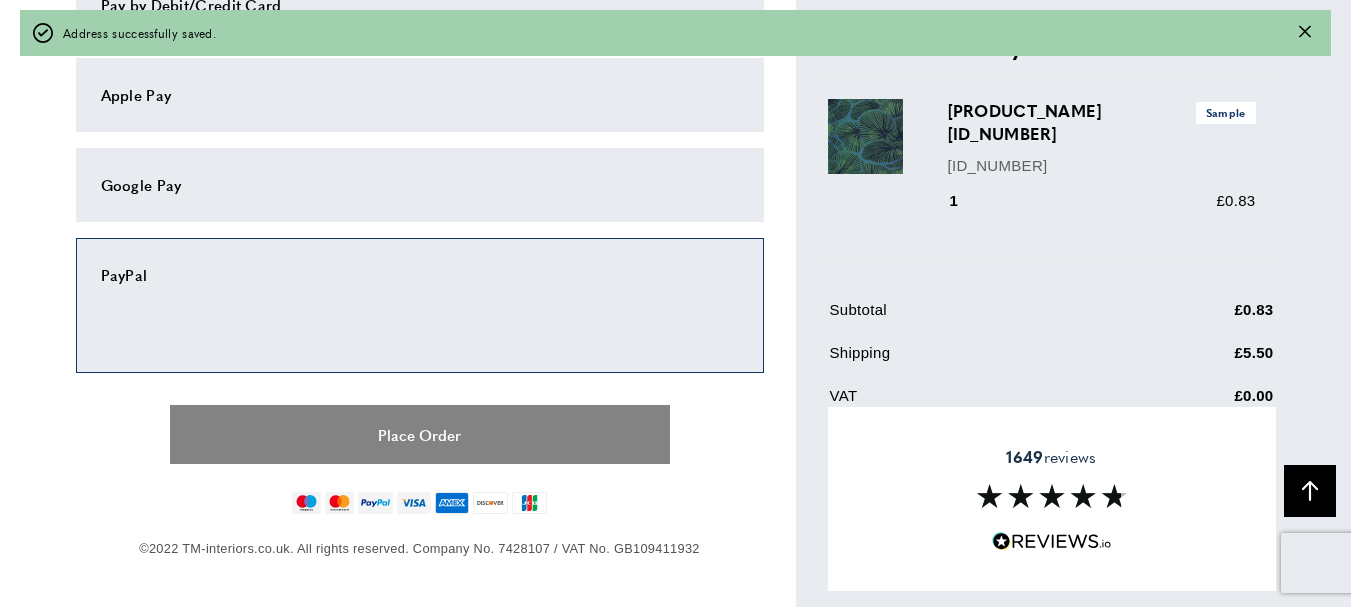 click on "Place Order" at bounding box center [420, 434] 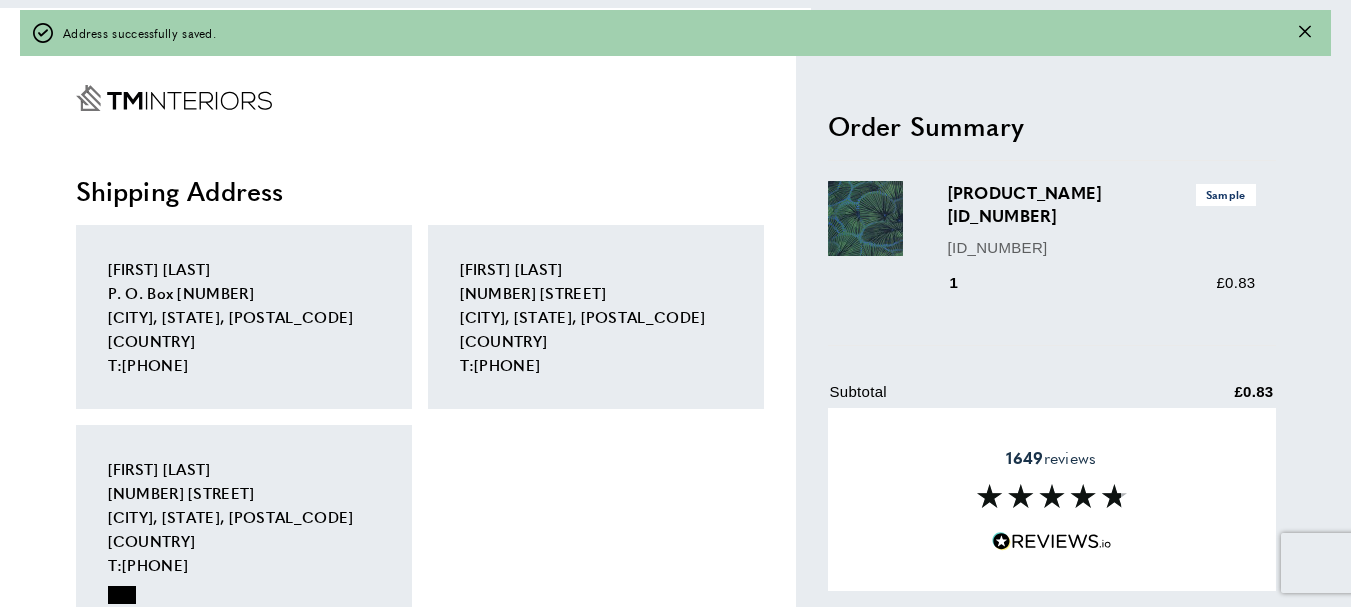 scroll, scrollTop: 0, scrollLeft: 0, axis: both 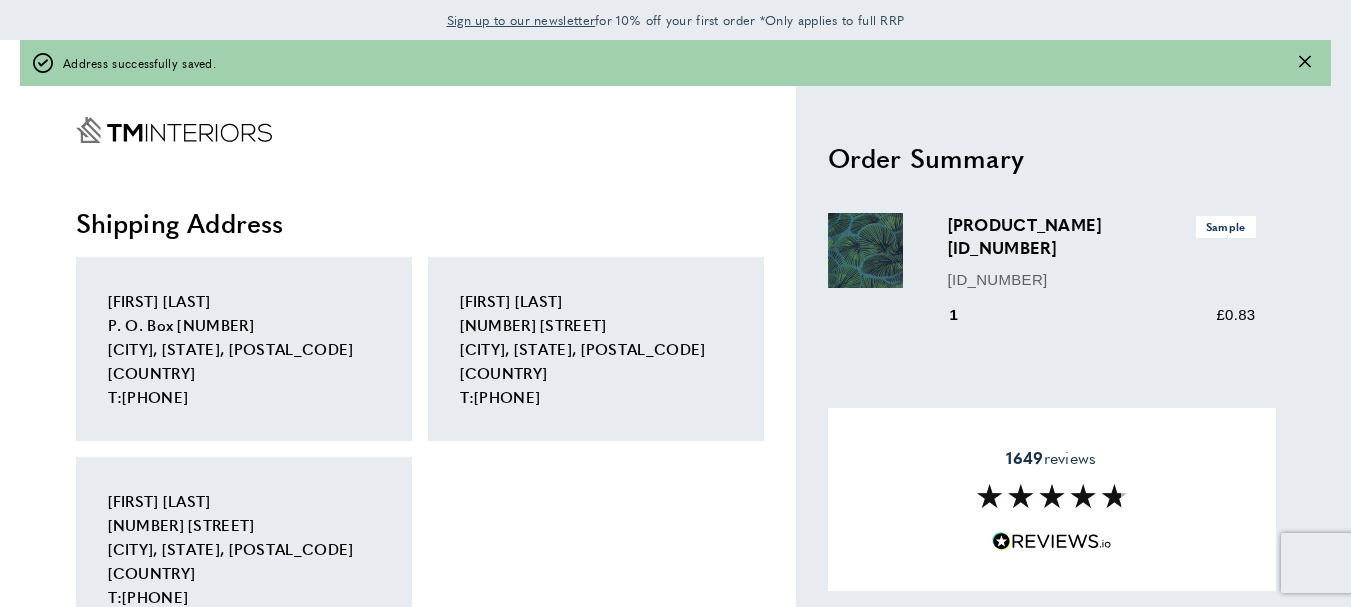 click 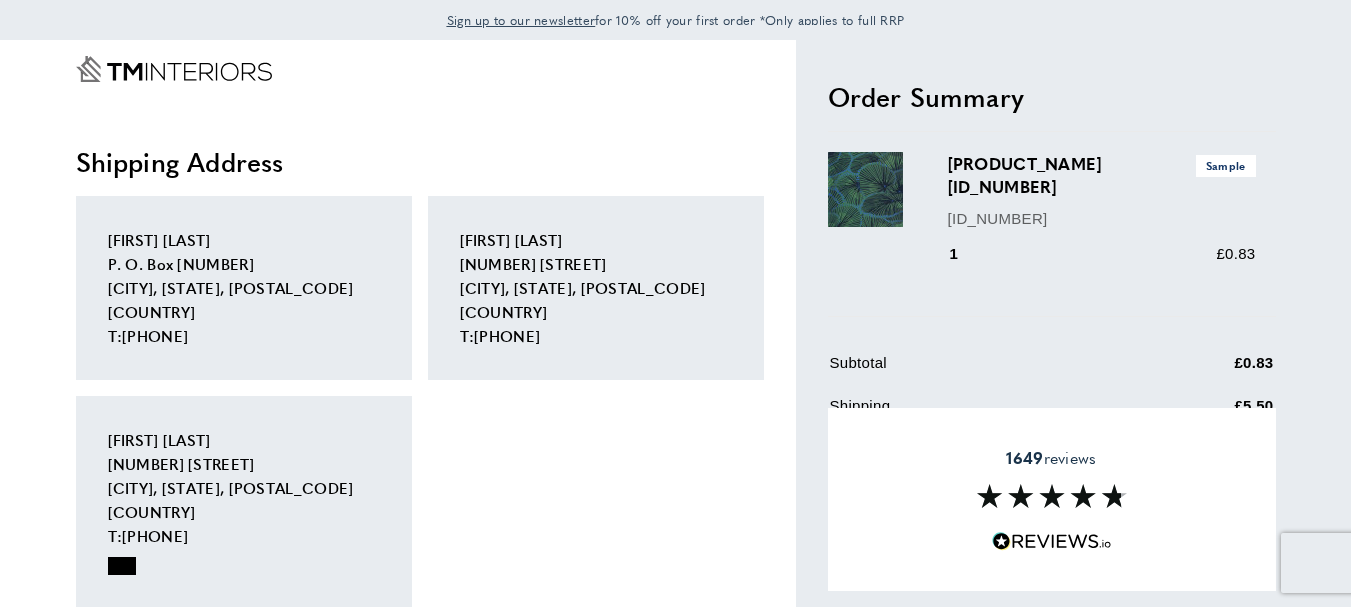 click 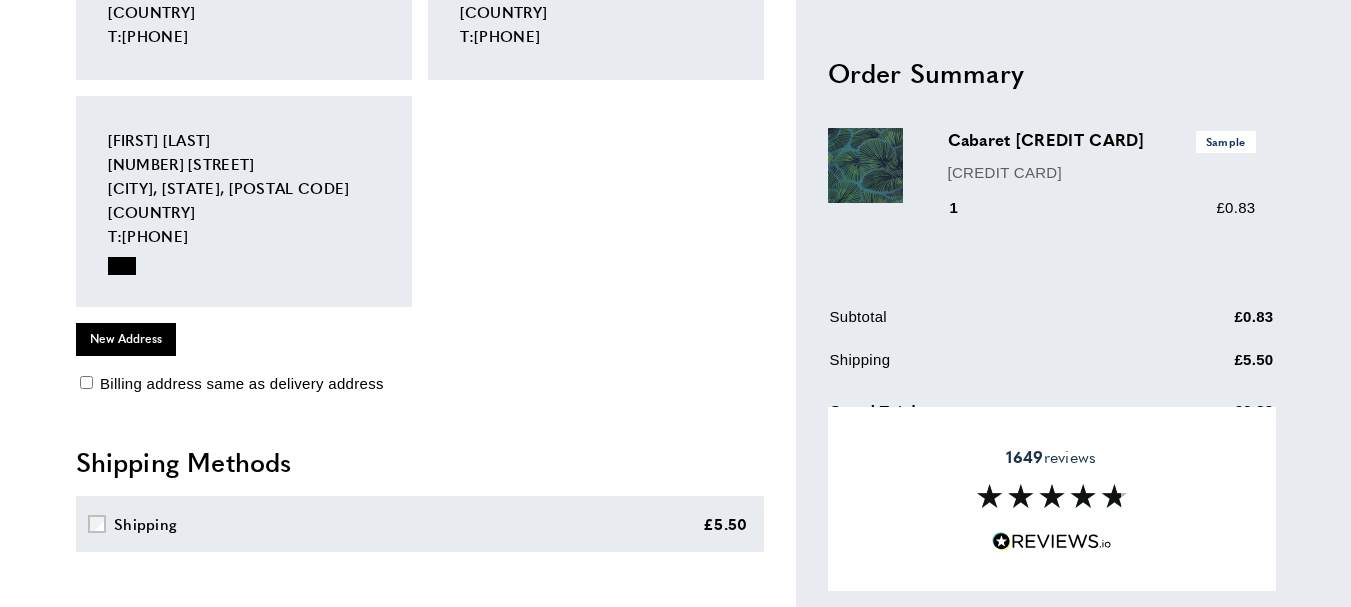 scroll, scrollTop: 315, scrollLeft: 0, axis: vertical 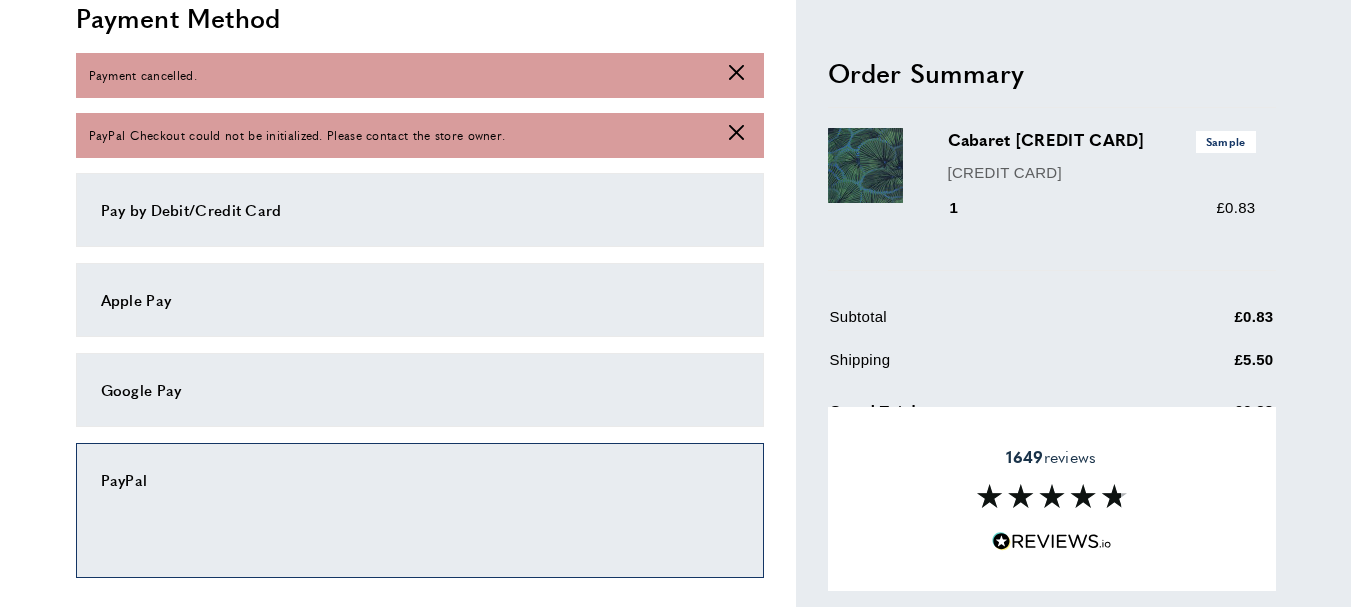 click on "cross" 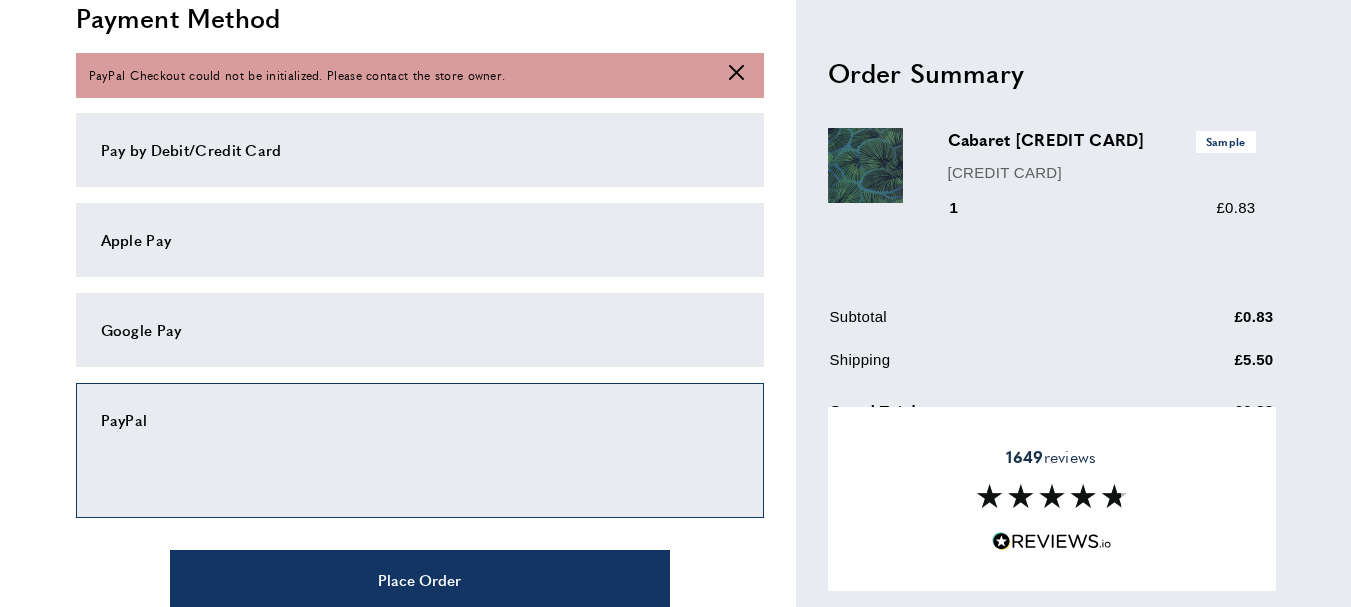 drag, startPoint x: 737, startPoint y: 72, endPoint x: 580, endPoint y: 130, distance: 167.37085 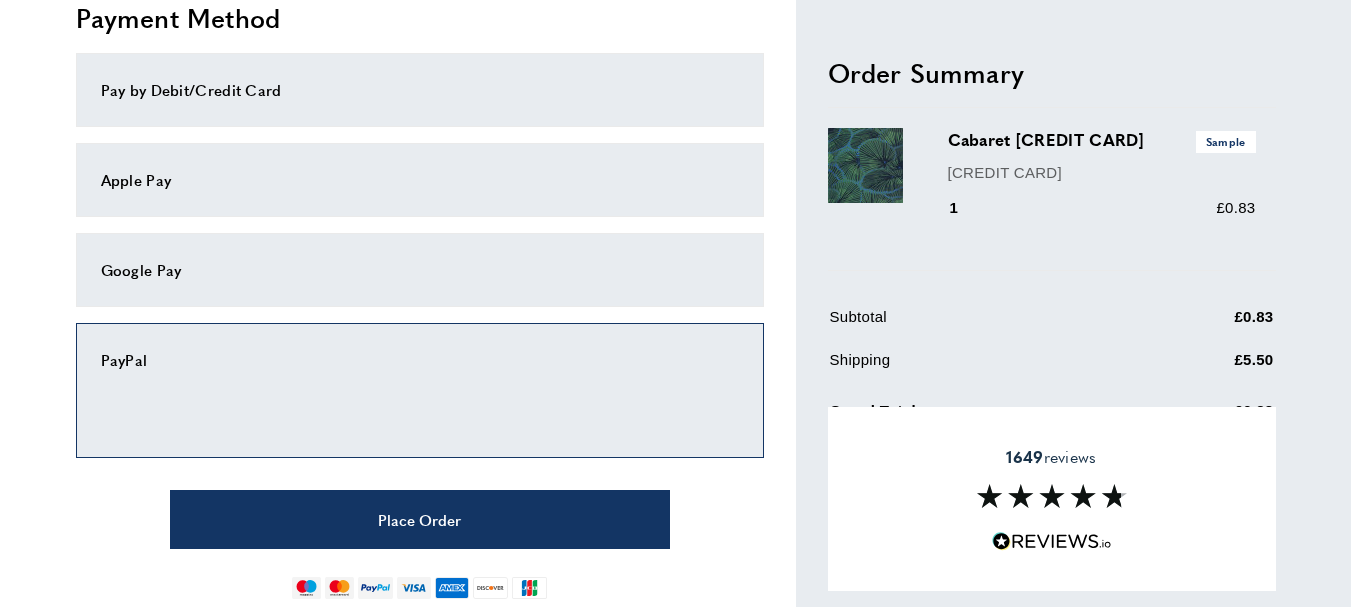 click on "Pay by Debit/Credit Card" at bounding box center (420, 90) 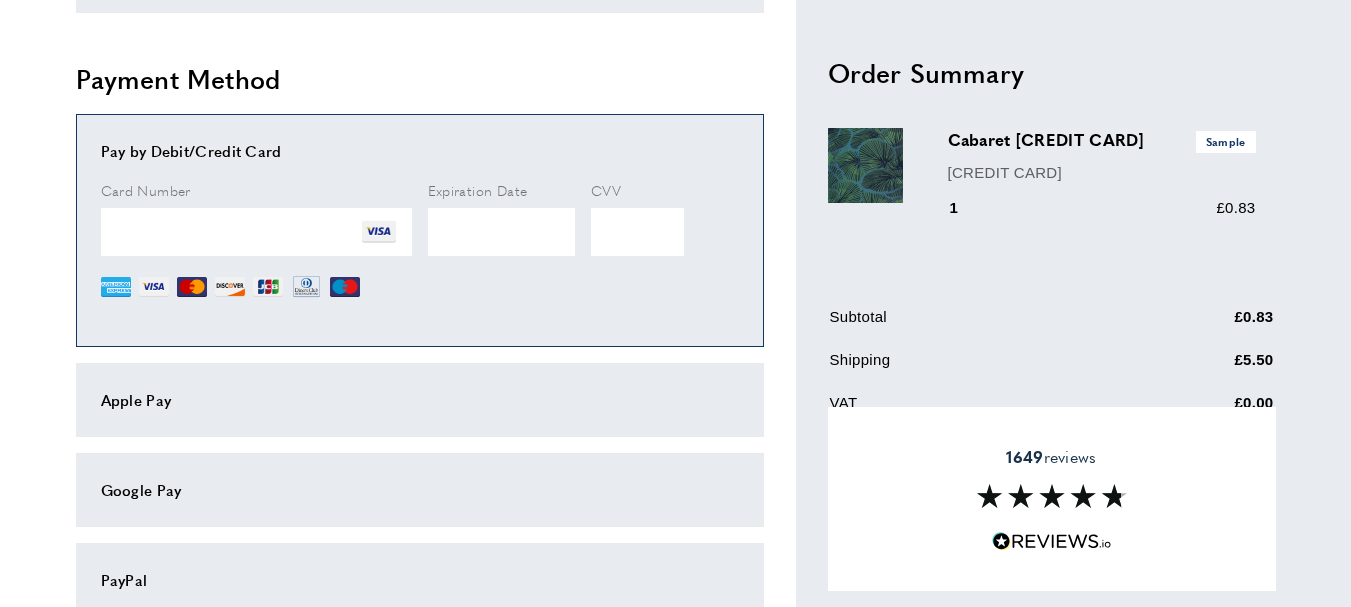 scroll, scrollTop: 1083, scrollLeft: 0, axis: vertical 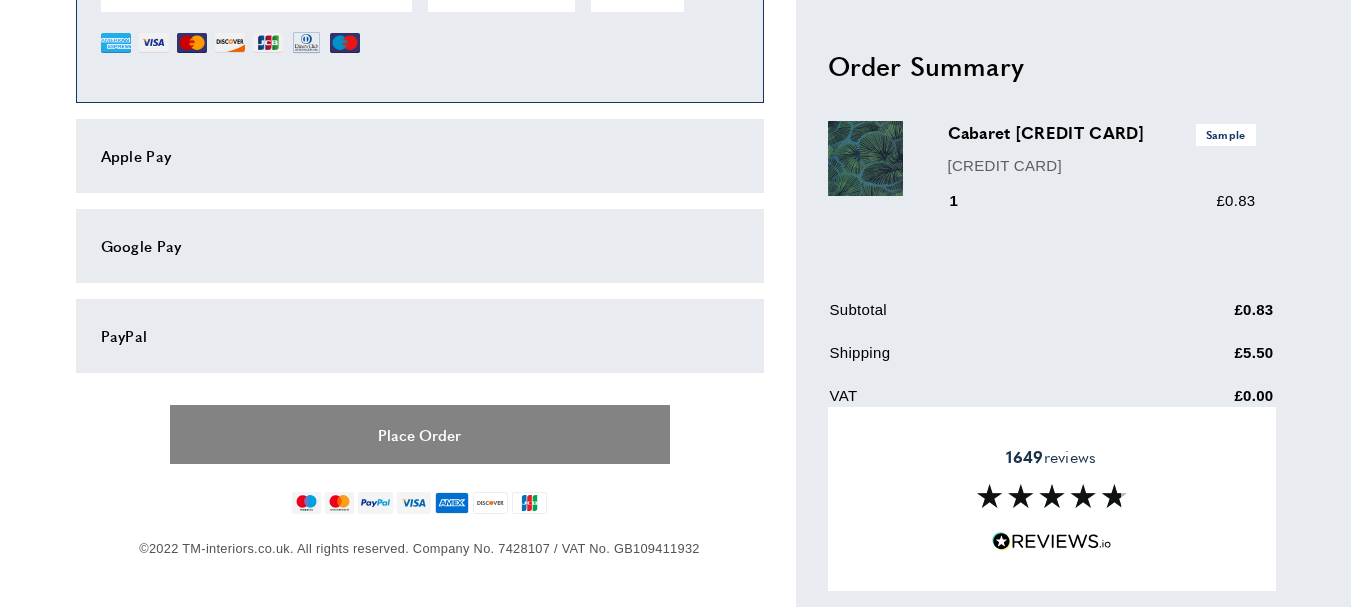 click on "Place Order" at bounding box center [420, 434] 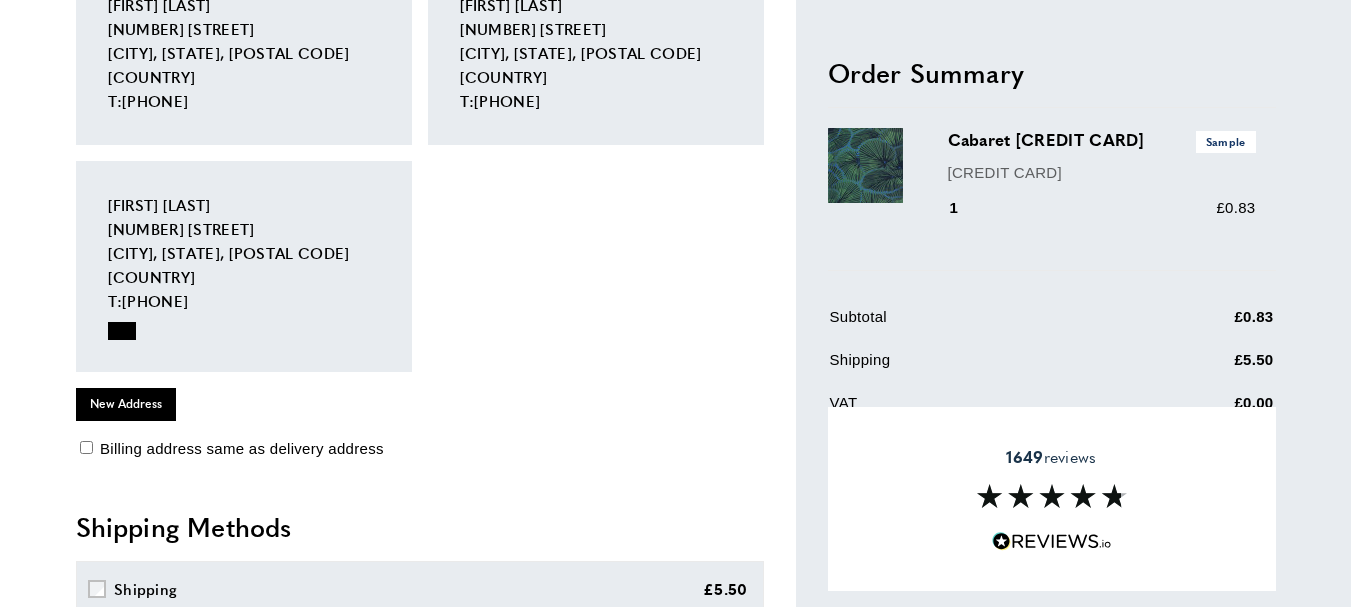scroll, scrollTop: 183, scrollLeft: 0, axis: vertical 